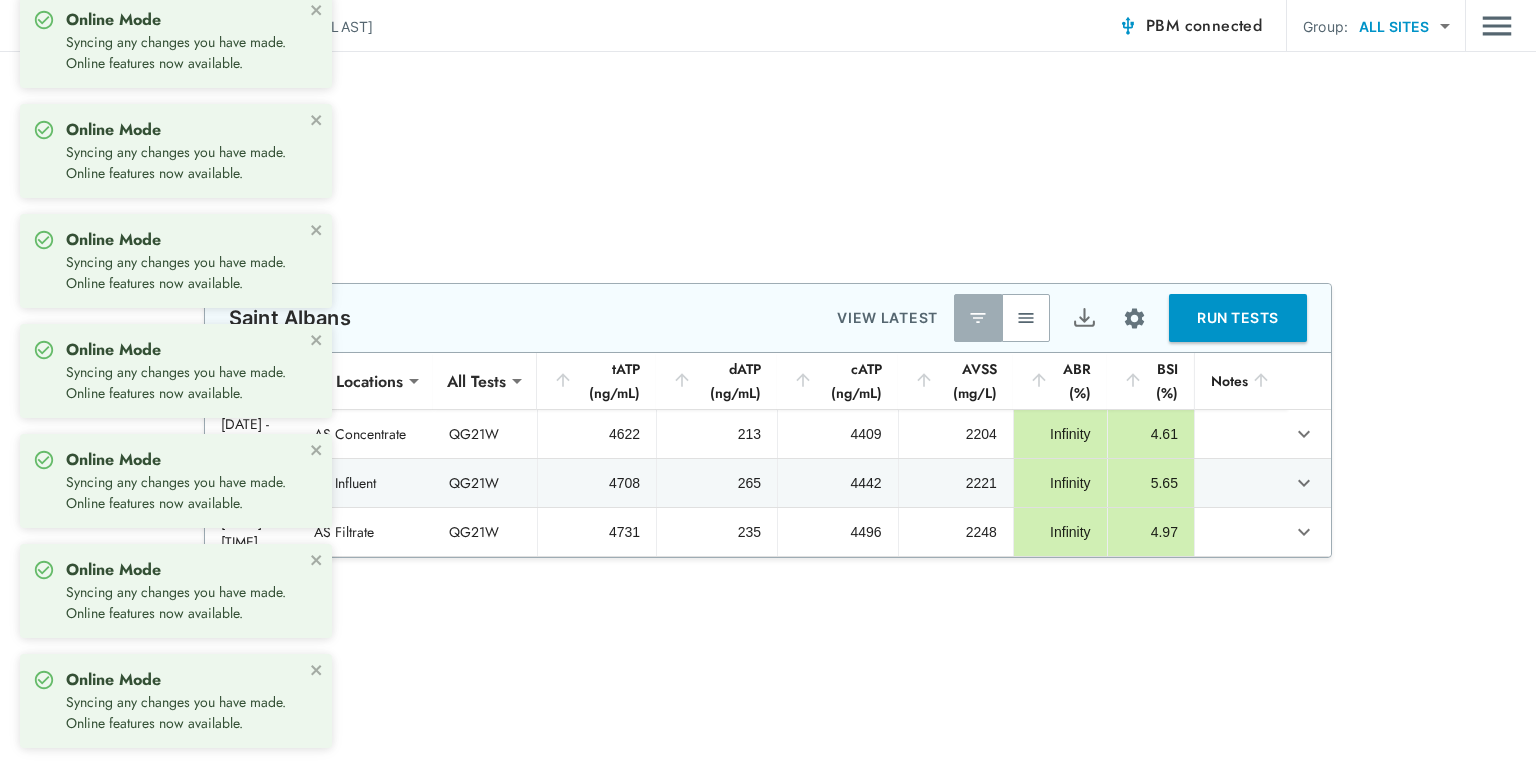 scroll, scrollTop: 0, scrollLeft: 0, axis: both 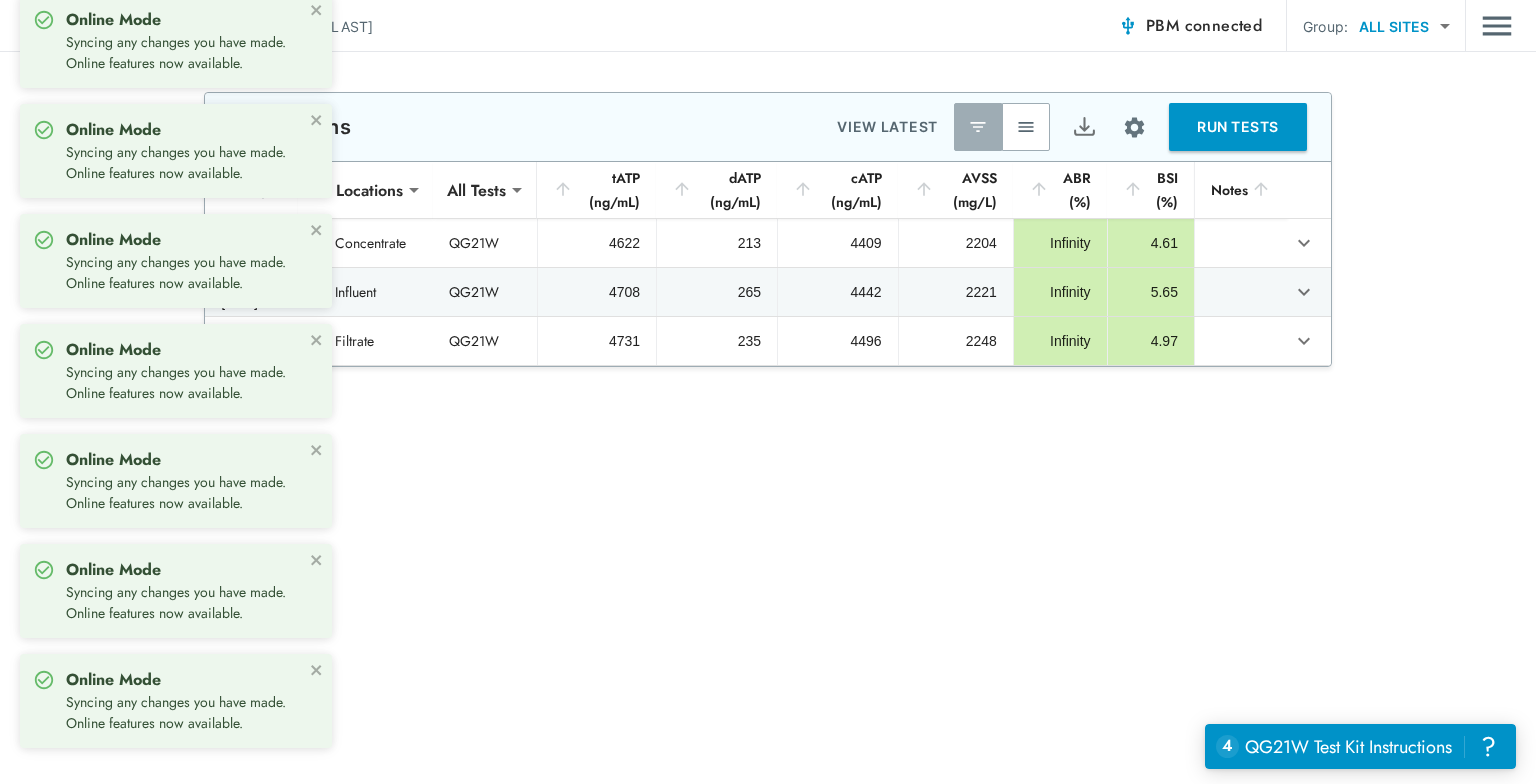click on "RUN TESTS" at bounding box center (1238, 127) 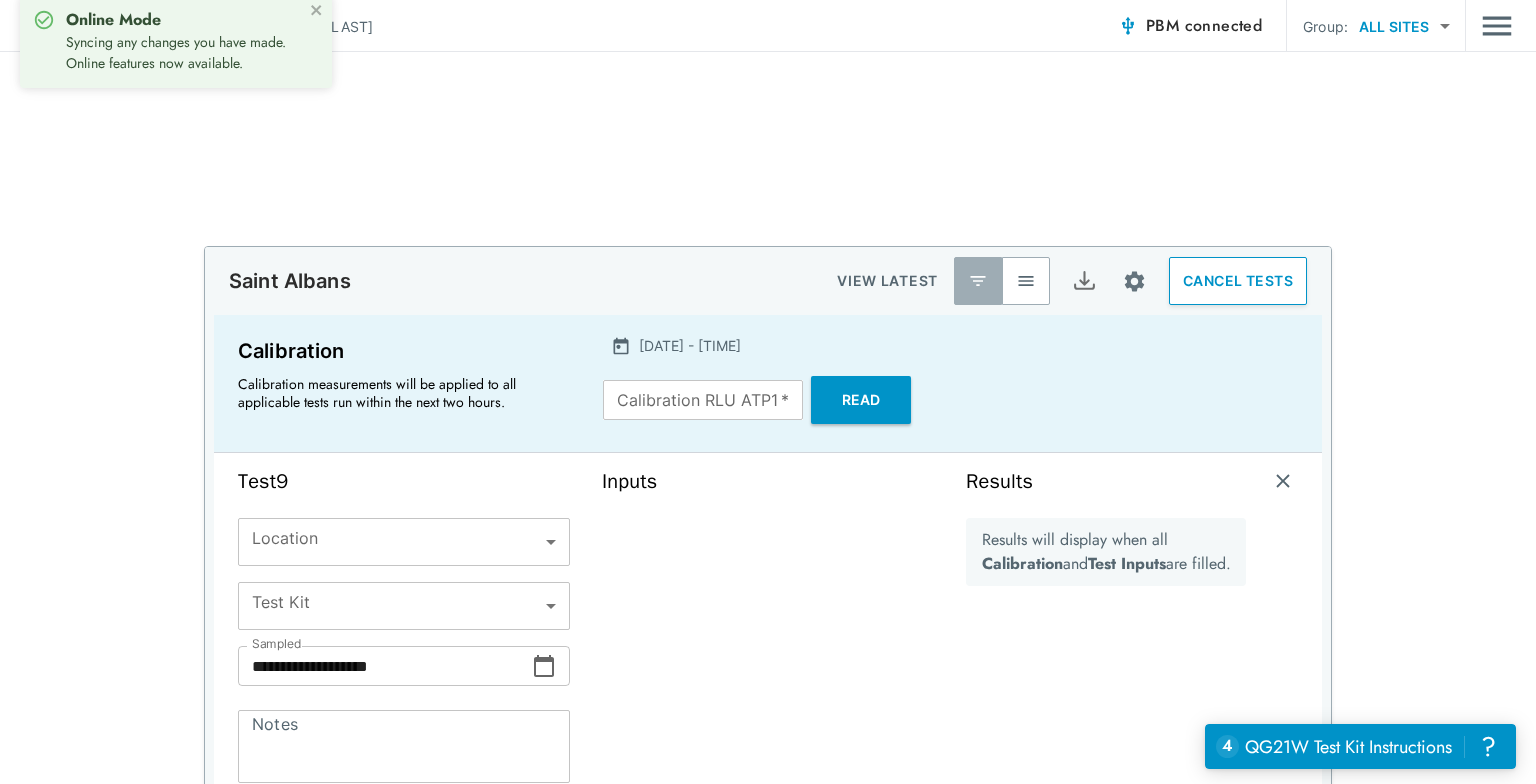 scroll, scrollTop: 0, scrollLeft: 0, axis: both 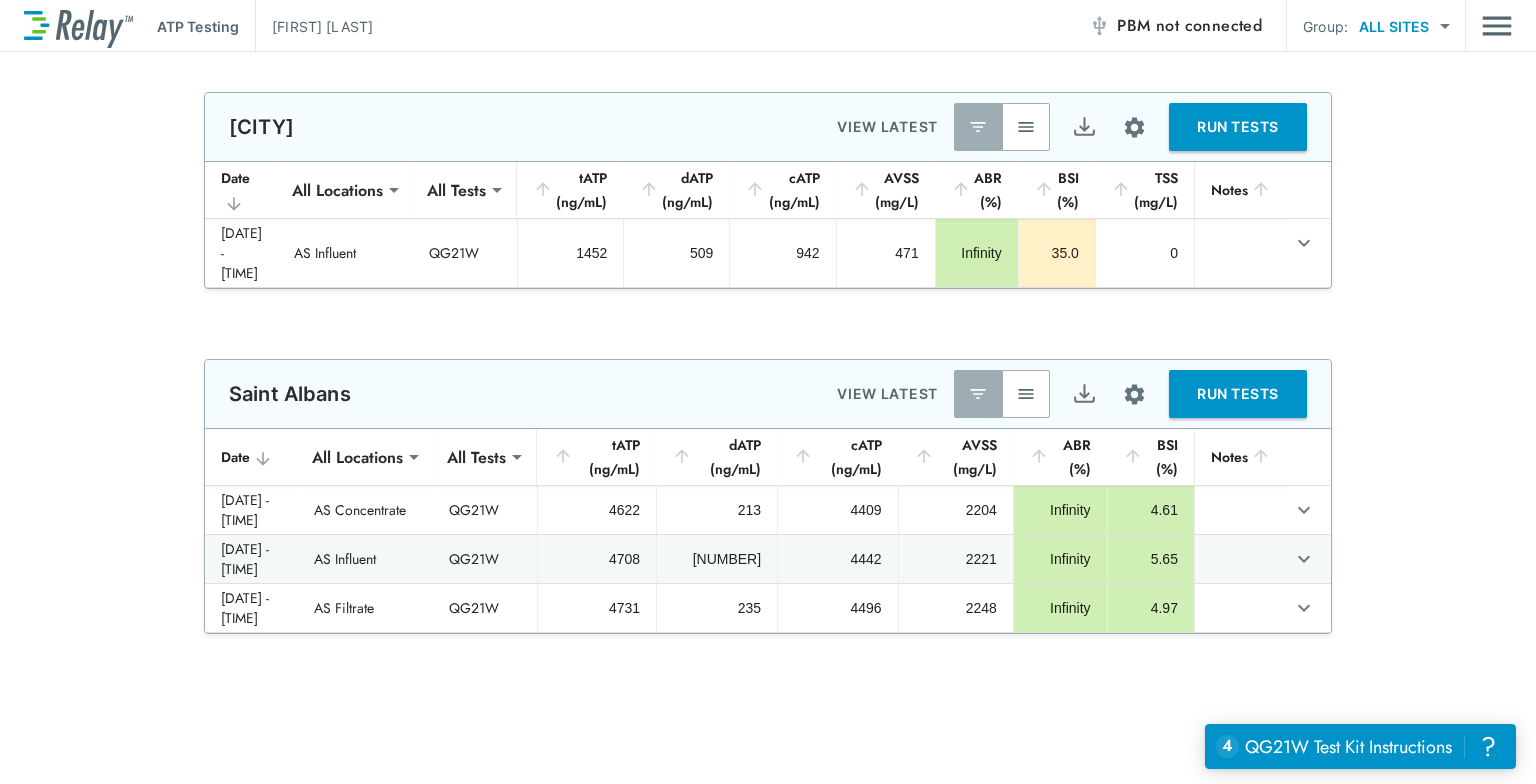 click on "PBM   not connected" at bounding box center [1189, 26] 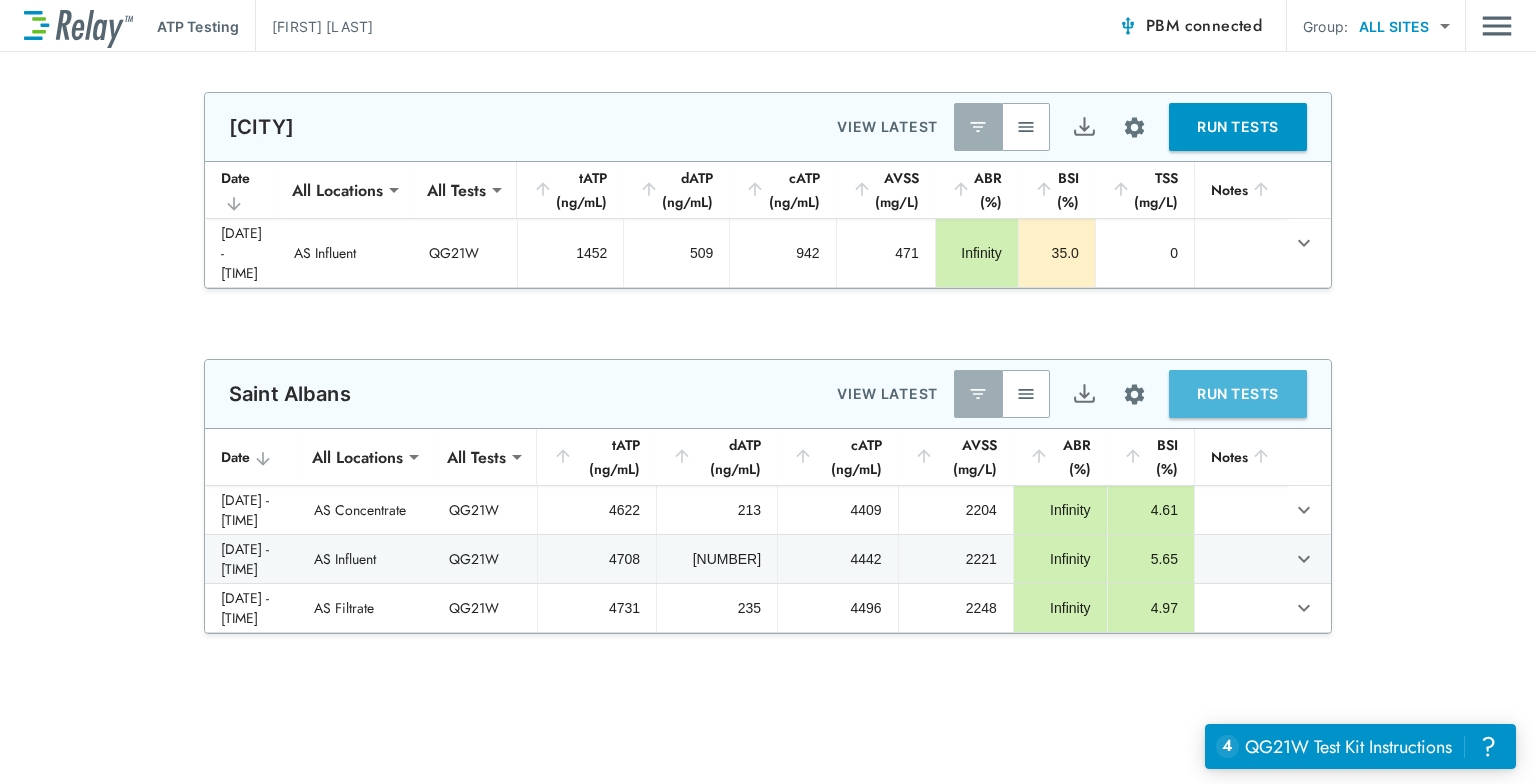 click on "RUN TESTS" at bounding box center [1238, 394] 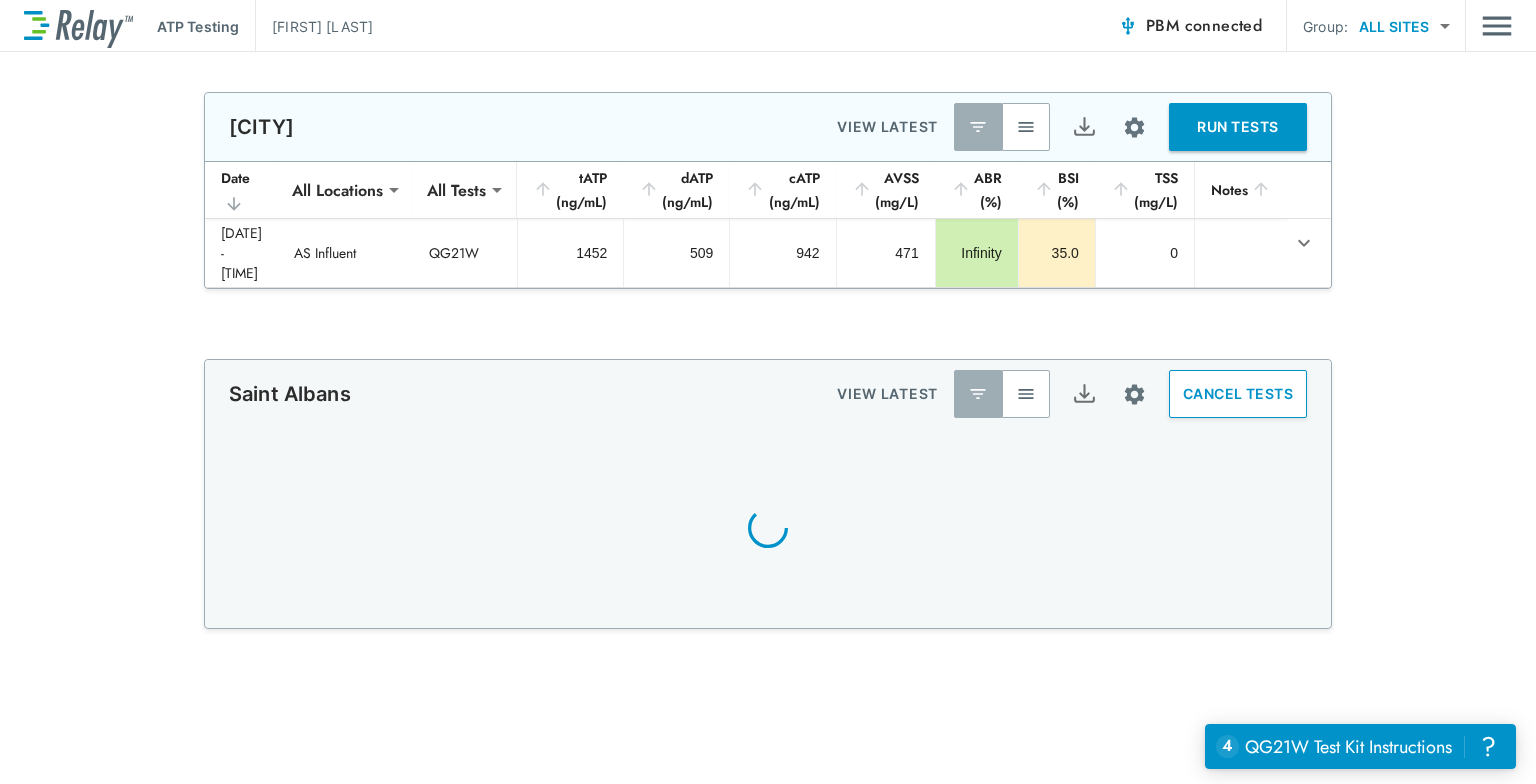 scroll, scrollTop: 191, scrollLeft: 0, axis: vertical 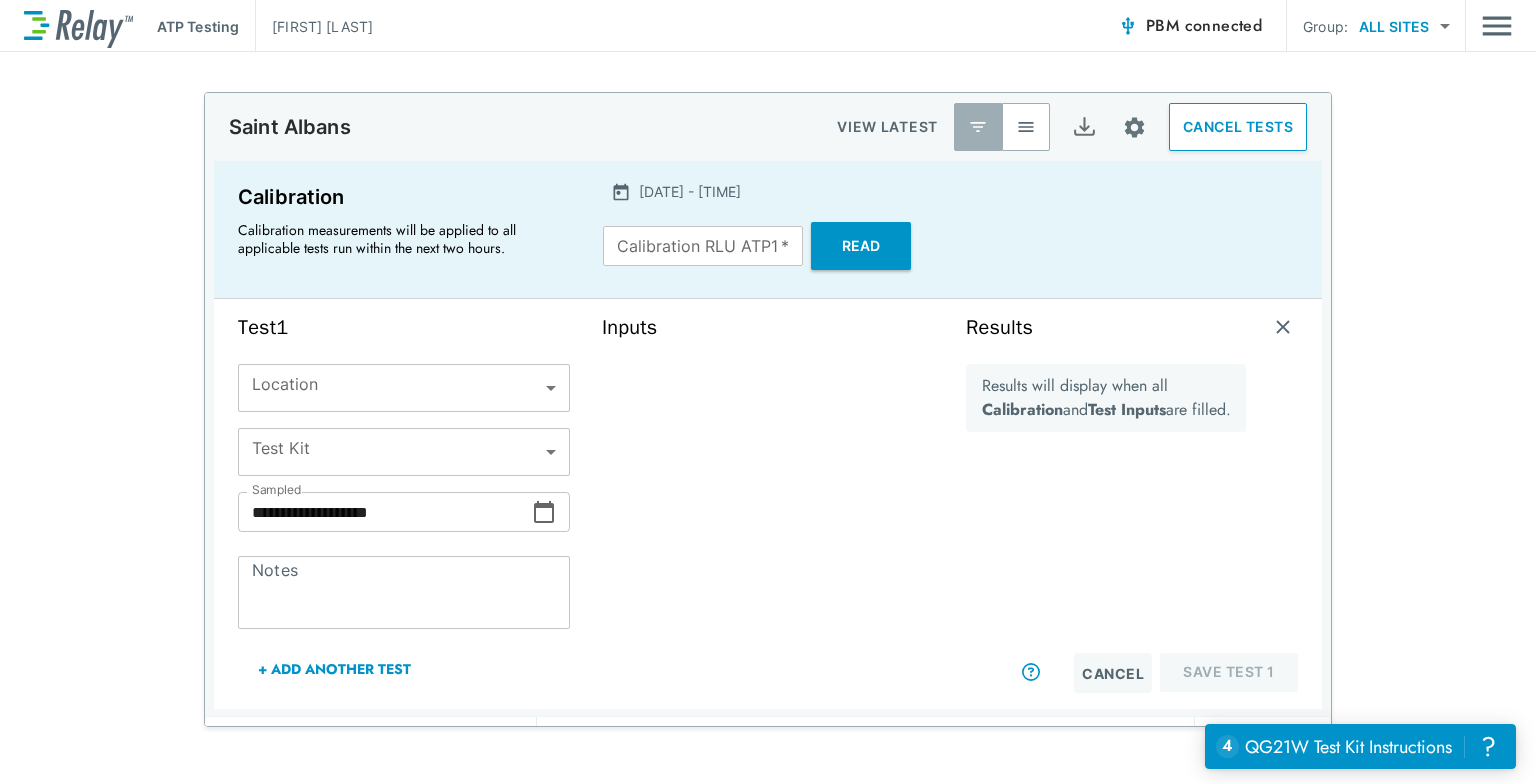 click on "**********" at bounding box center (768, 392) 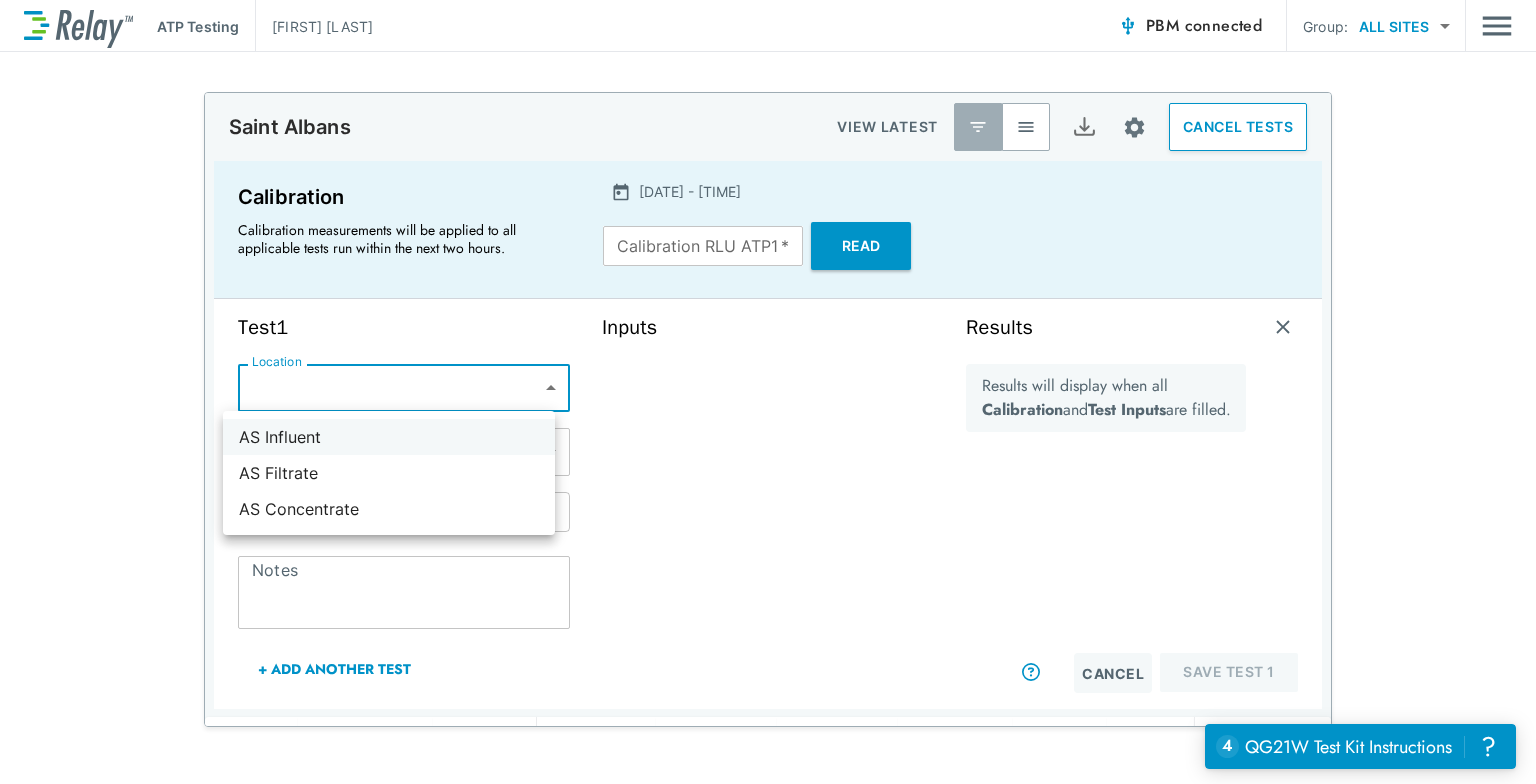 click on "AS Influent" at bounding box center [389, 437] 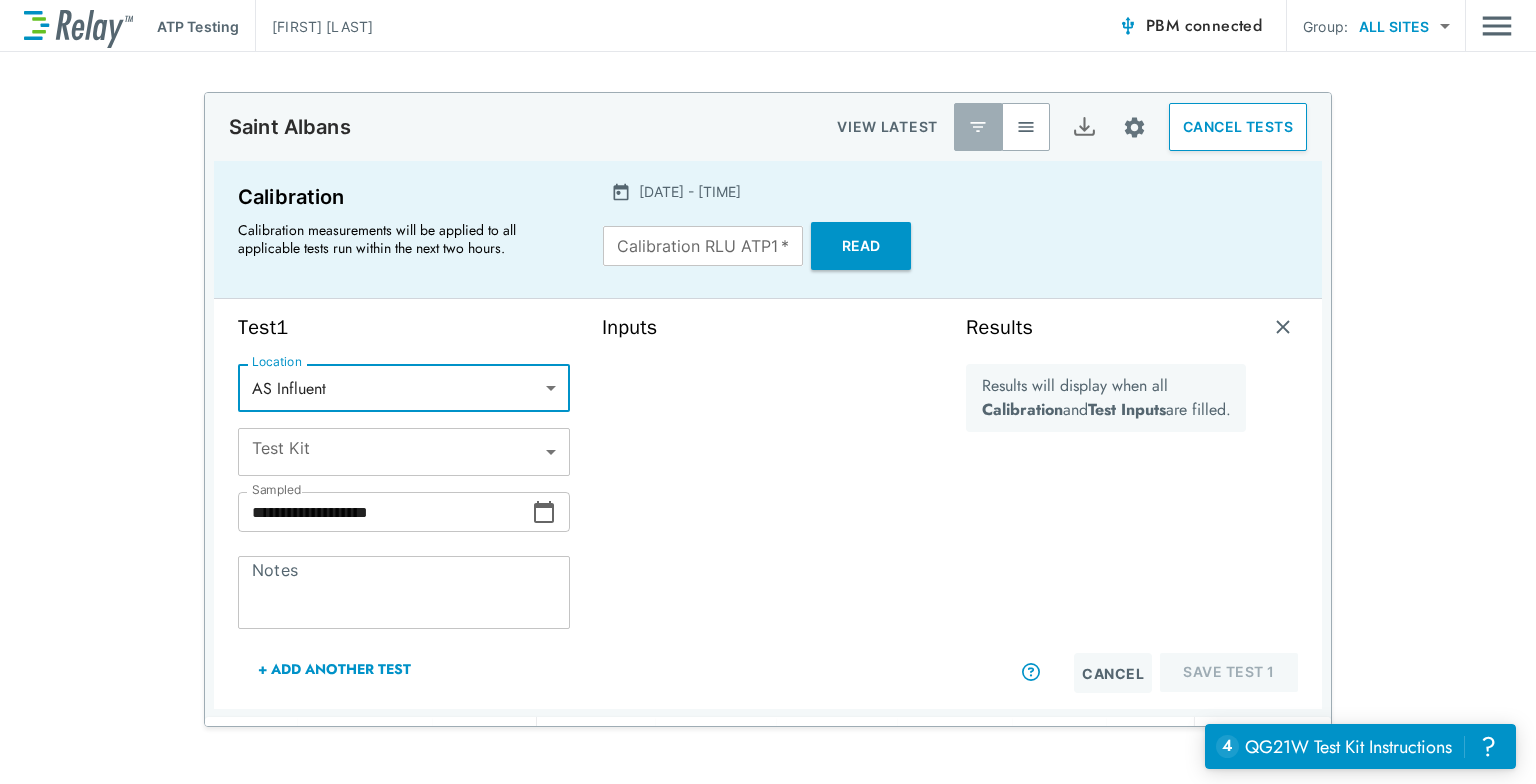 type on "**********" 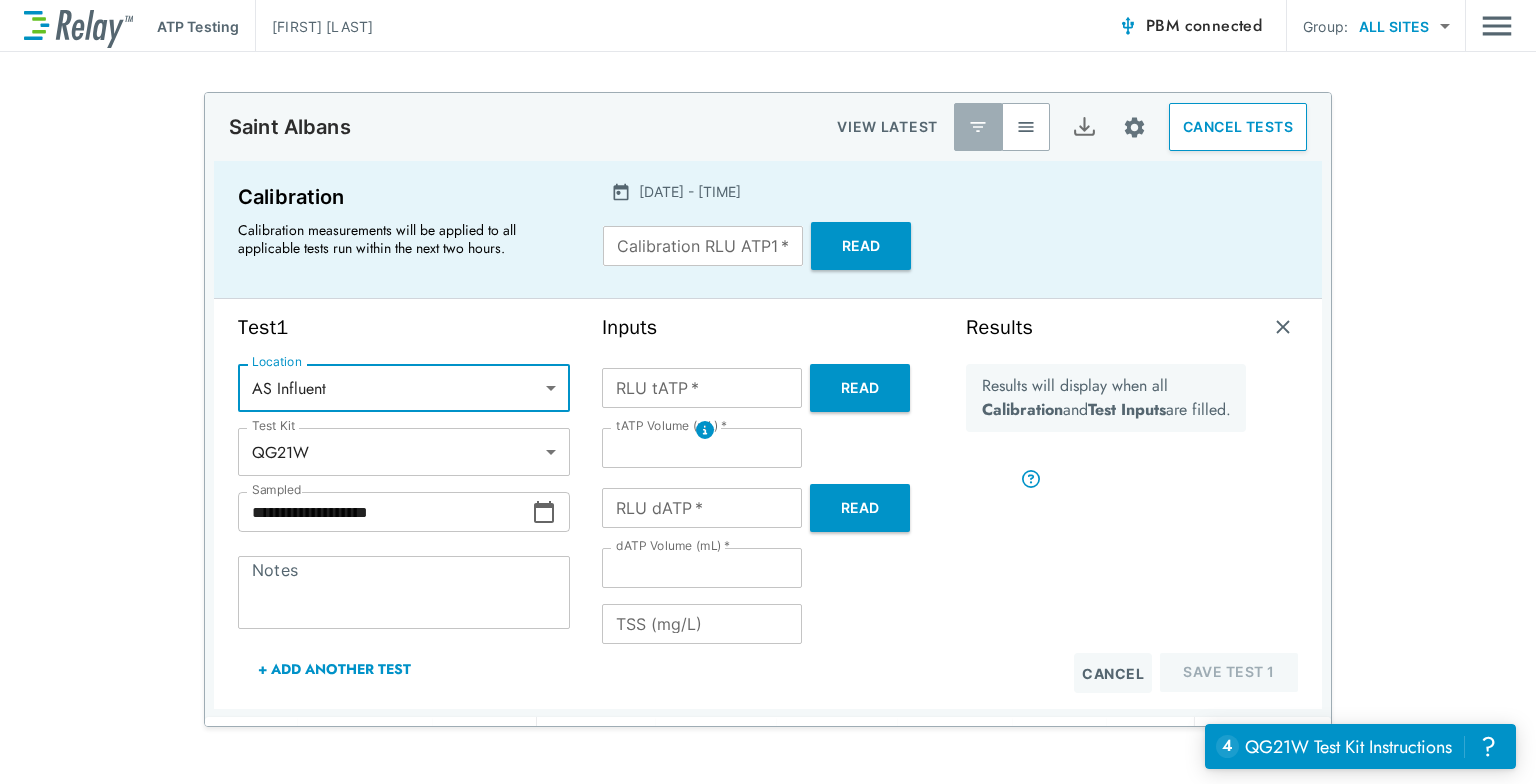scroll, scrollTop: 193, scrollLeft: 0, axis: vertical 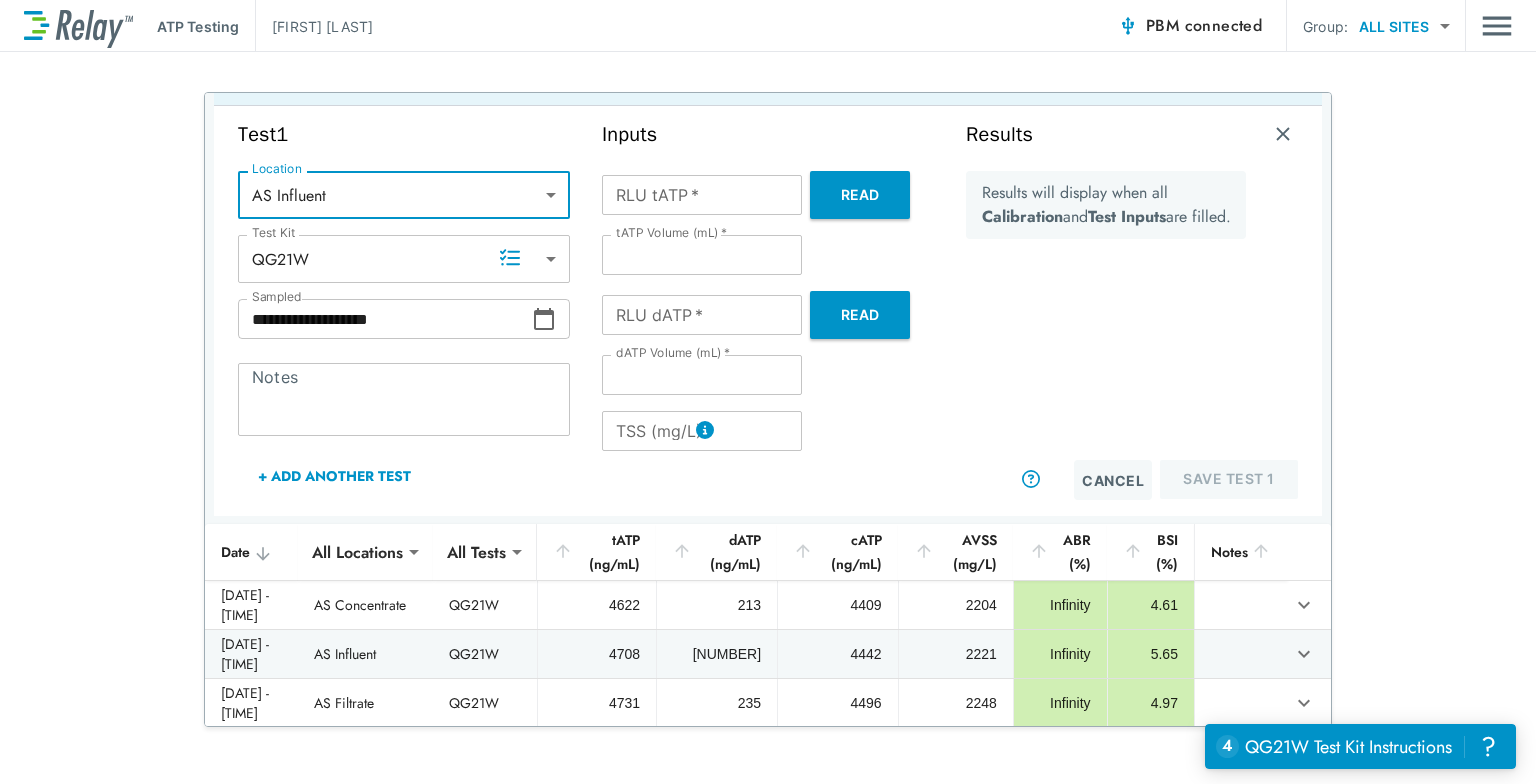 click on "+ Add Another Test" at bounding box center [334, 476] 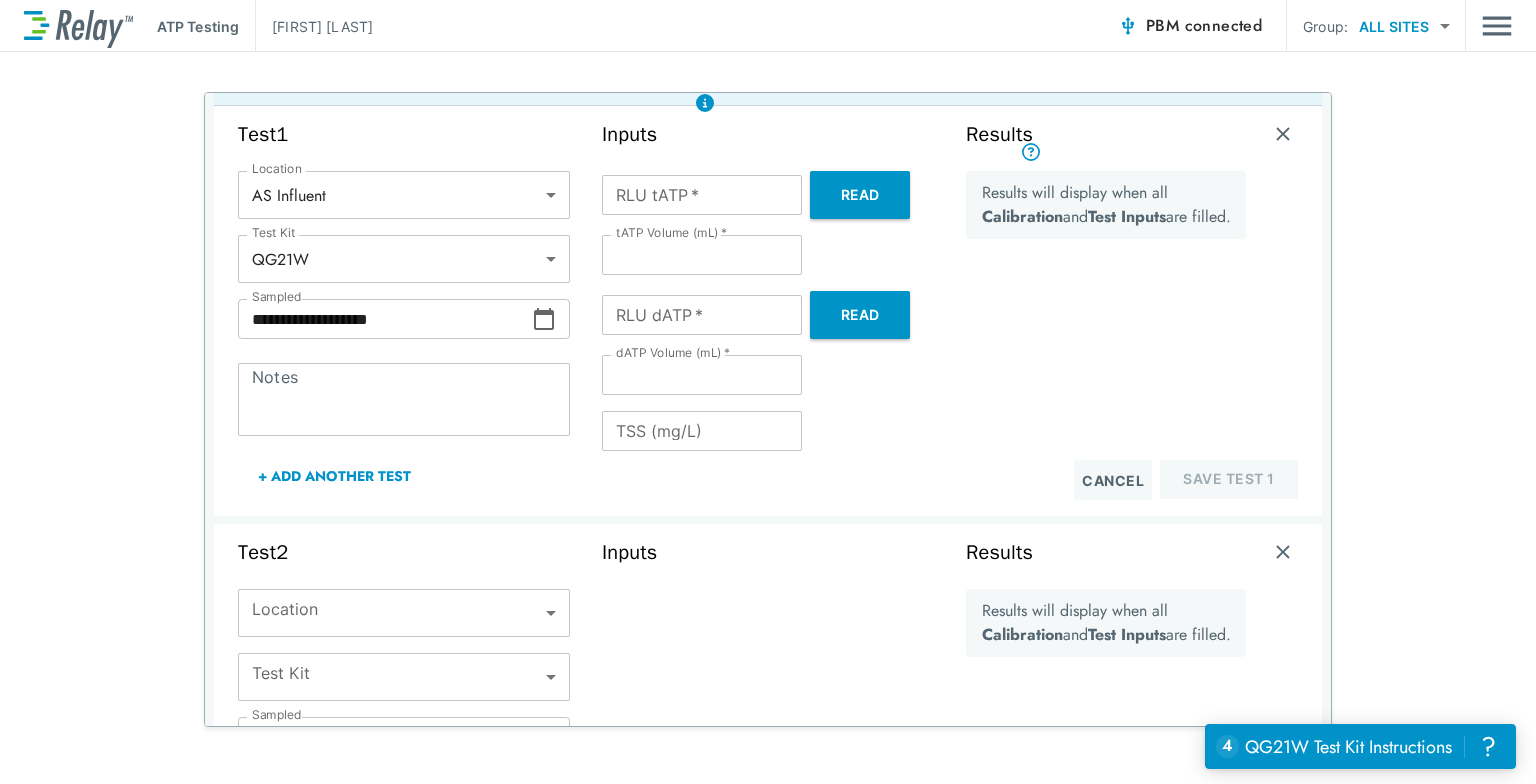 scroll, scrollTop: 522, scrollLeft: 0, axis: vertical 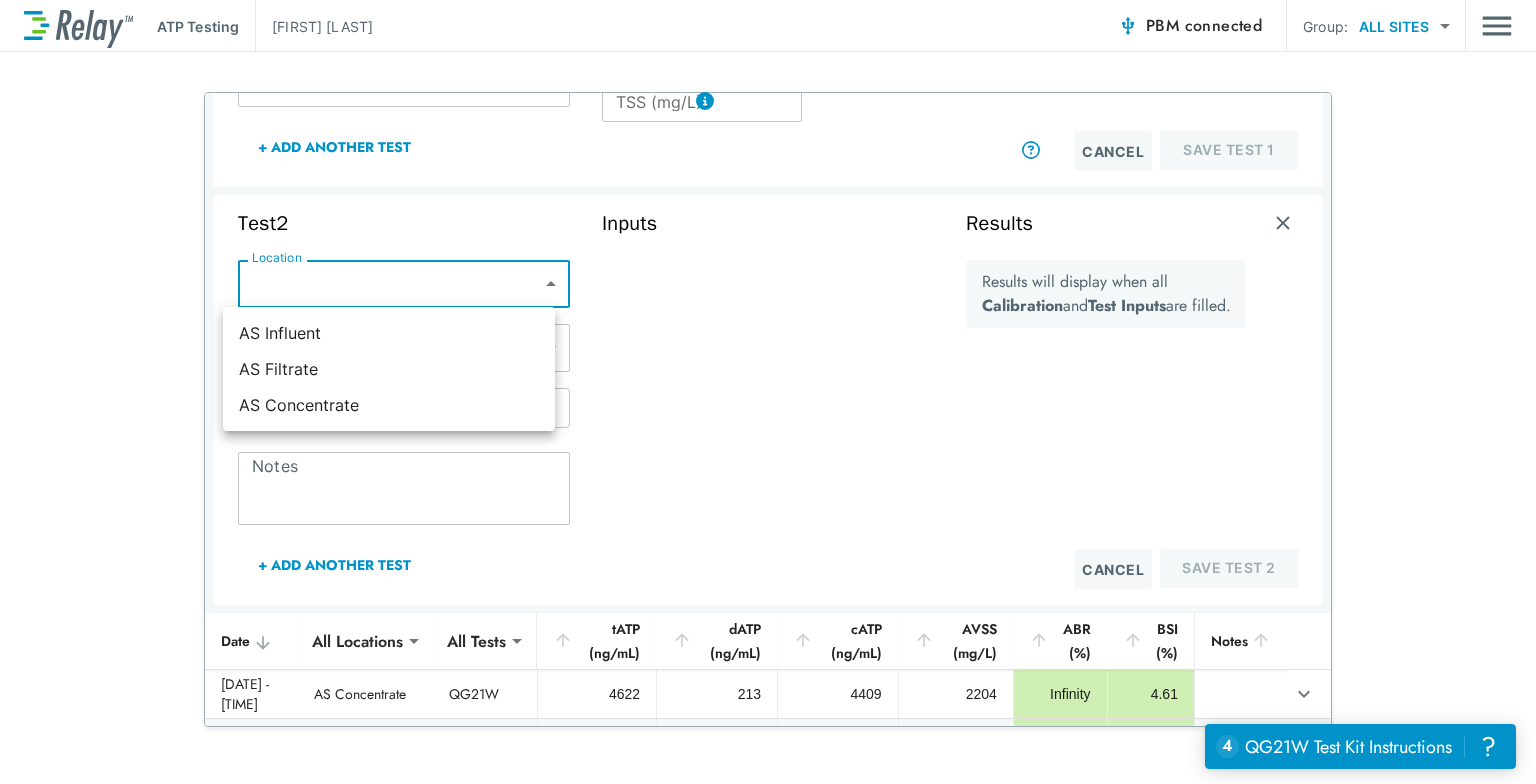 click on "**********" at bounding box center [768, 392] 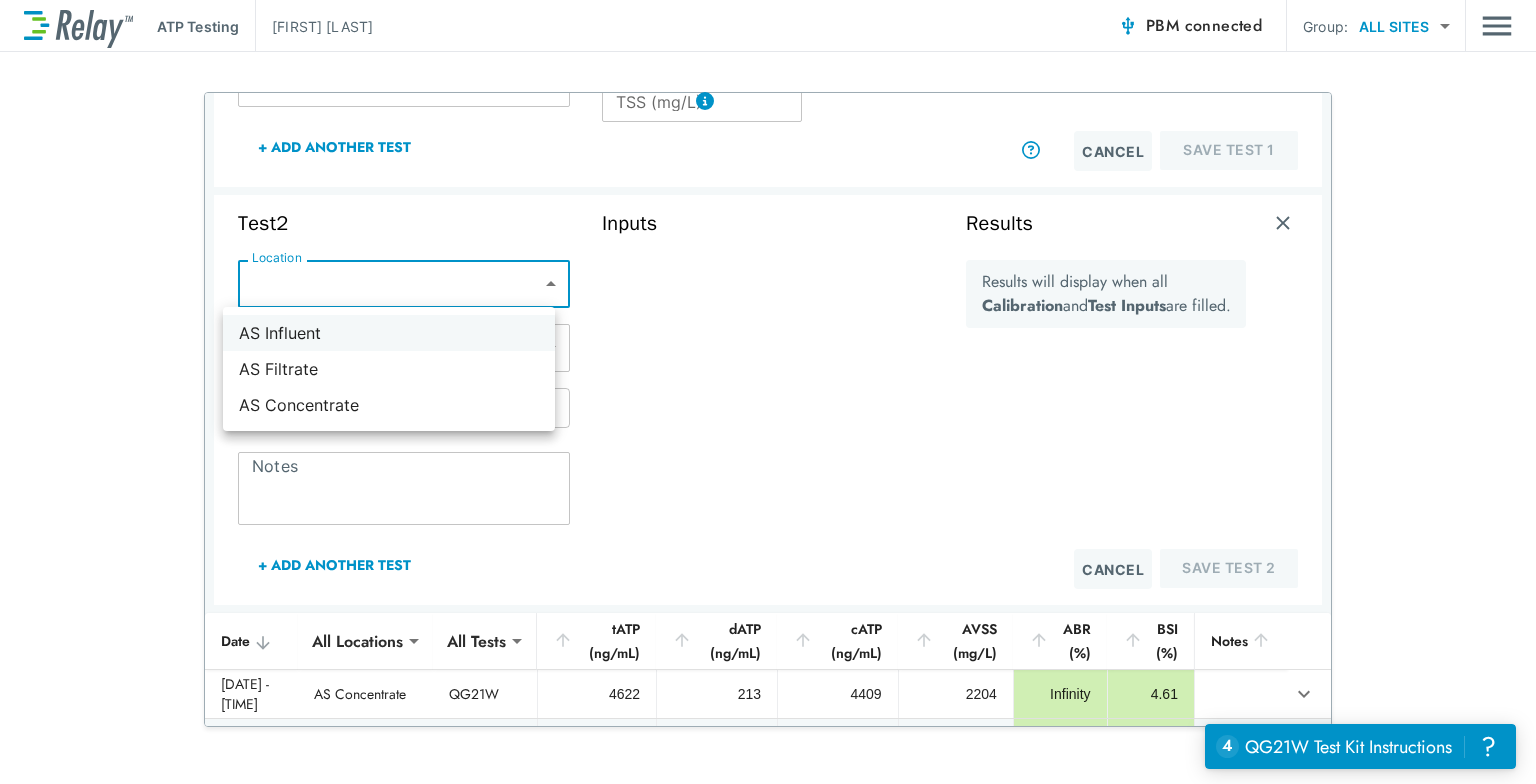 click on "AS Influent" at bounding box center (389, 333) 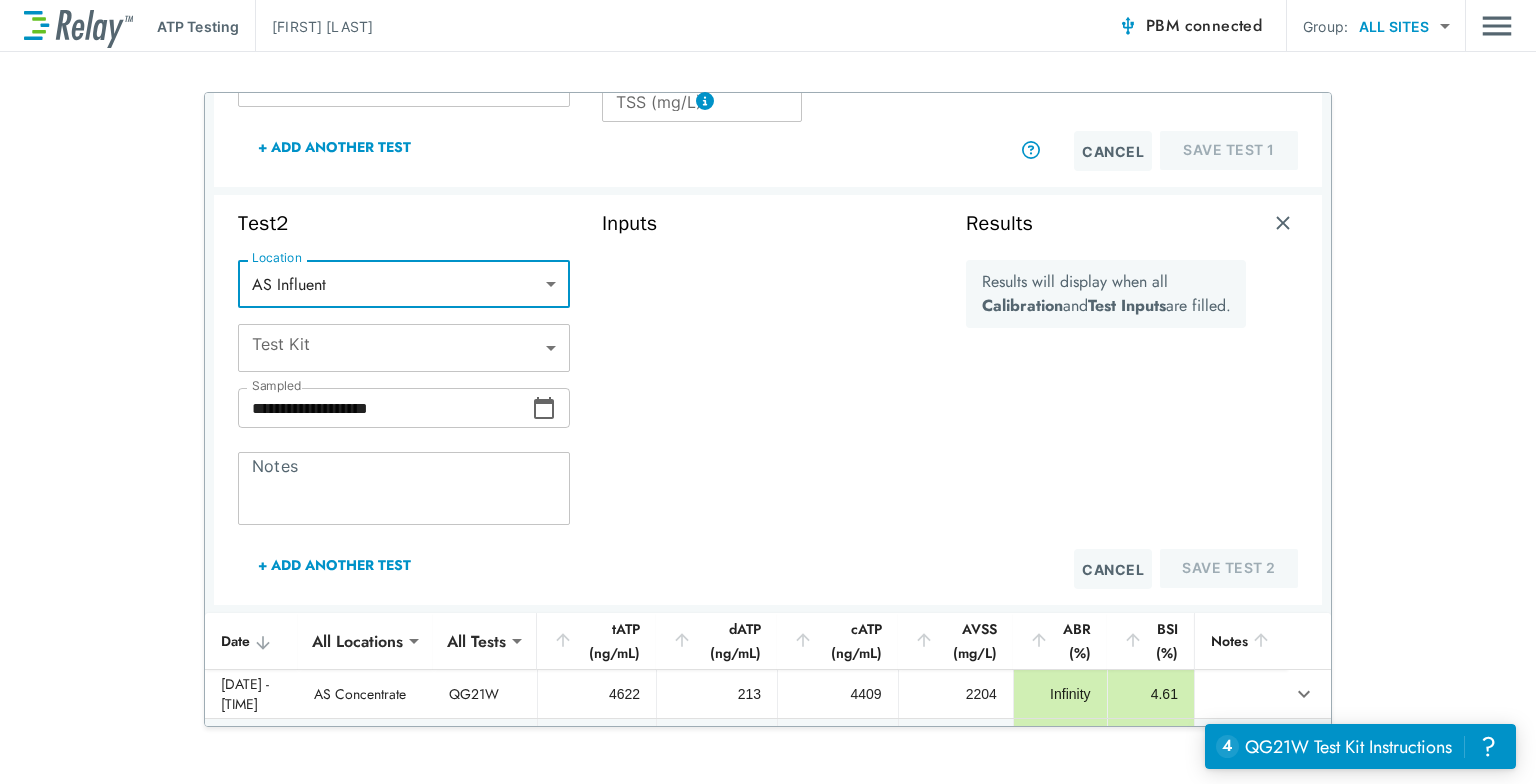 type on "*****" 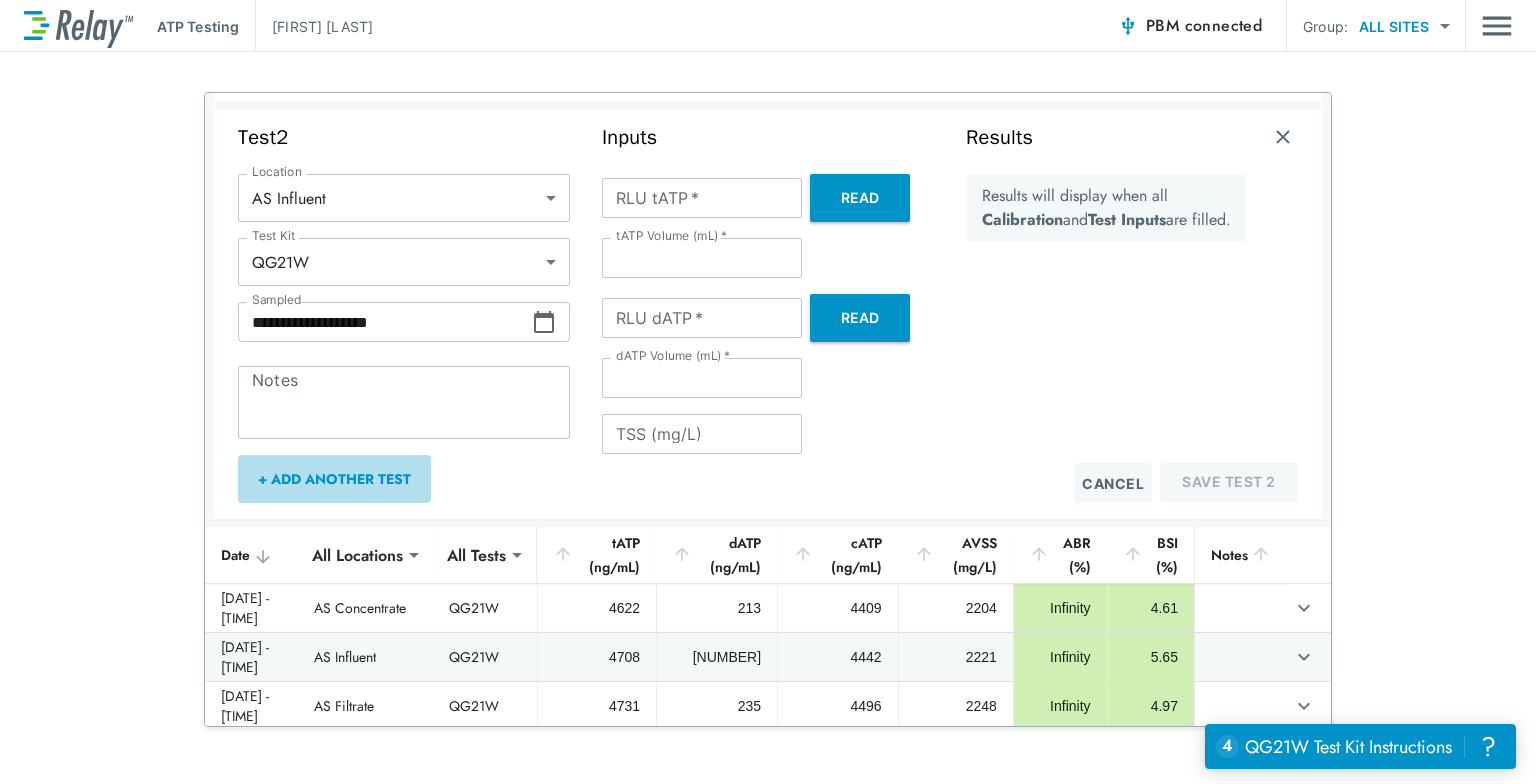 click on "+ Add Another Test" at bounding box center (334, 479) 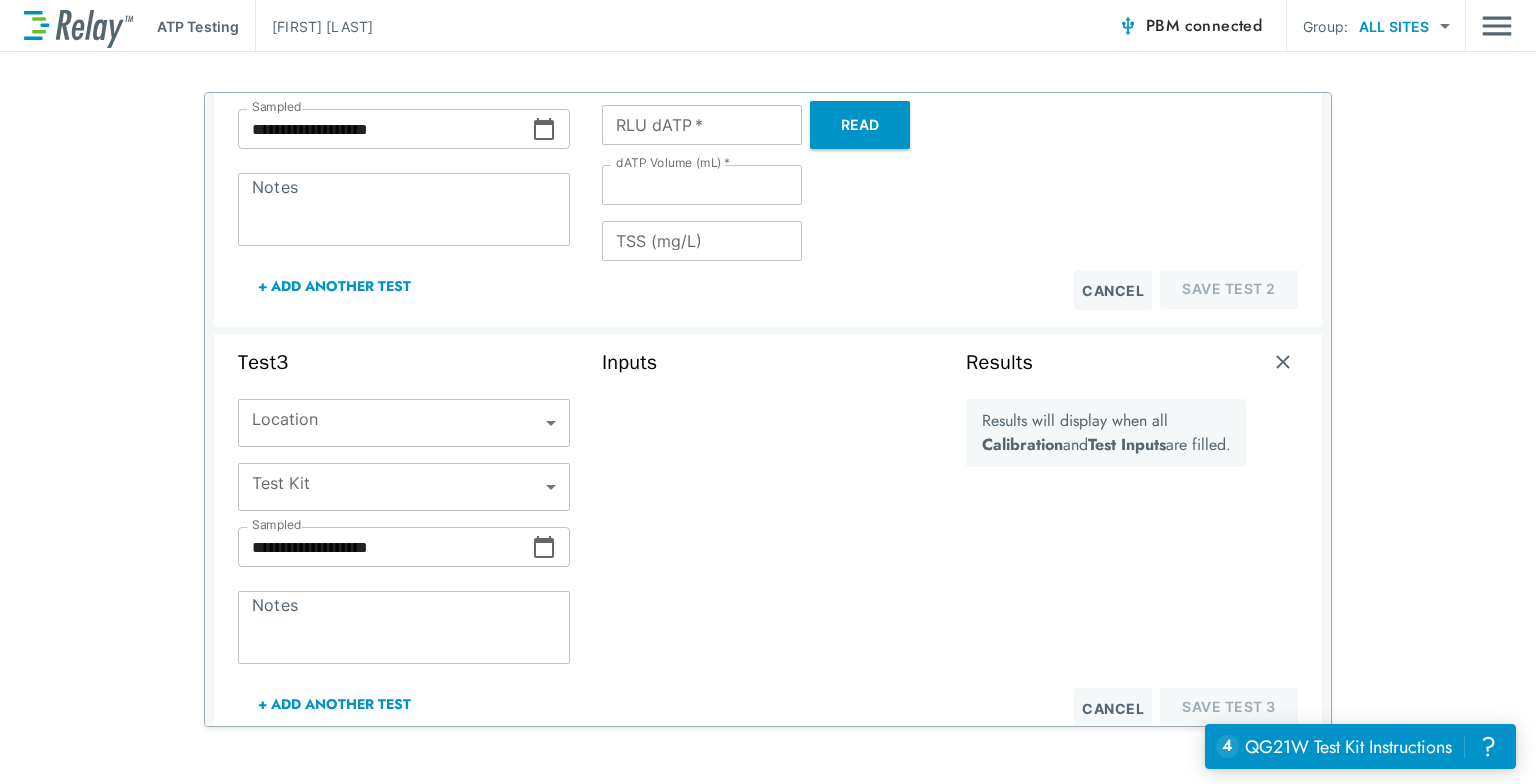 scroll, scrollTop: 804, scrollLeft: 0, axis: vertical 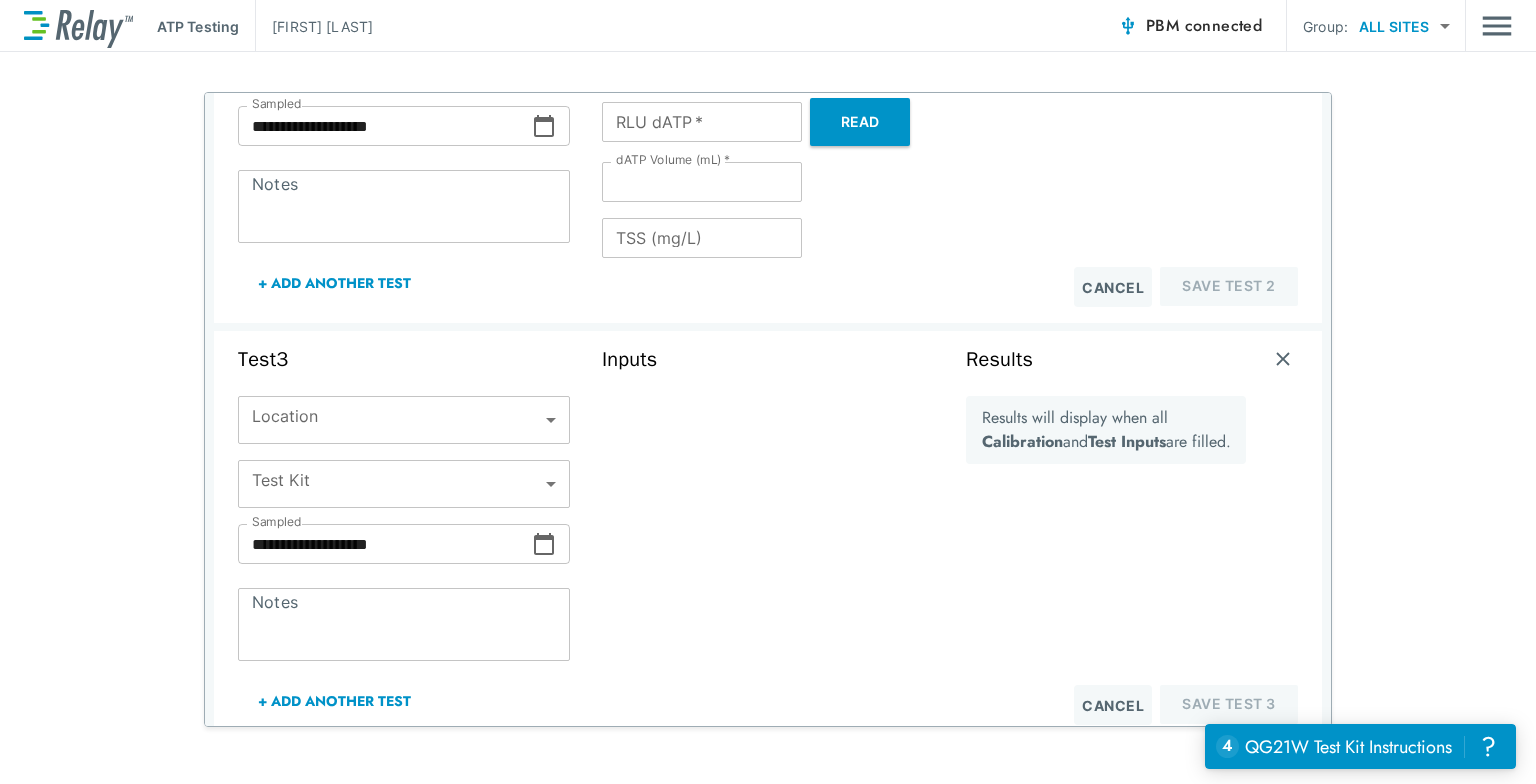 click on "​ Location" at bounding box center (404, 420) 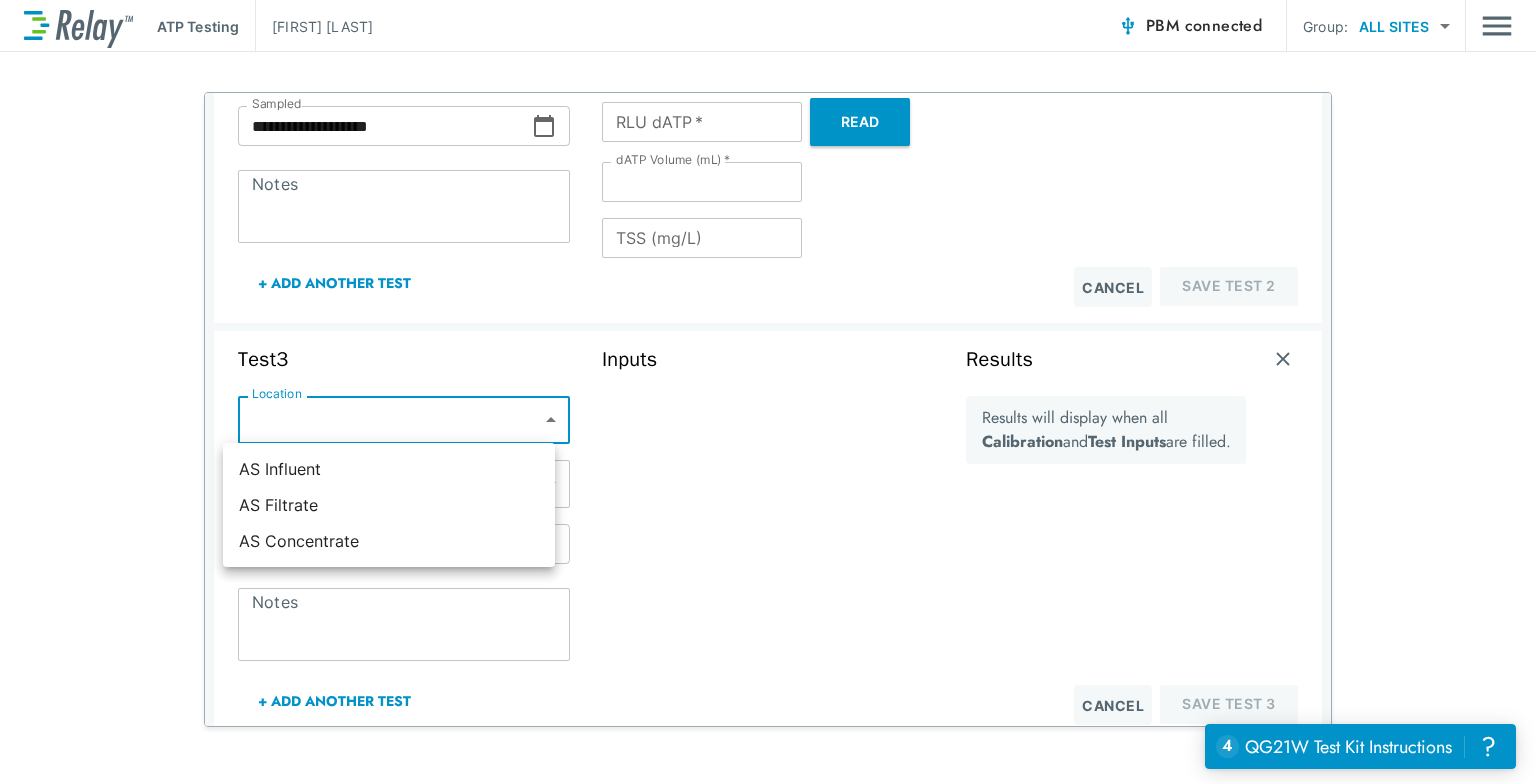 click on "**********" at bounding box center [768, 392] 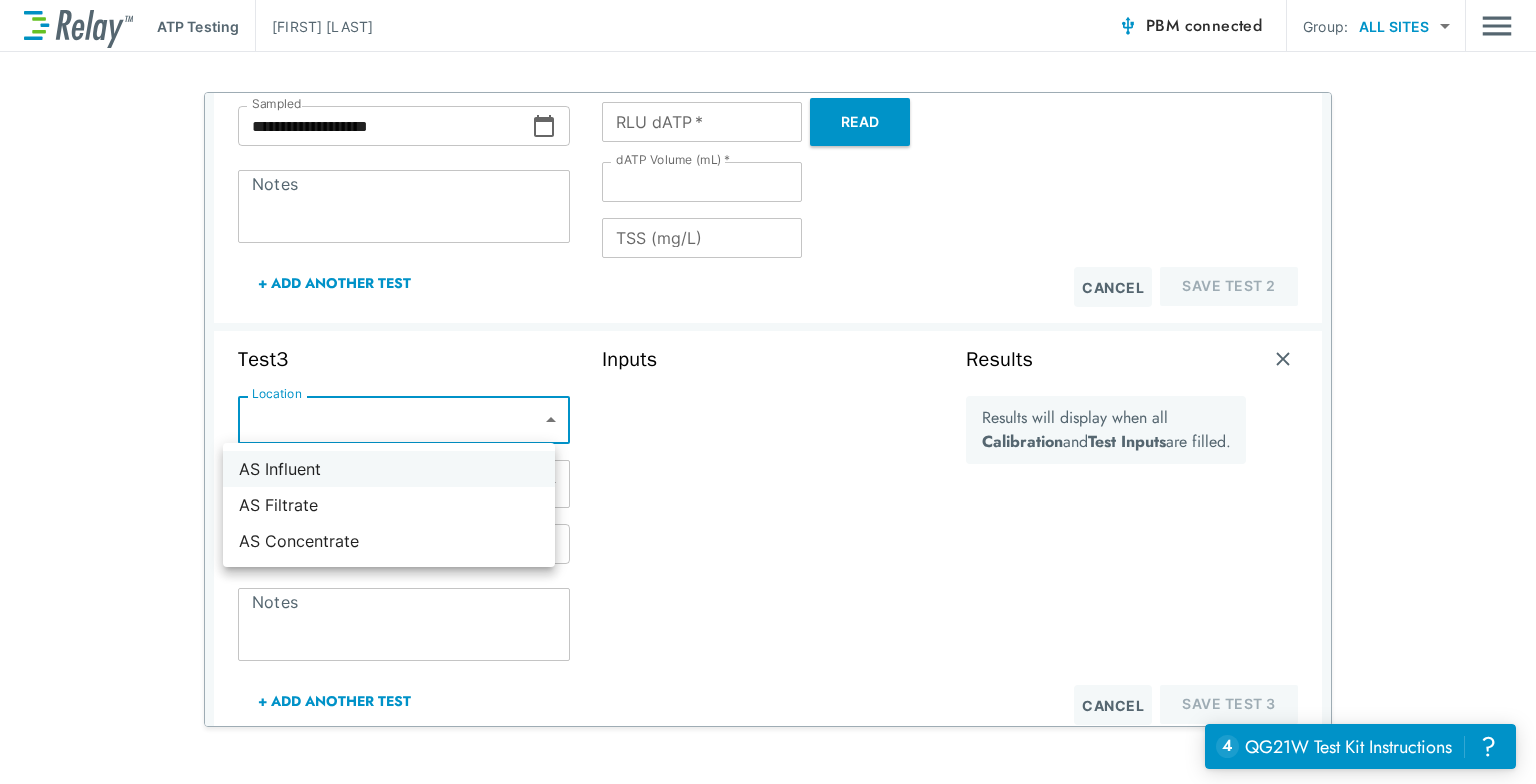 click on "AS Influent" at bounding box center [389, 469] 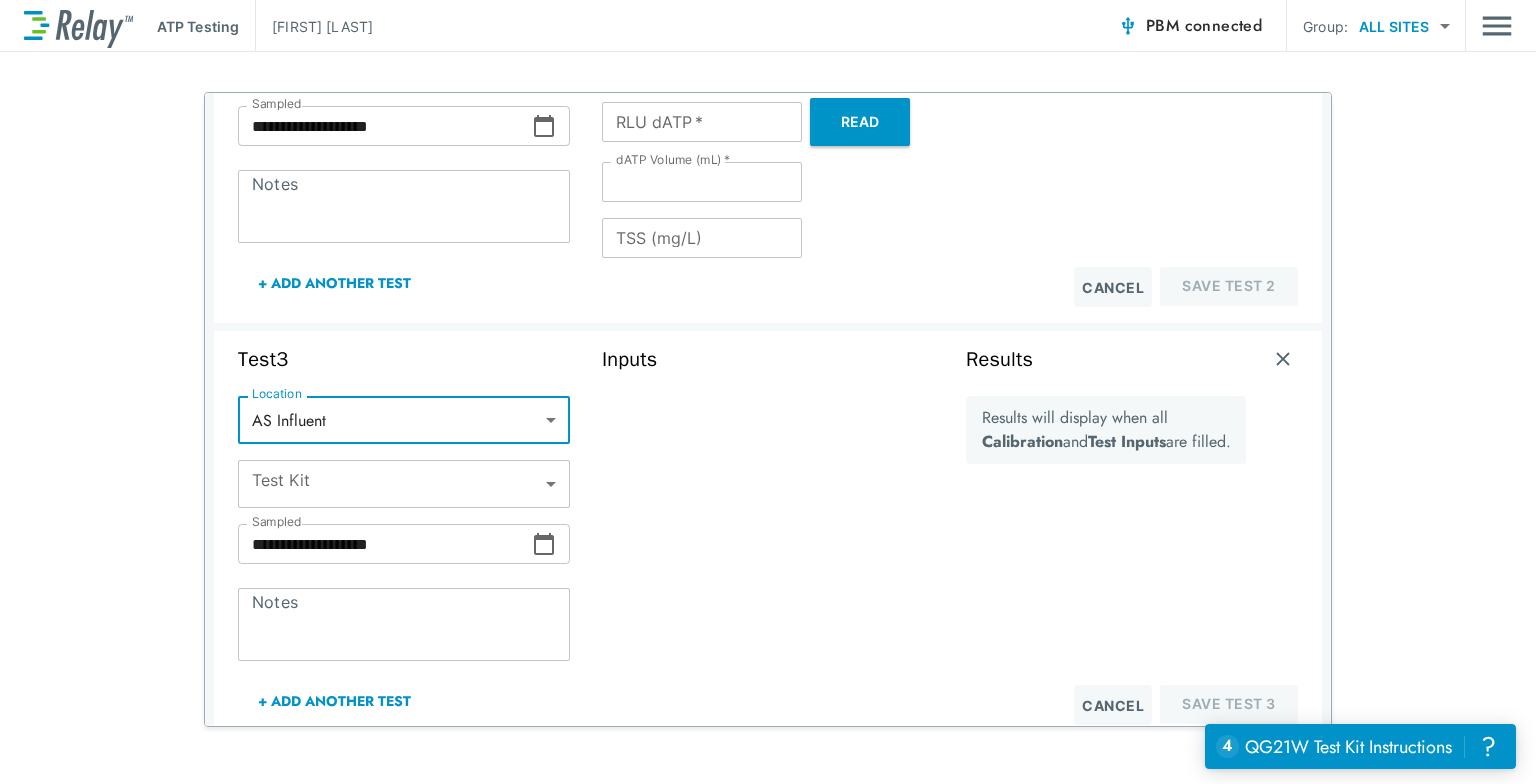 type on "**********" 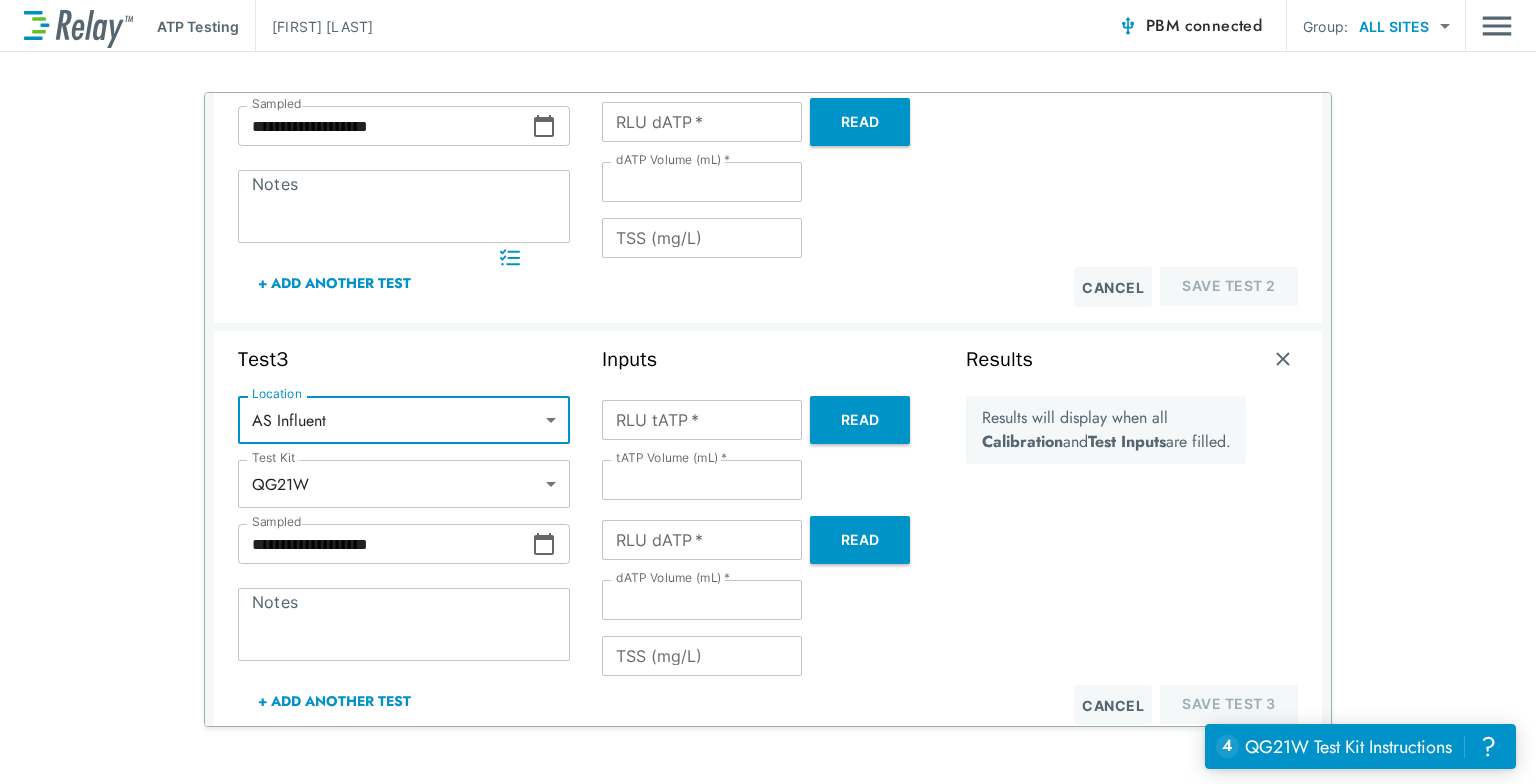 scroll, scrollTop: 1029, scrollLeft: 0, axis: vertical 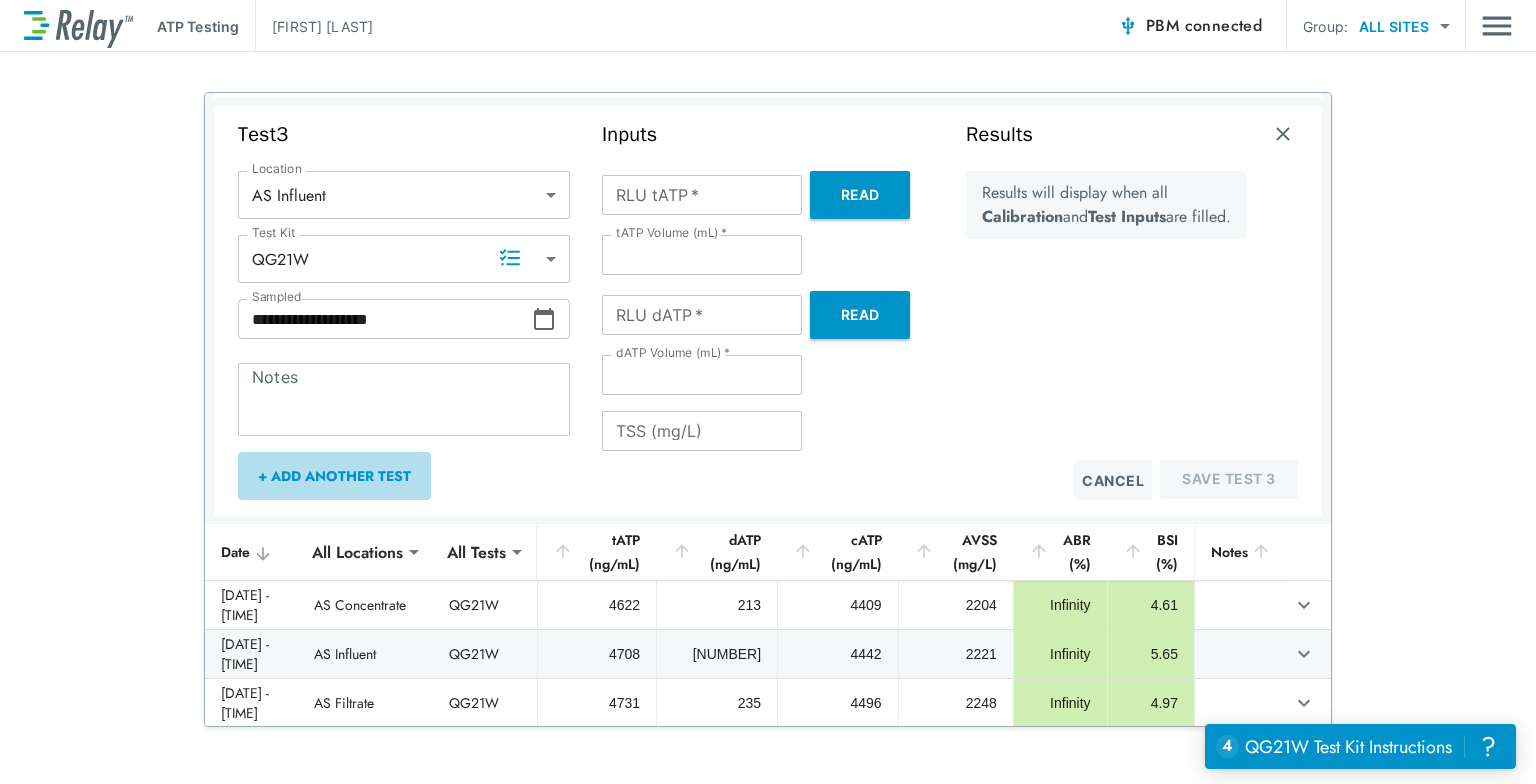 click on "+ Add Another Test" at bounding box center [334, 476] 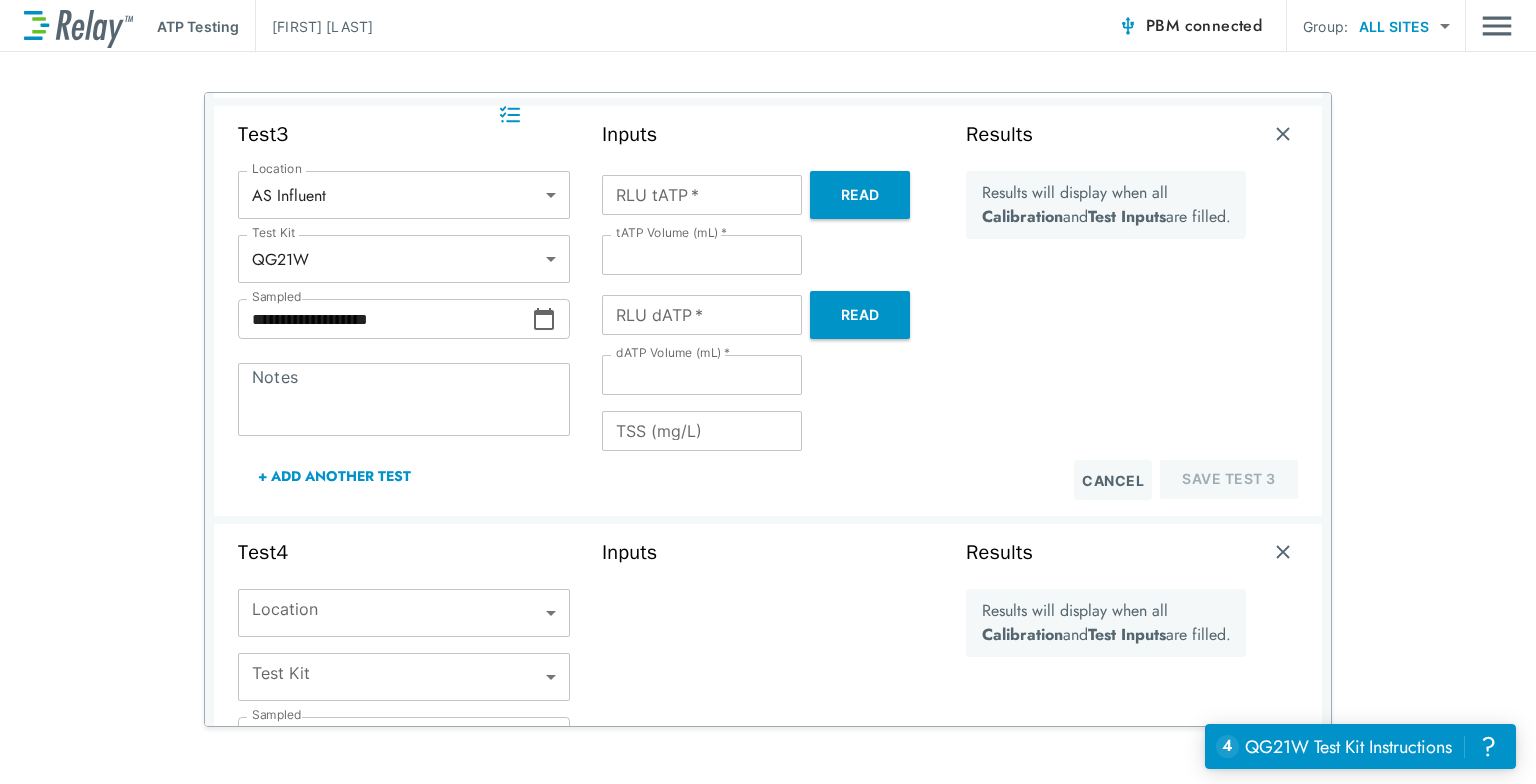 scroll, scrollTop: 1172, scrollLeft: 0, axis: vertical 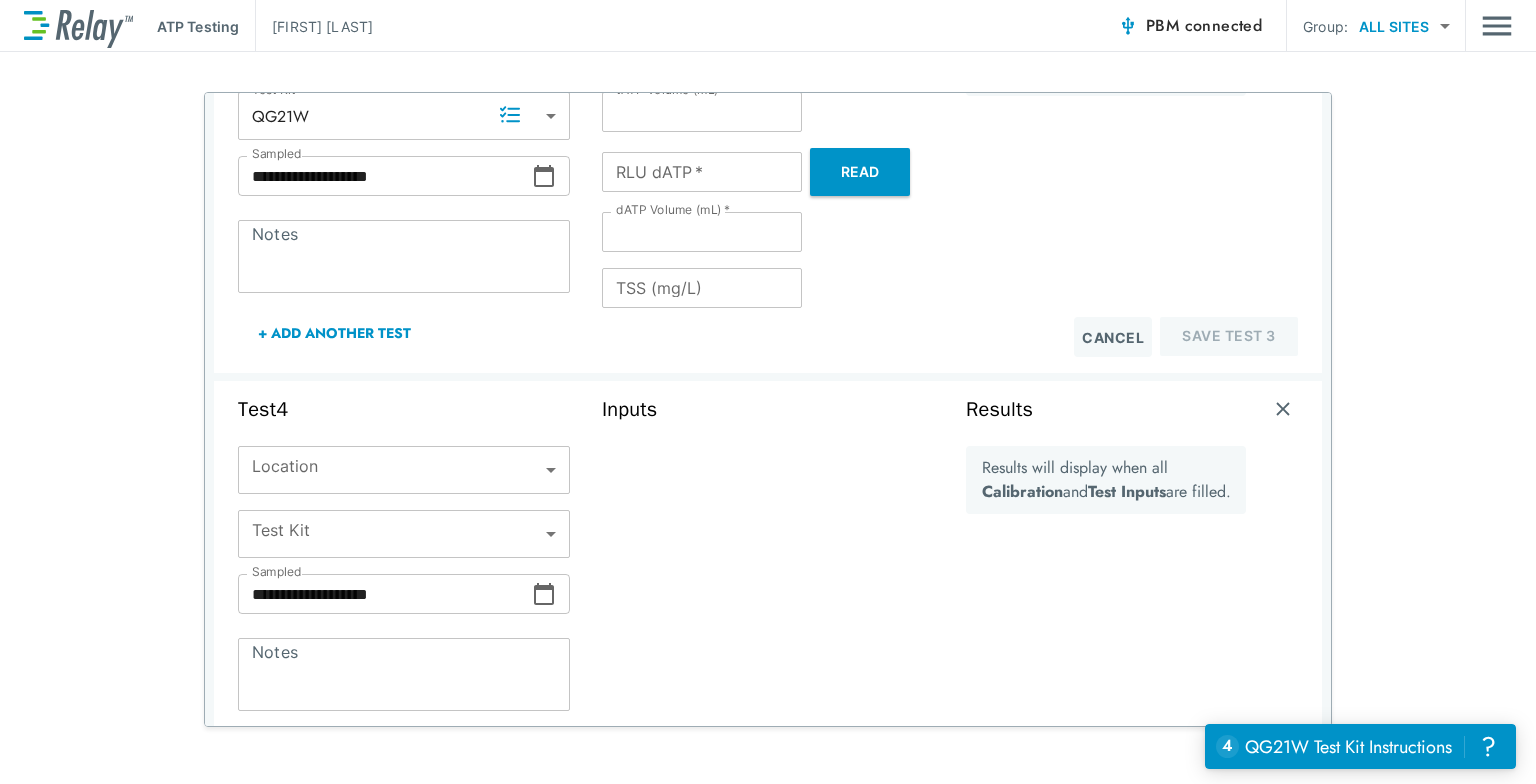 click on "**********" at bounding box center (768, 392) 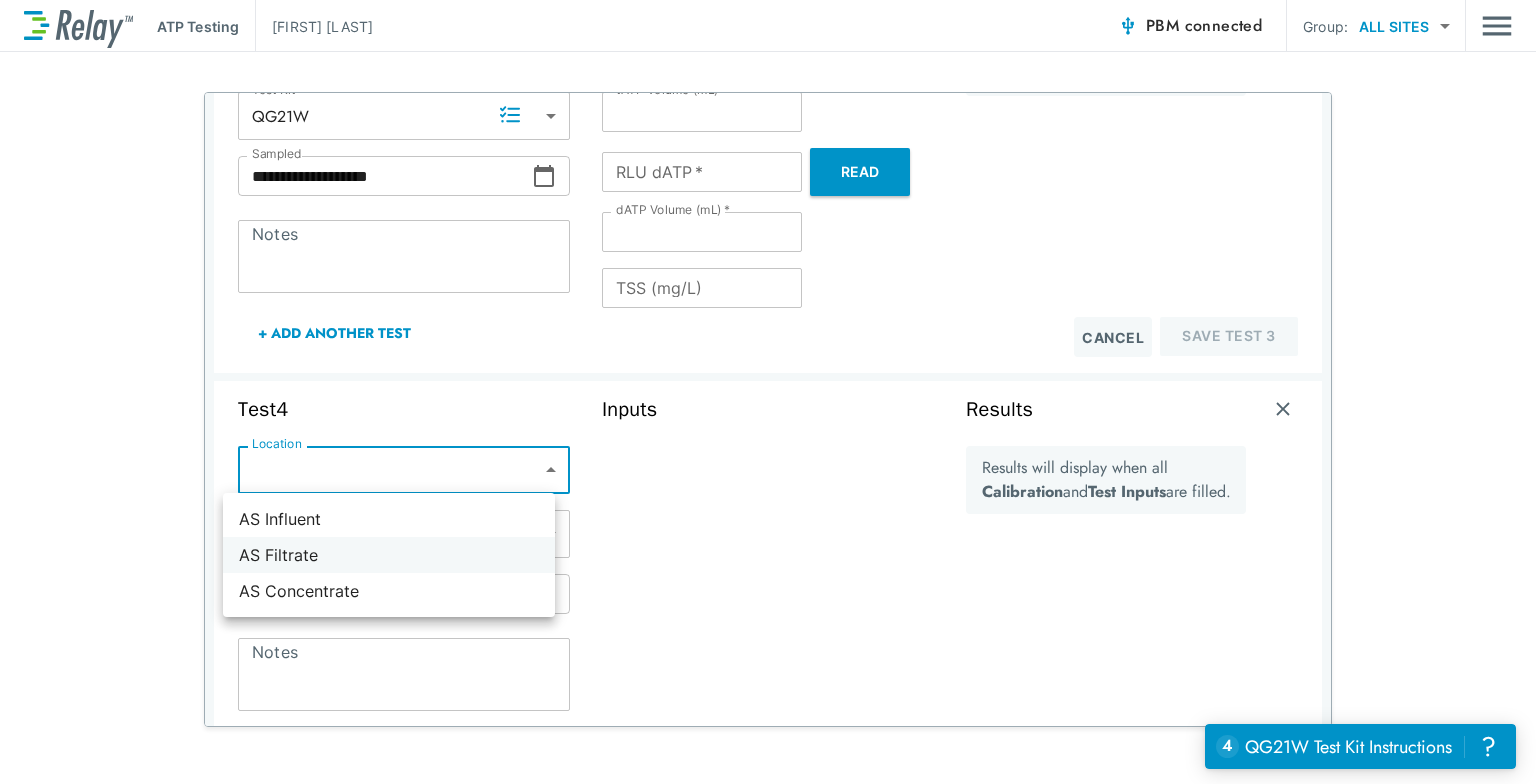 click on "AS Filtrate" at bounding box center (389, 555) 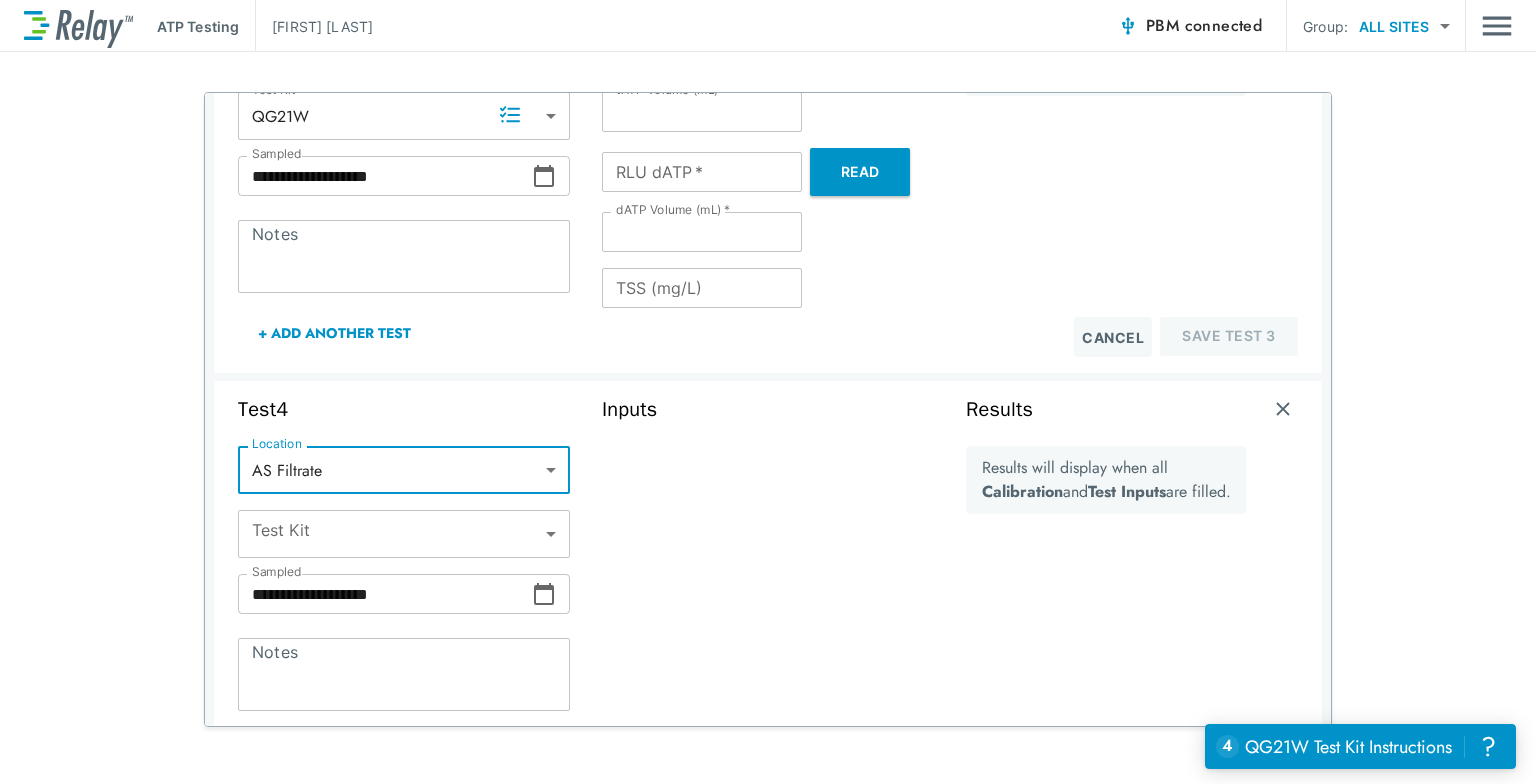 type on "*****" 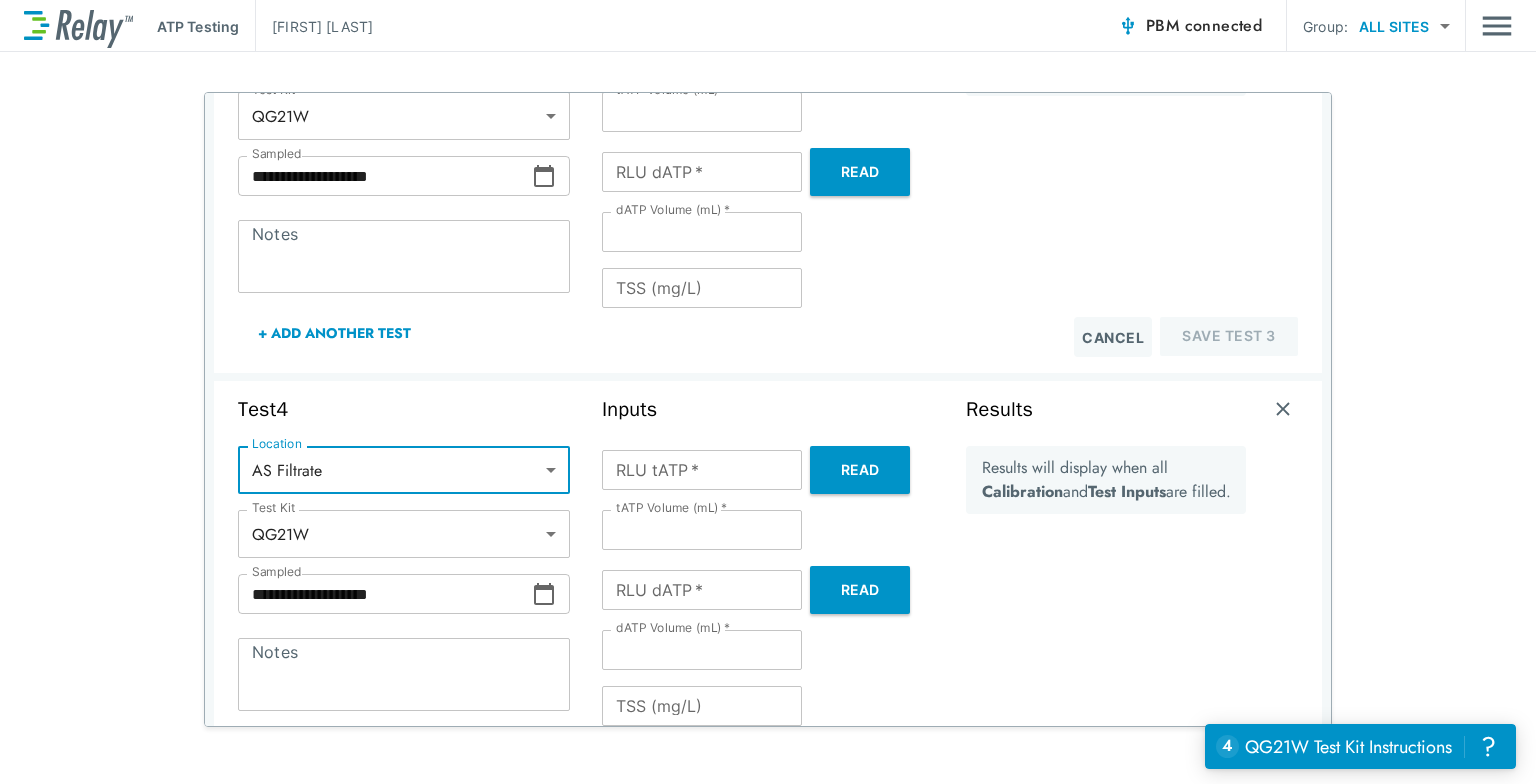 scroll, scrollTop: 1424, scrollLeft: 0, axis: vertical 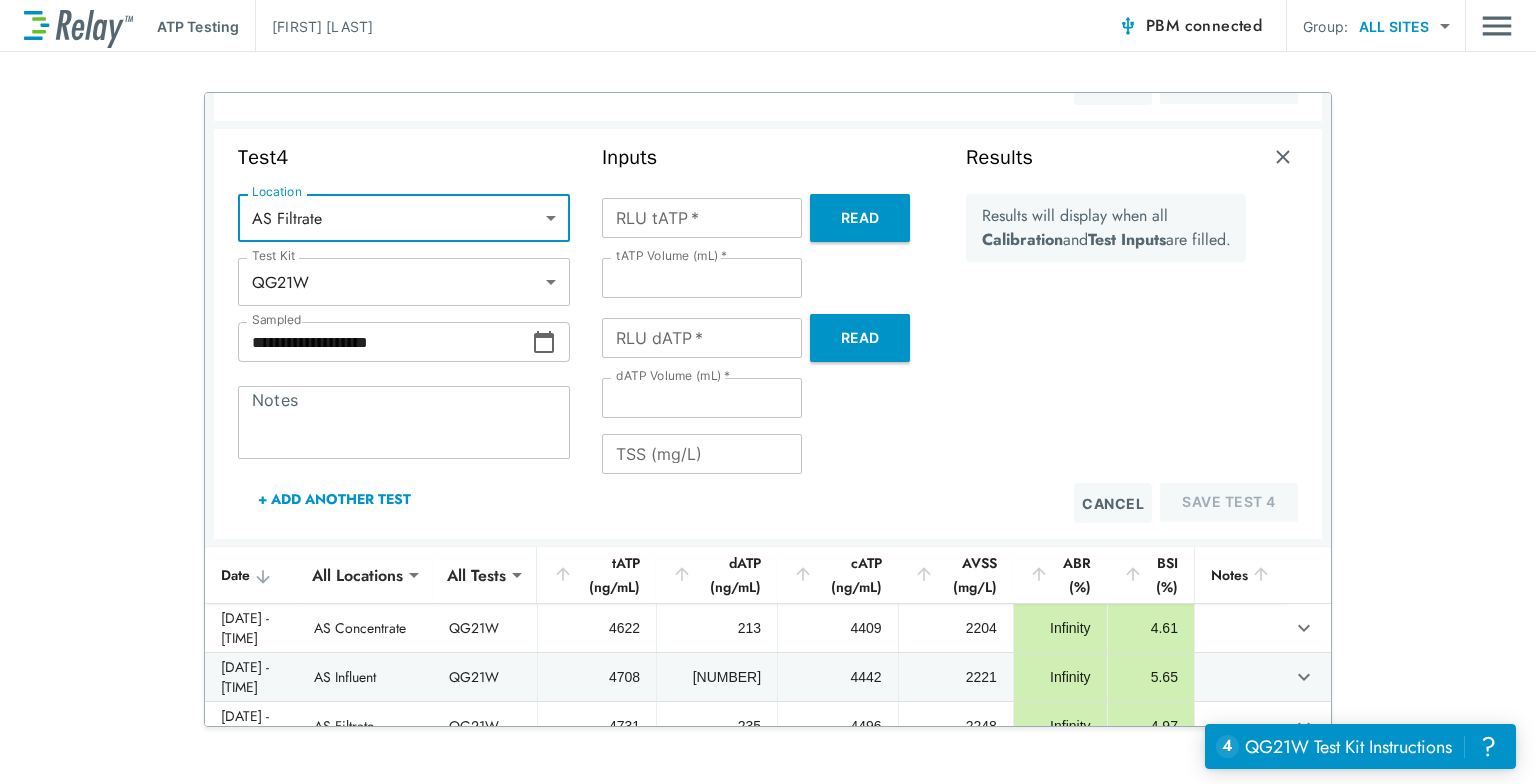 click on "+ Add Another Test" at bounding box center (334, 499) 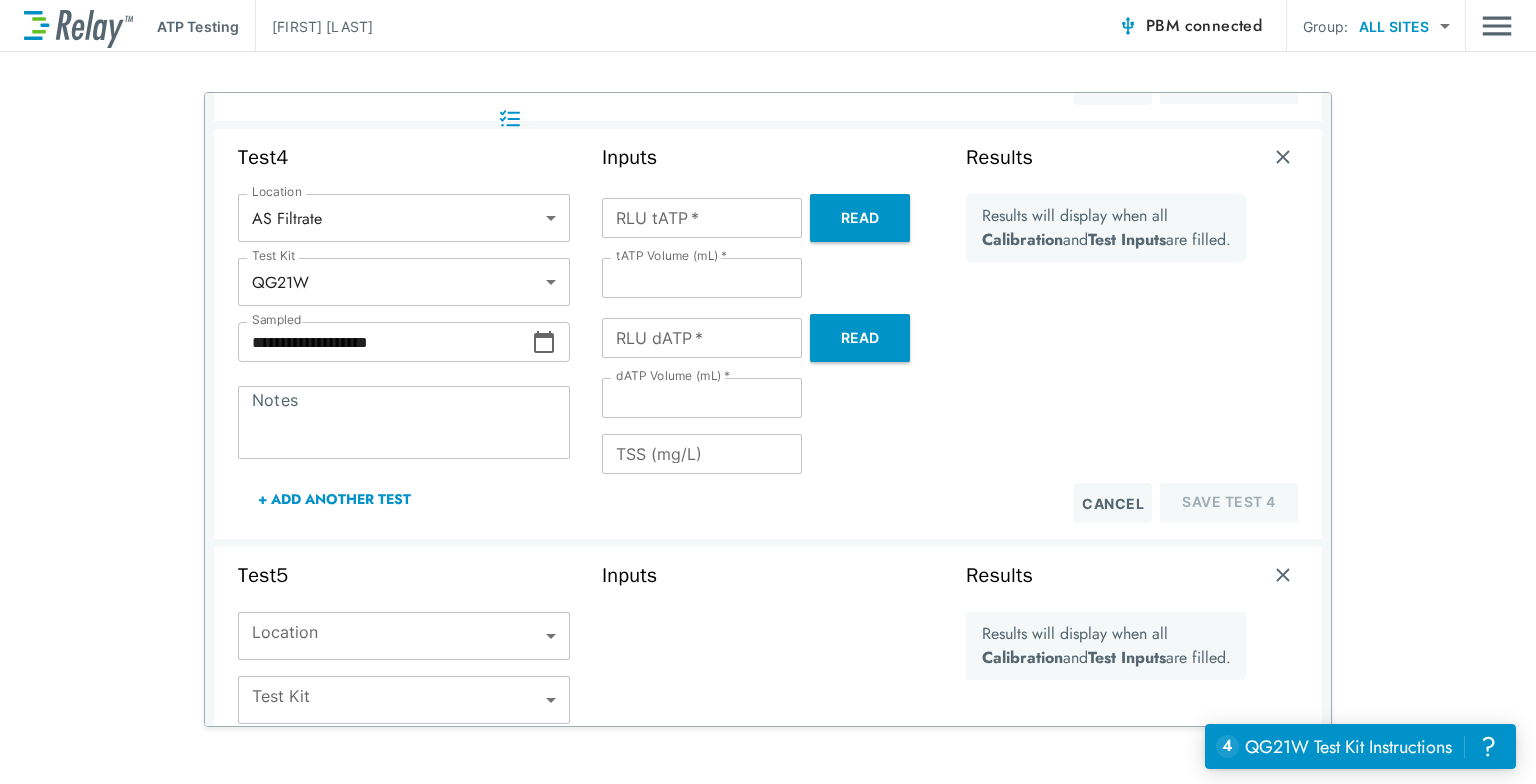 scroll, scrollTop: 1586, scrollLeft: 0, axis: vertical 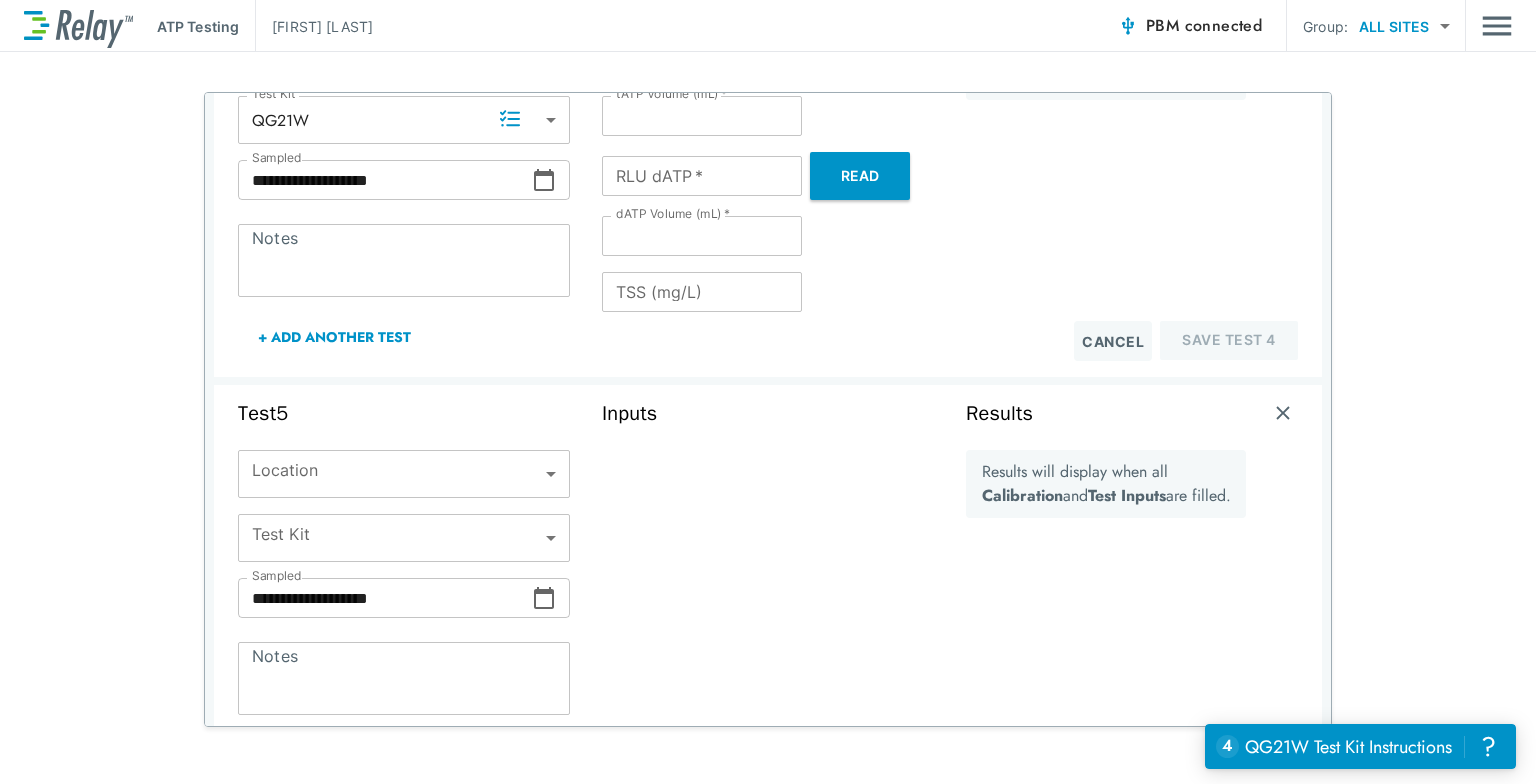 click on "**********" at bounding box center [768, 392] 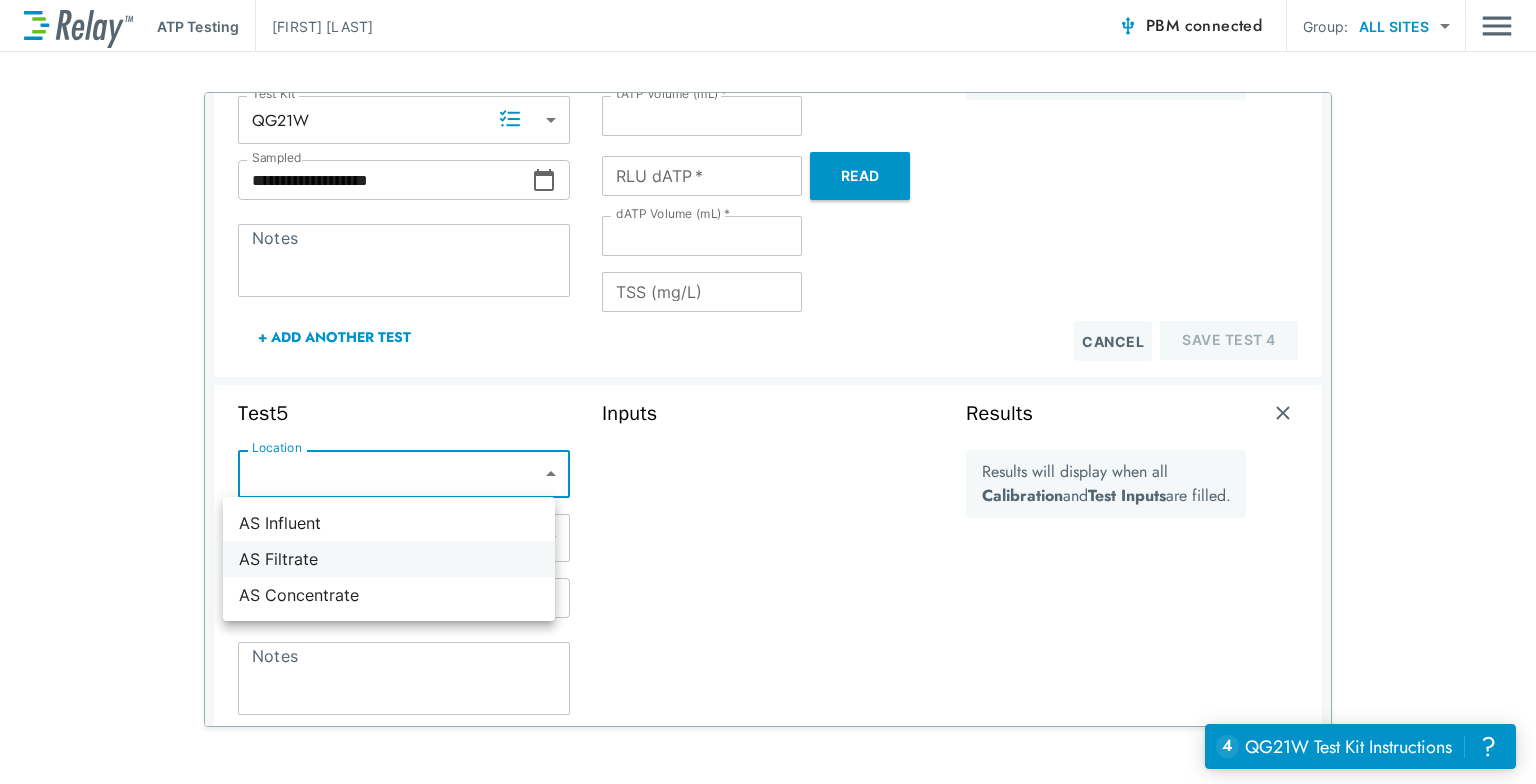 click on "AS Filtrate" at bounding box center (389, 559) 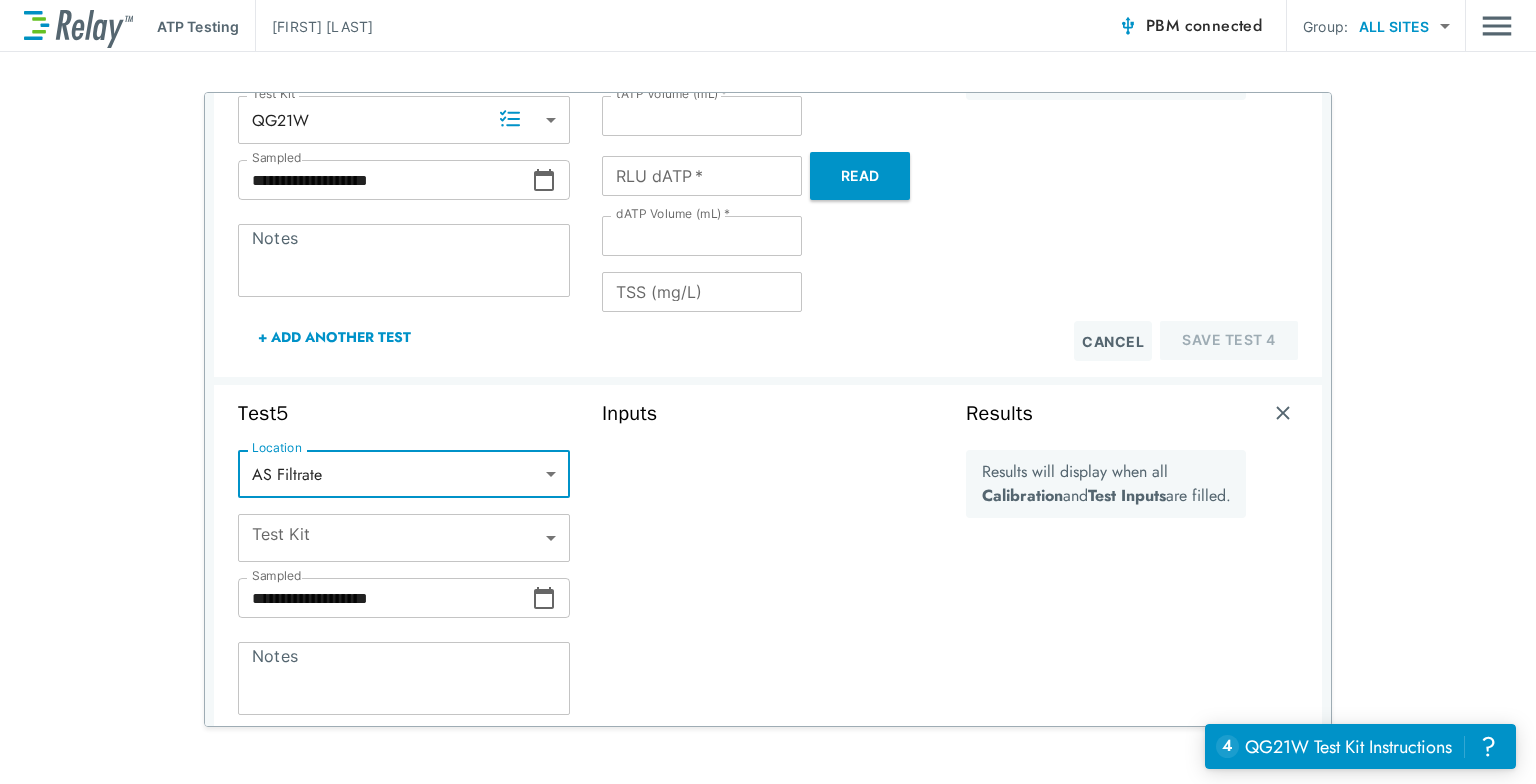type on "**********" 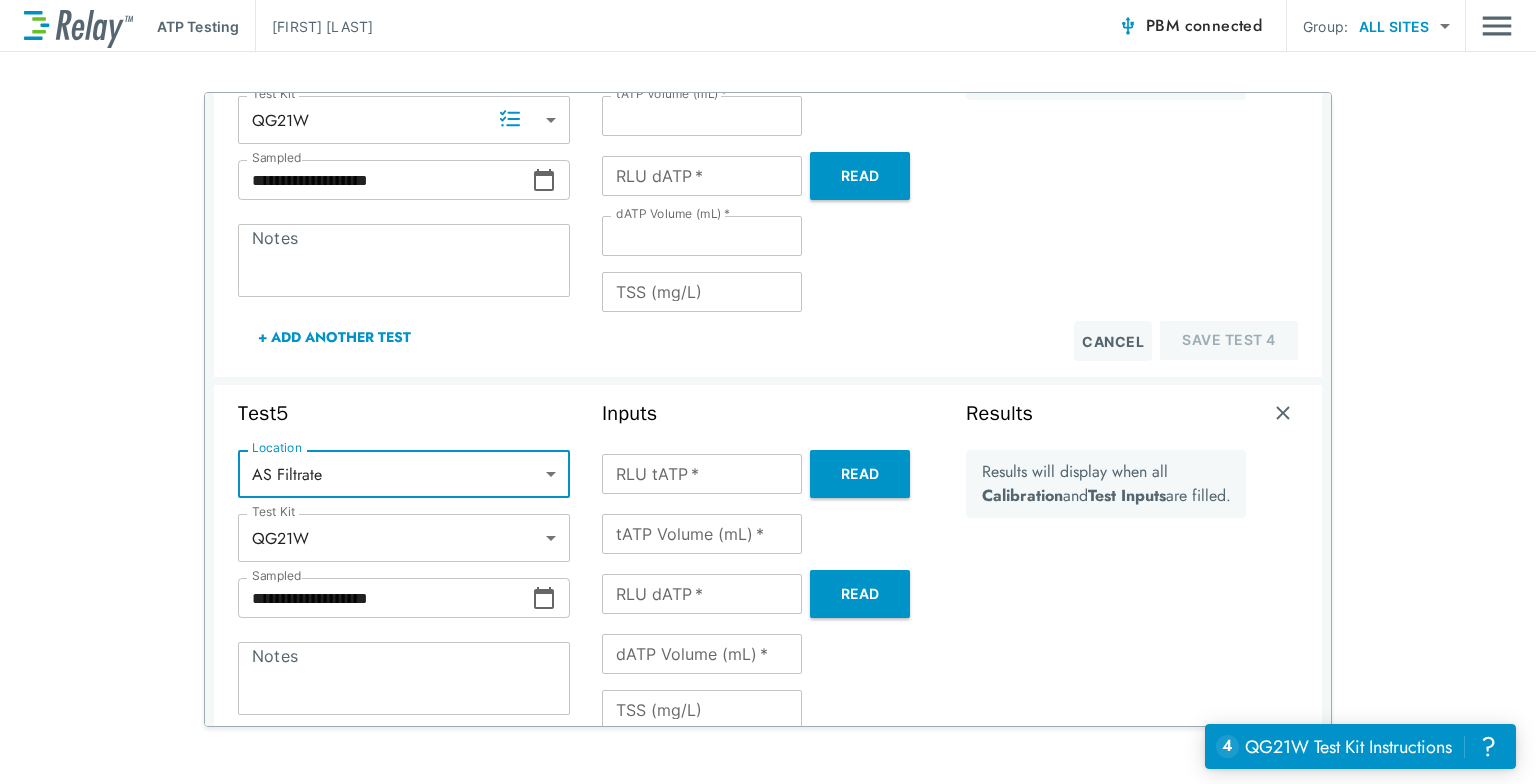 type on "*****" 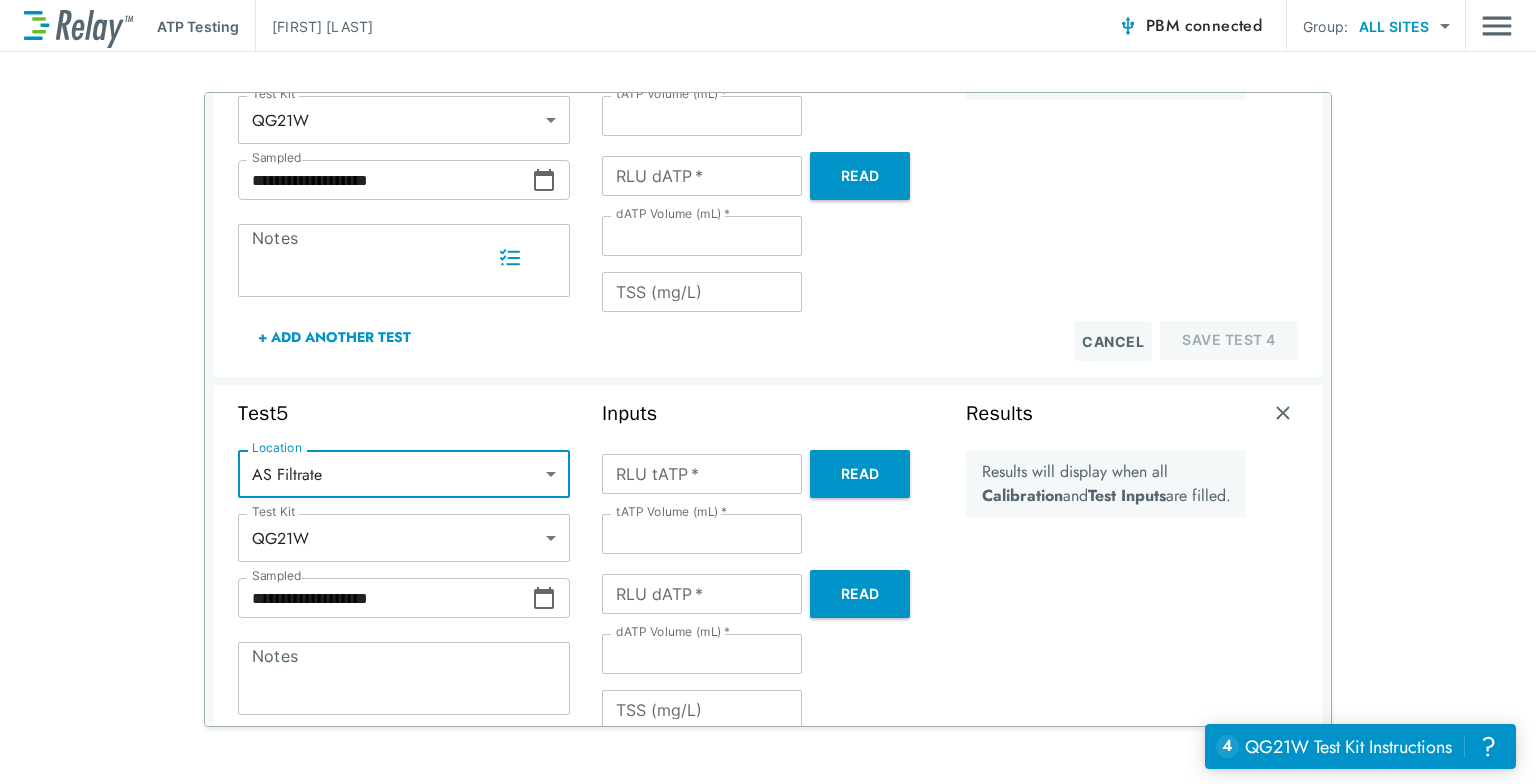 scroll, scrollTop: 1865, scrollLeft: 0, axis: vertical 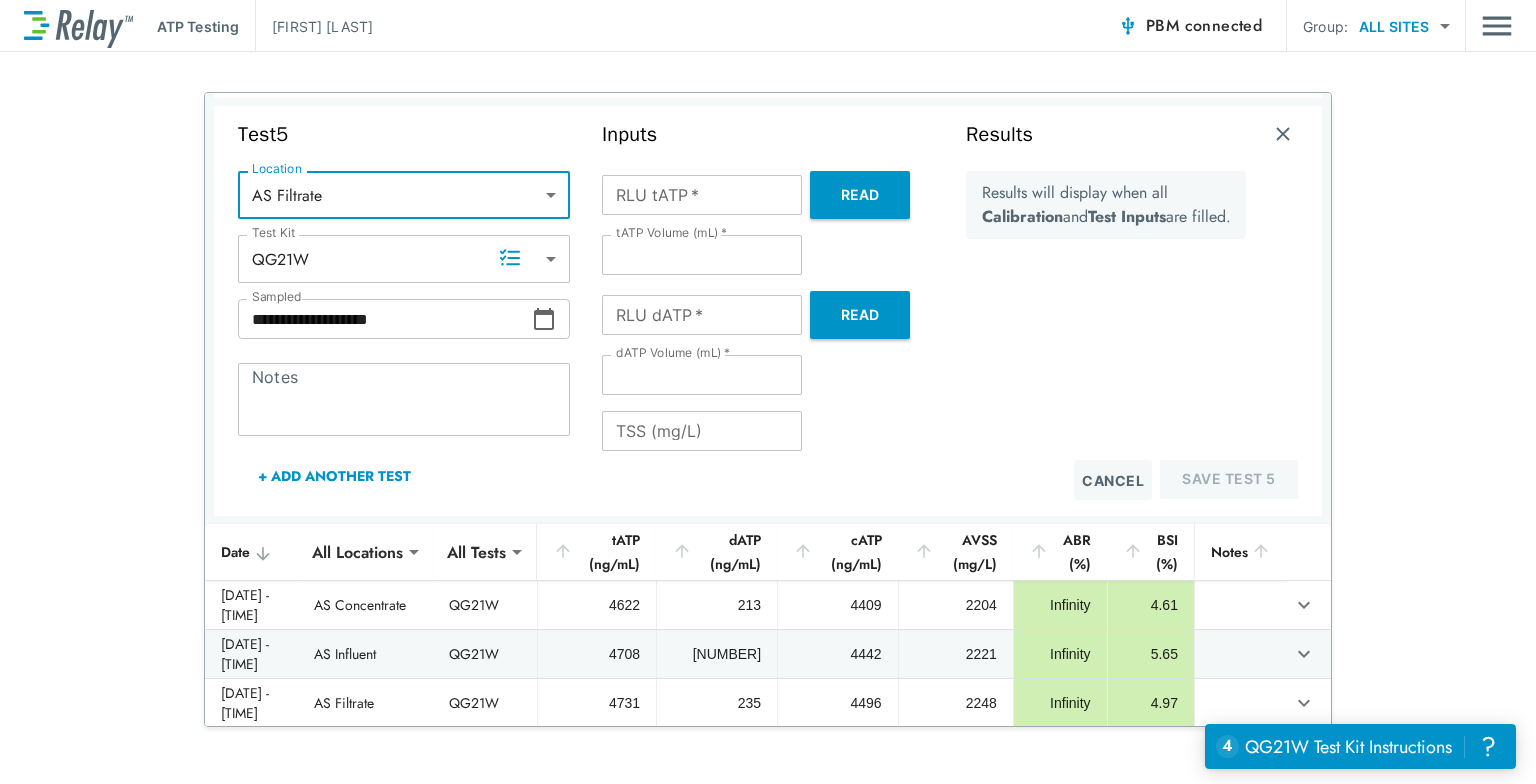 click on "+ Add Another Test" at bounding box center [334, 476] 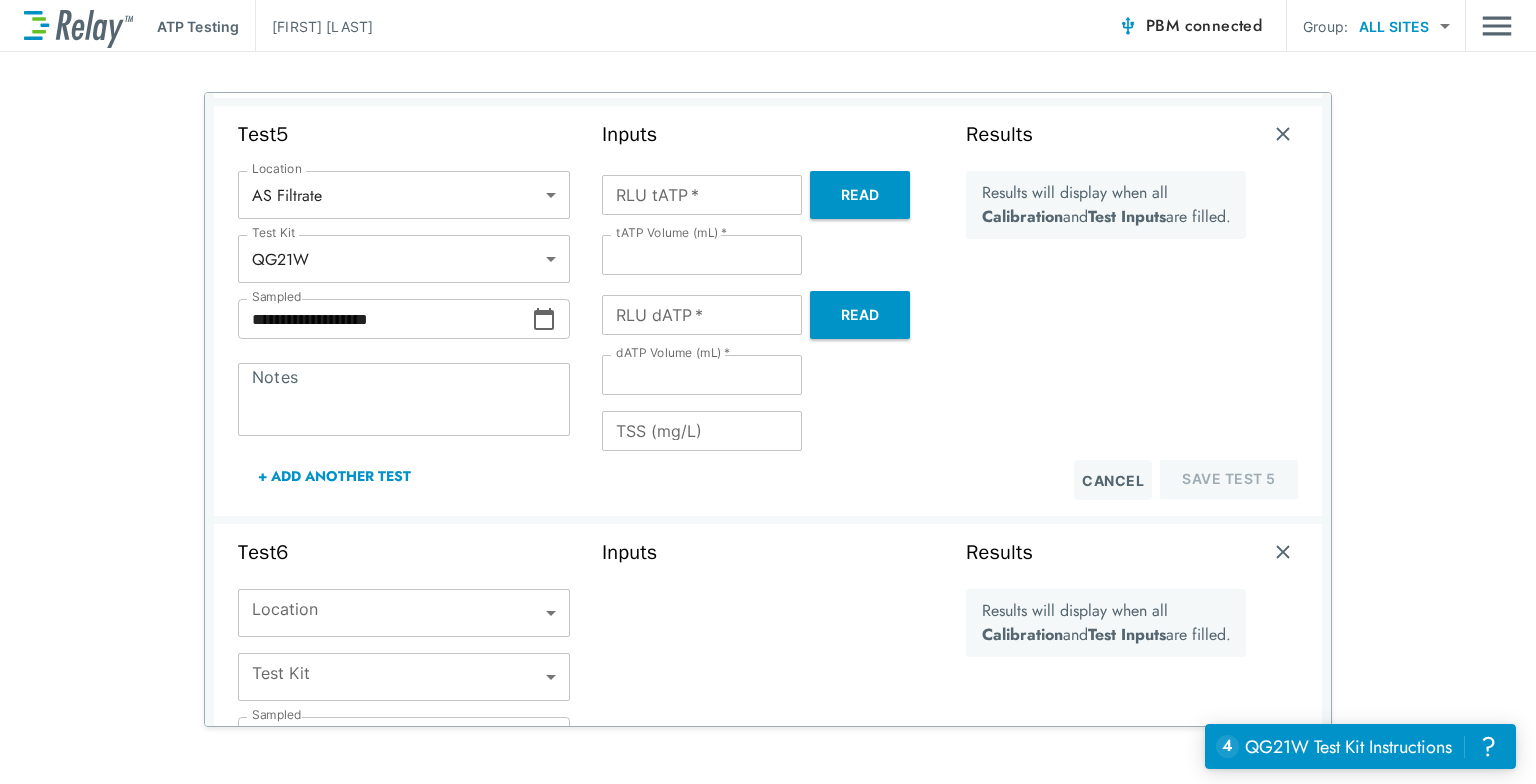 scroll, scrollTop: 2050, scrollLeft: 0, axis: vertical 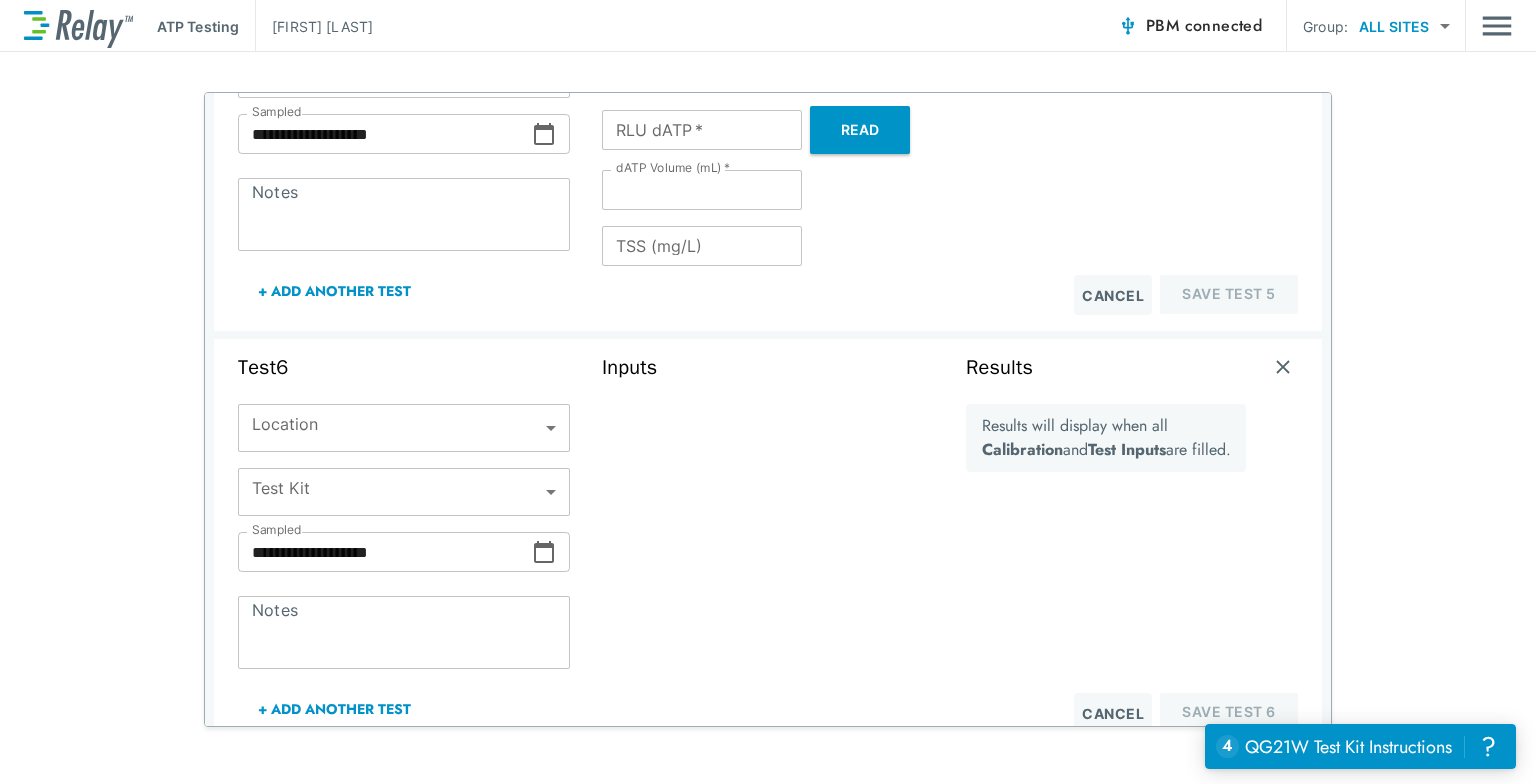 click on "**********" at bounding box center [768, 392] 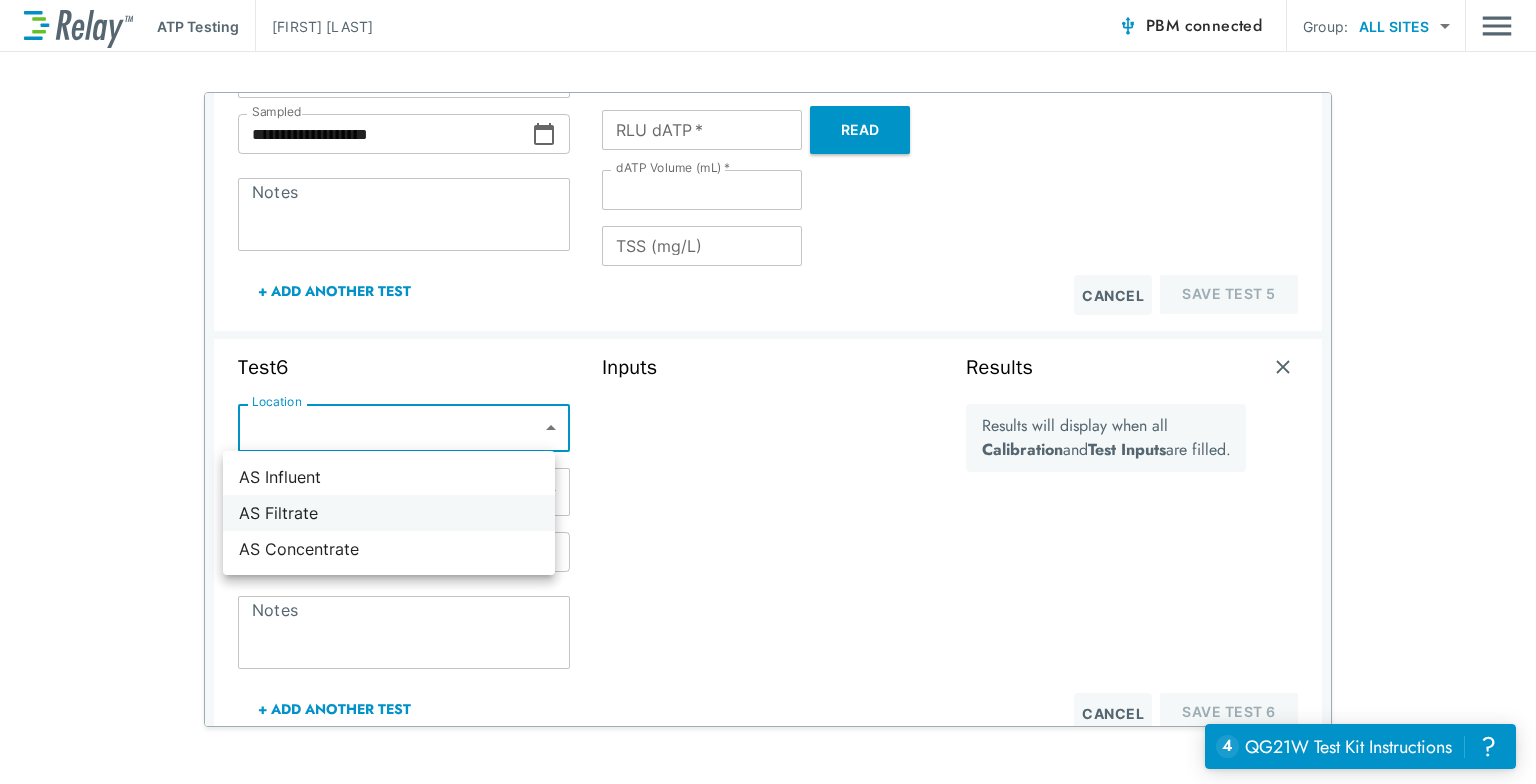 click on "AS Filtrate" at bounding box center (389, 513) 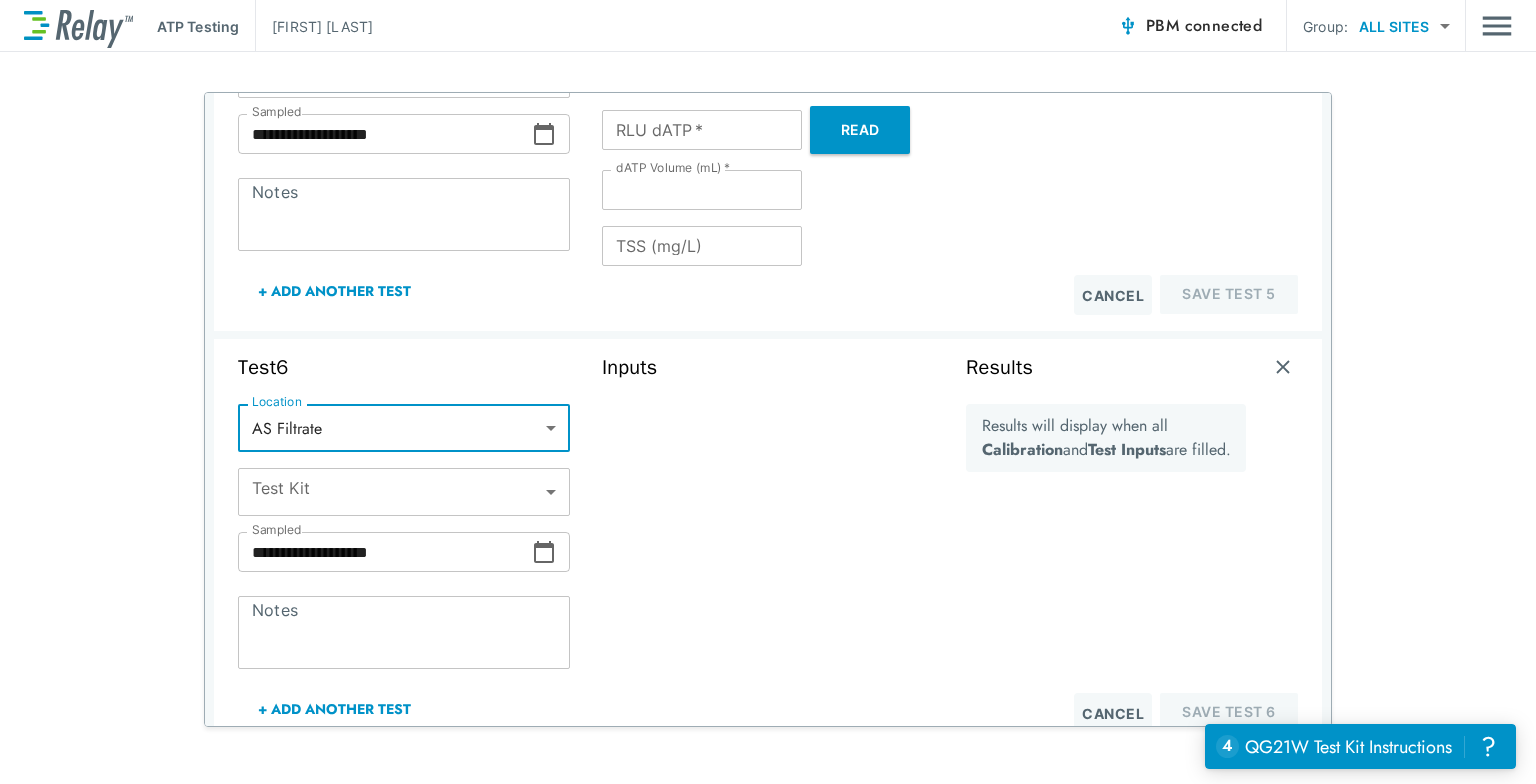 type on "**********" 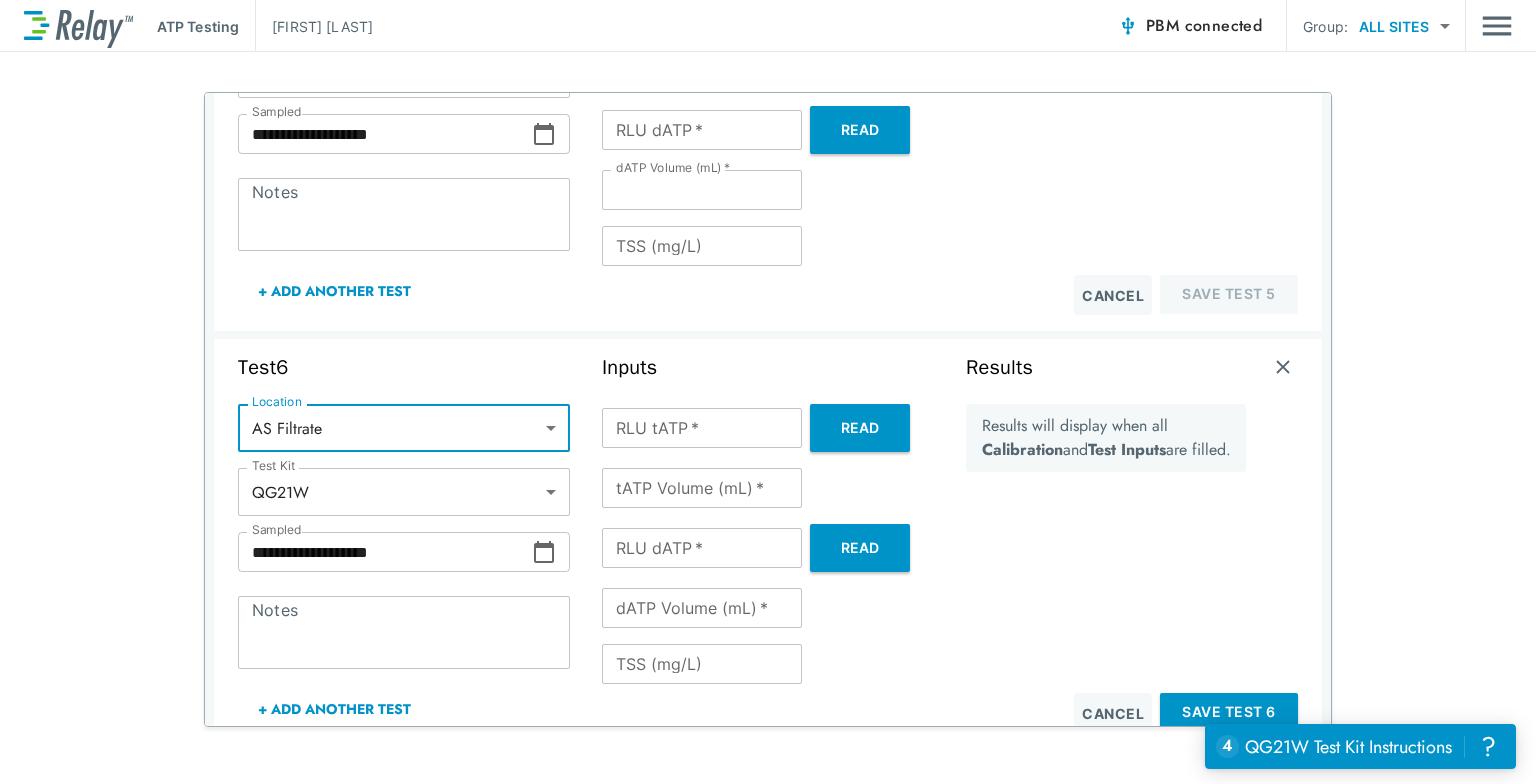 type on "*****" 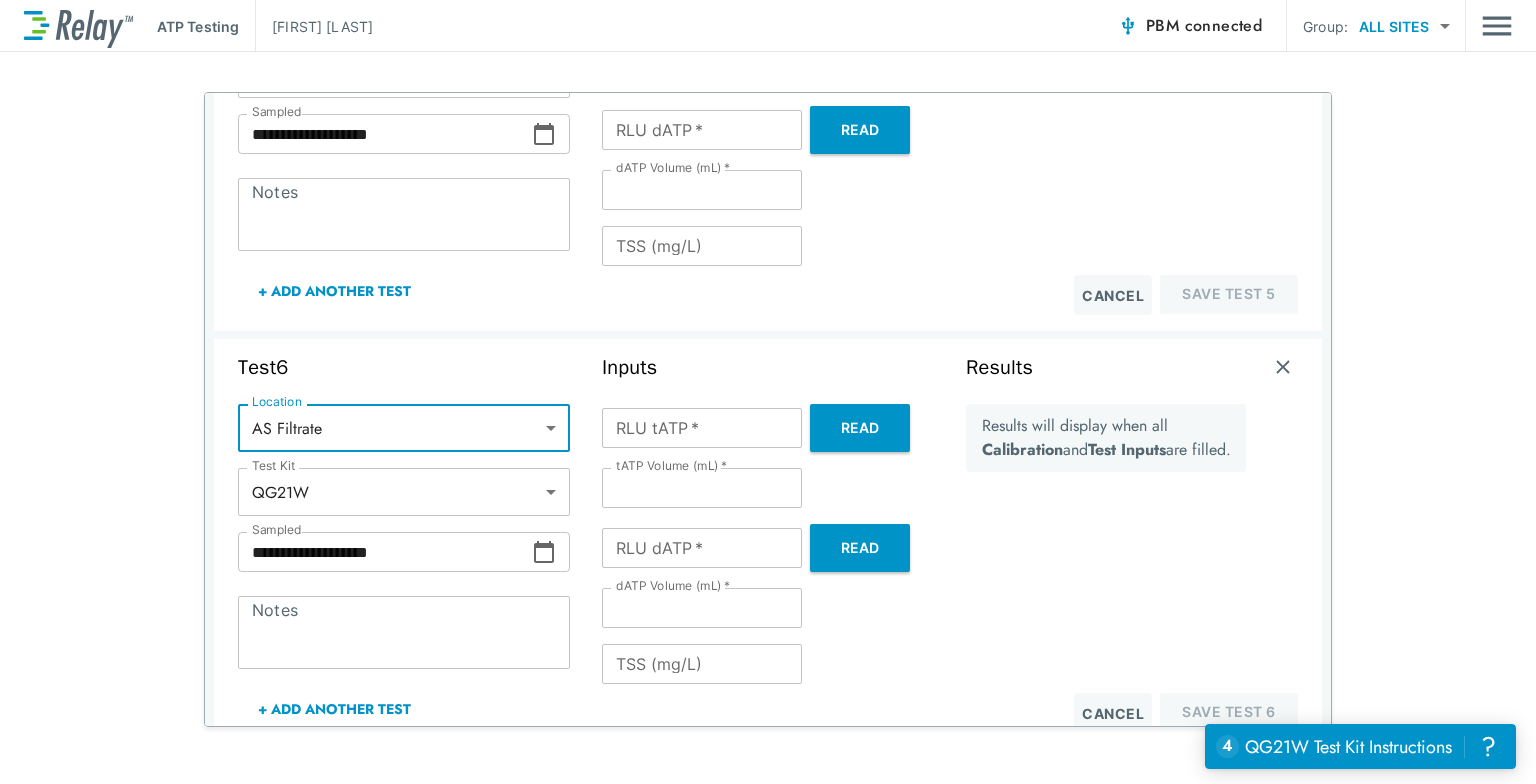 scroll, scrollTop: 2283, scrollLeft: 0, axis: vertical 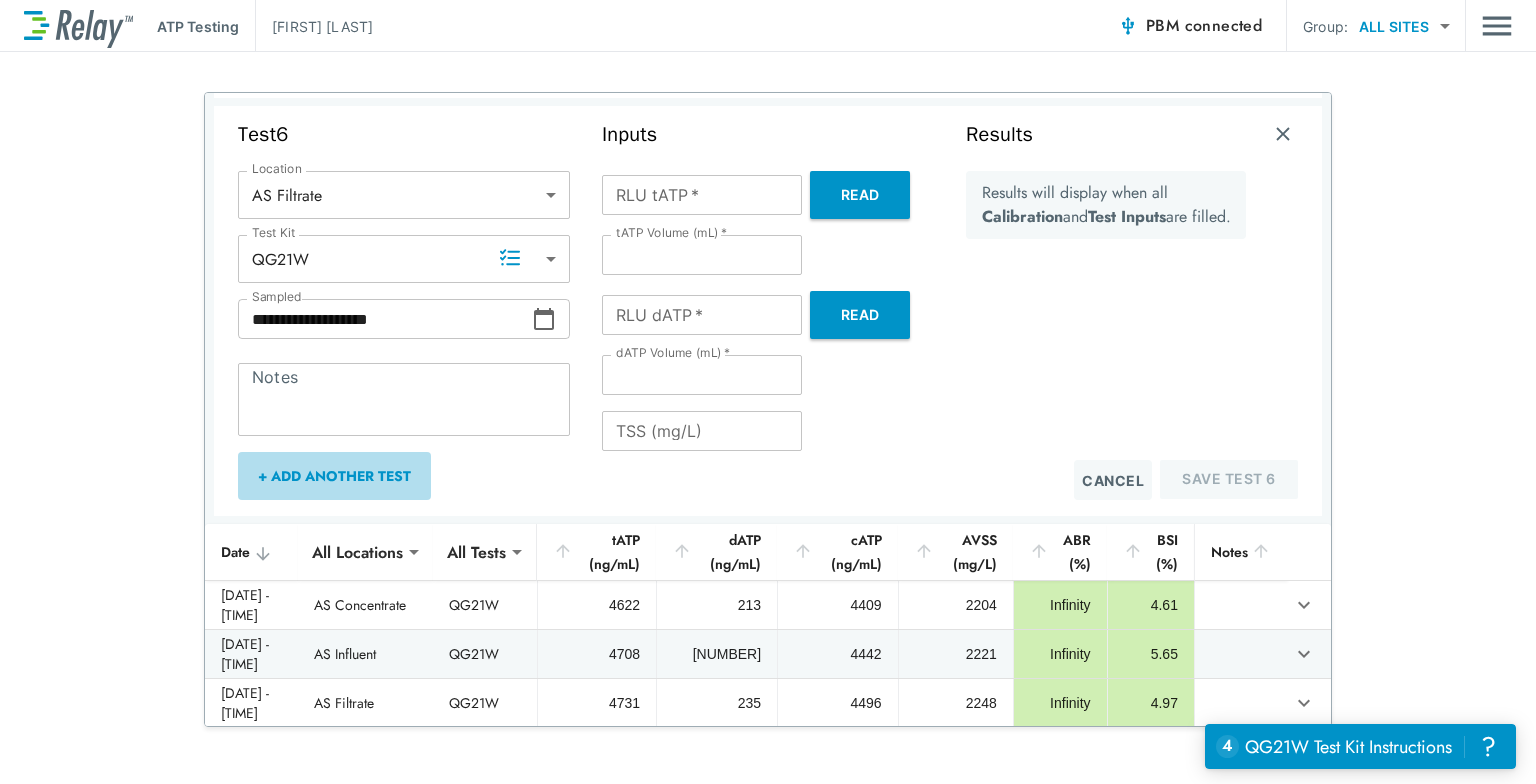 click on "+ Add Another Test" at bounding box center (334, 476) 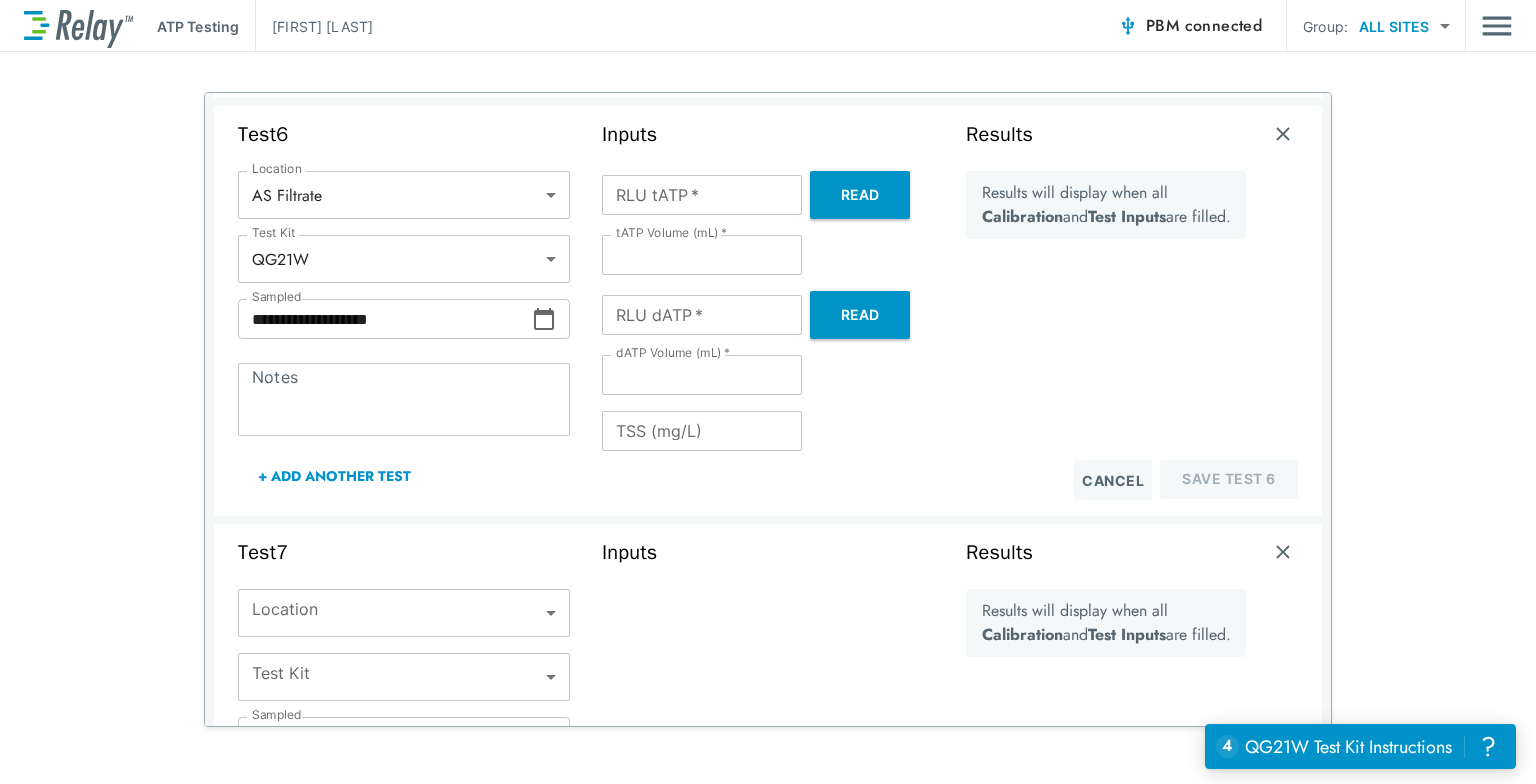 scroll, scrollTop: 2495, scrollLeft: 0, axis: vertical 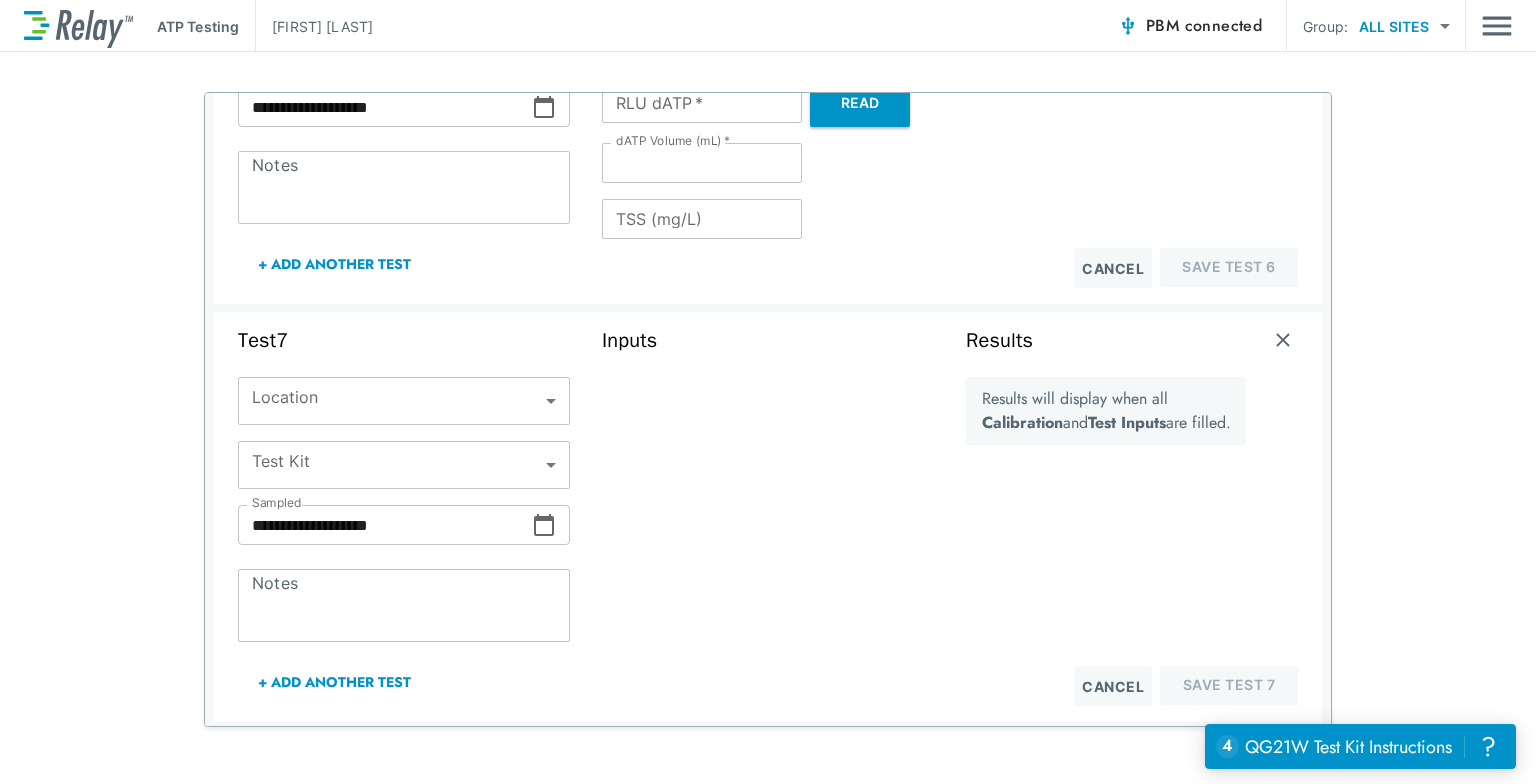 click on "**********" at bounding box center (768, 392) 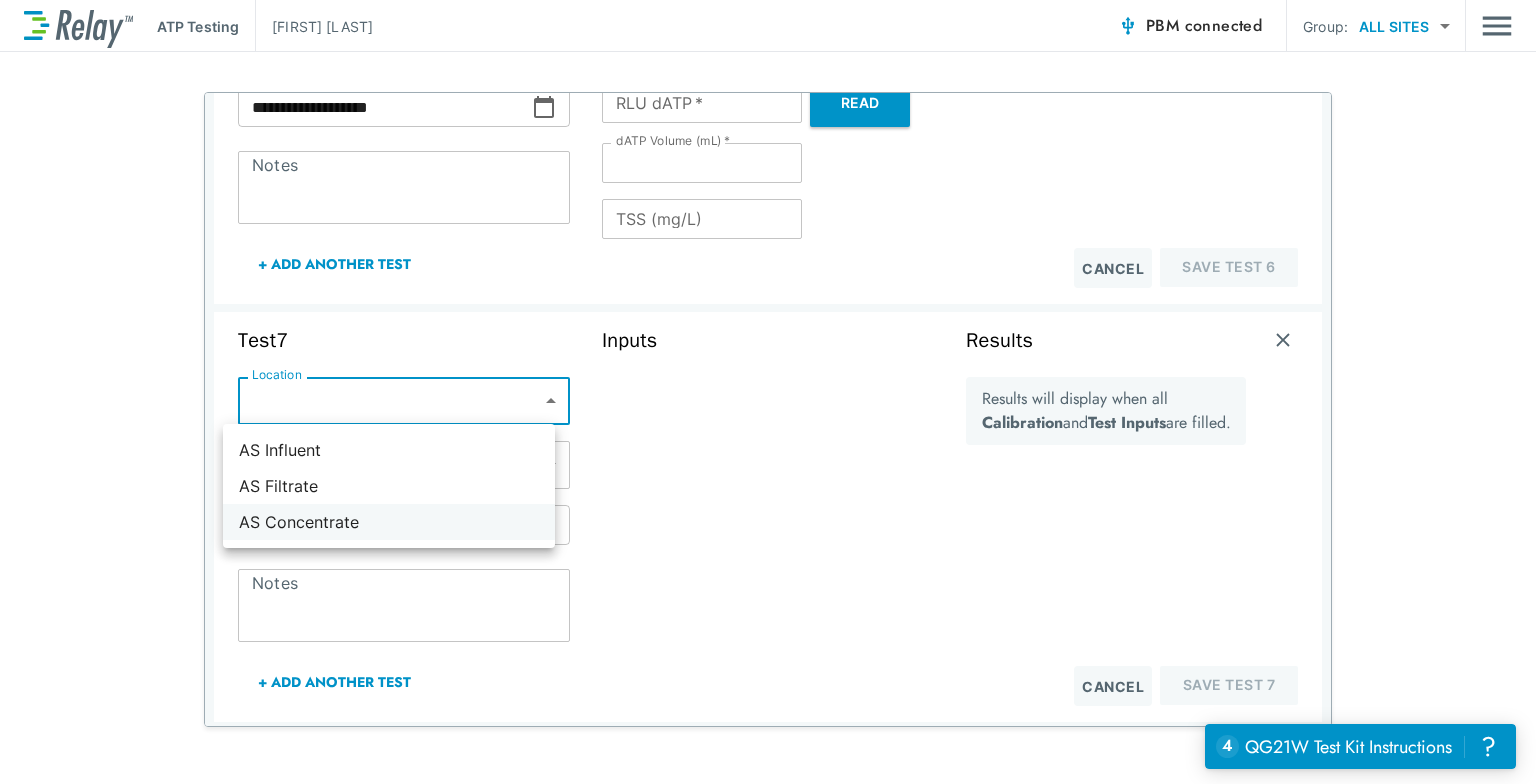 click on "AS Concentrate" at bounding box center [389, 522] 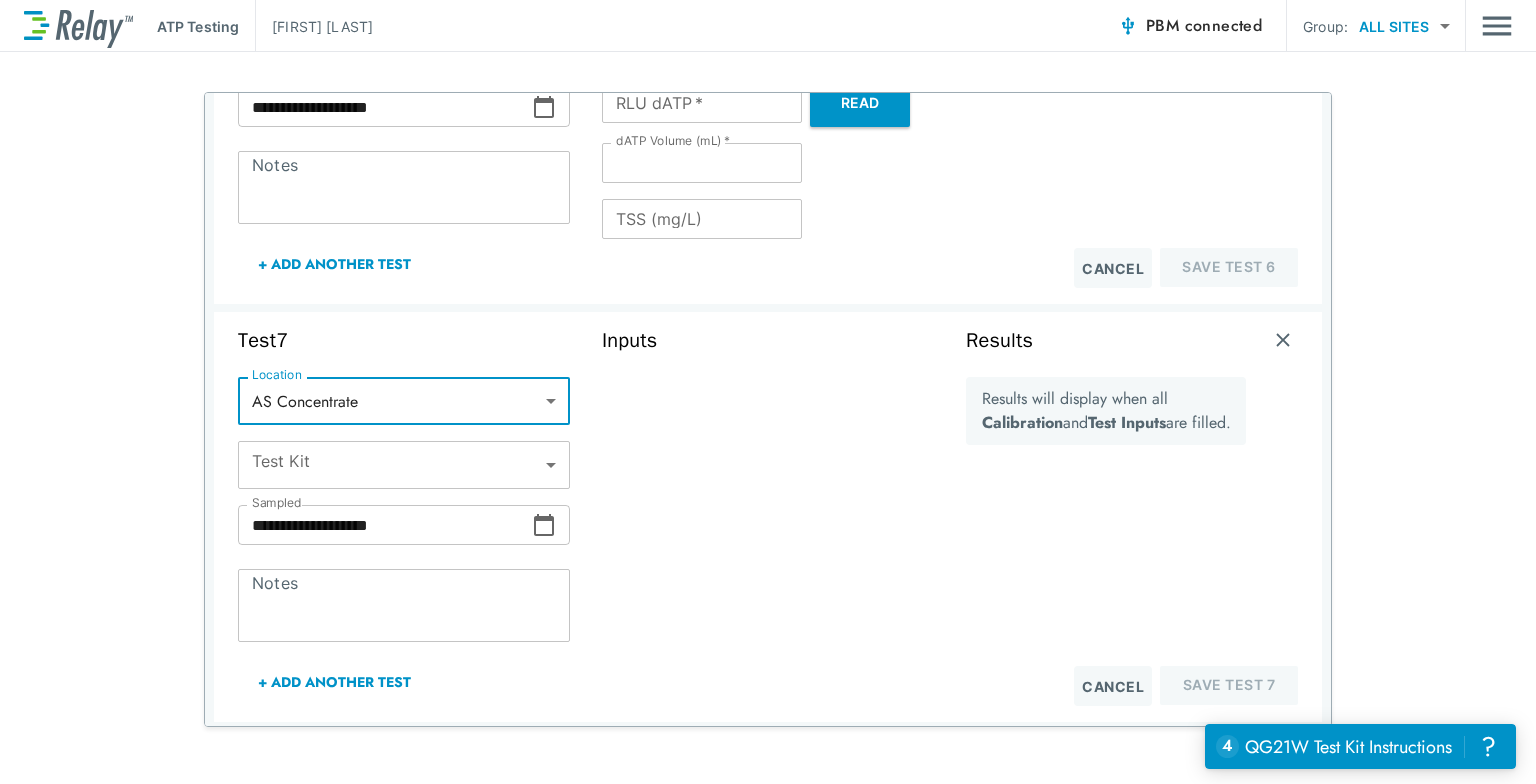 type on "**********" 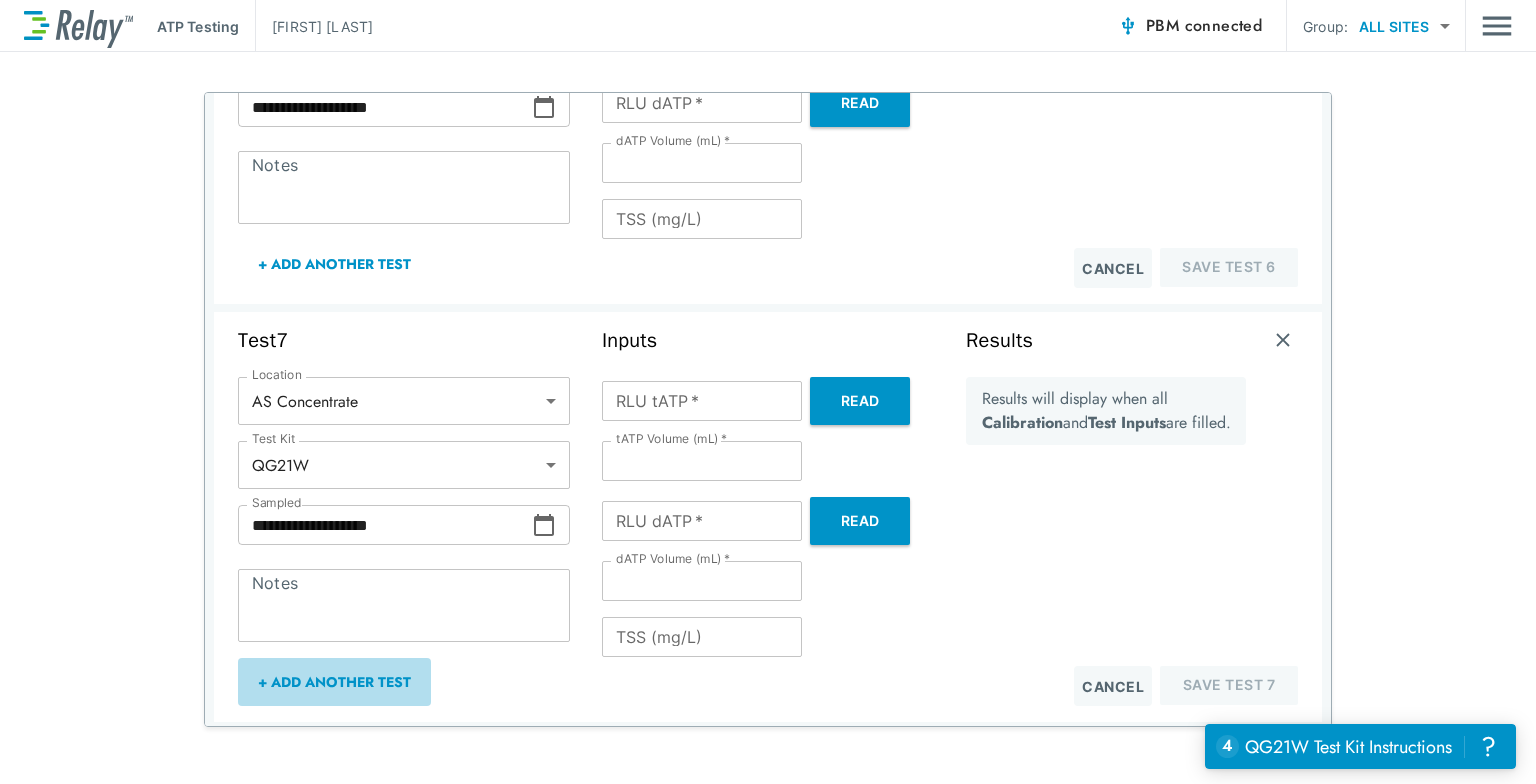 click on "+ Add Another Test" at bounding box center (334, 682) 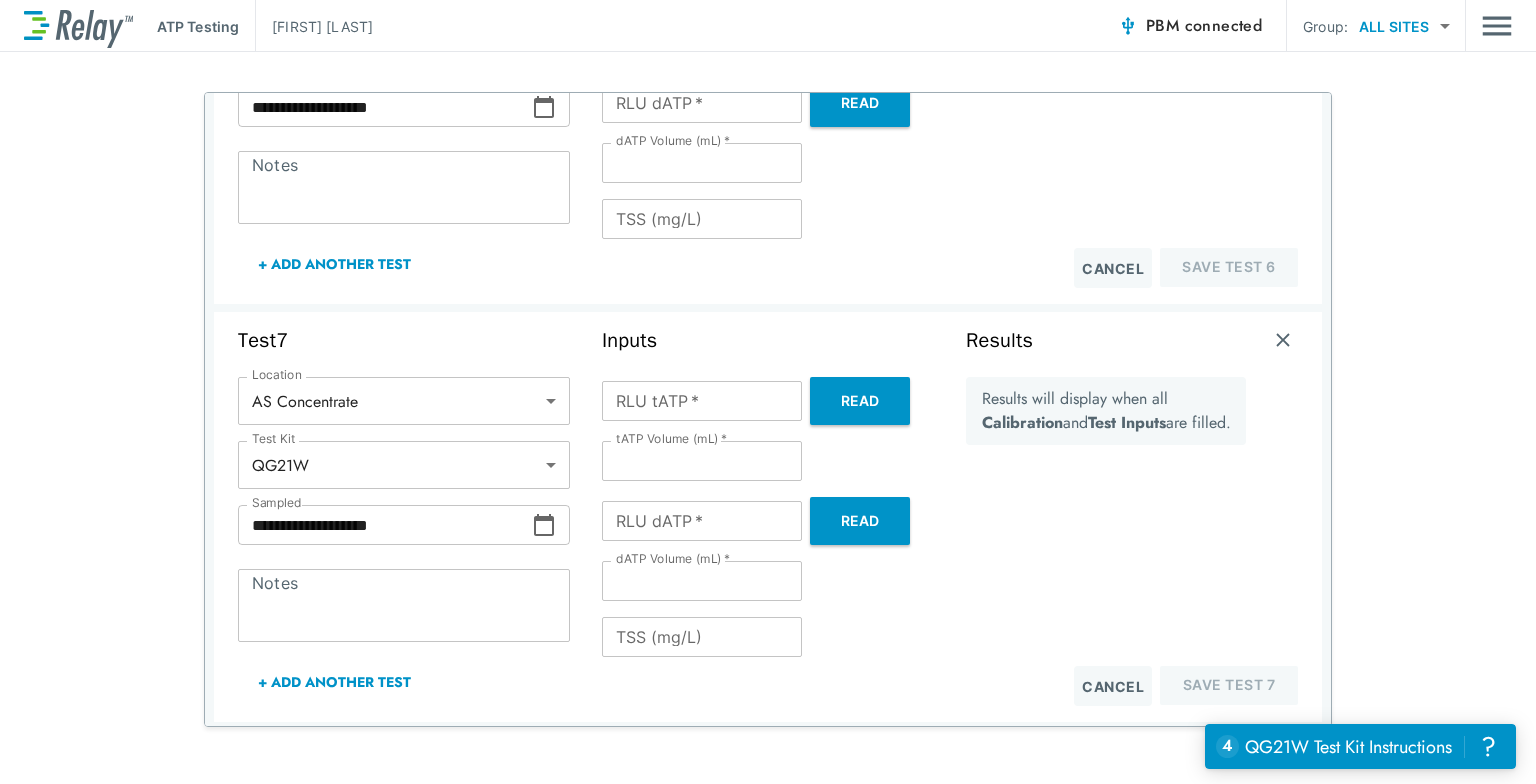click on "**********" at bounding box center [768, 392] 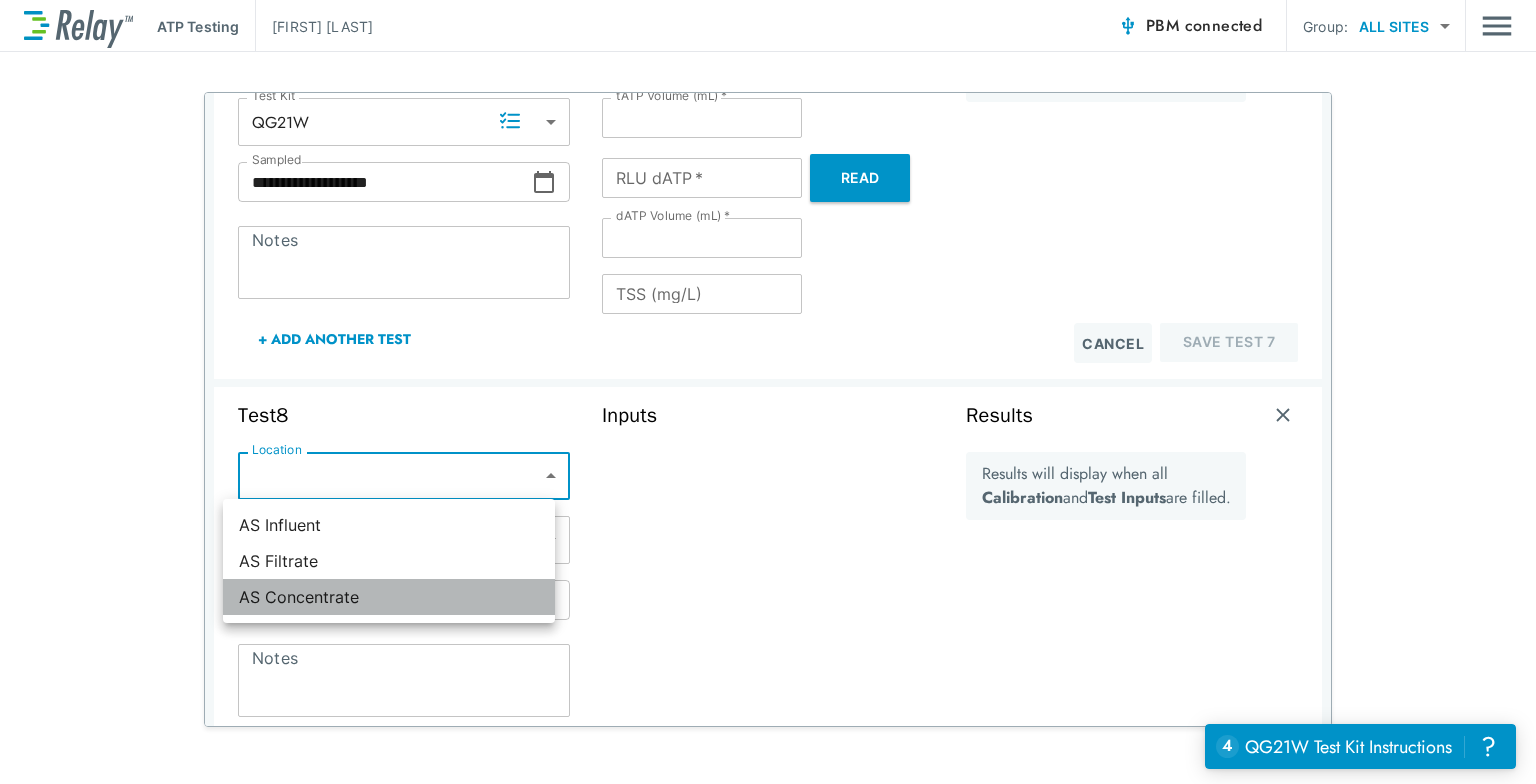click on "AS Concentrate" at bounding box center [389, 597] 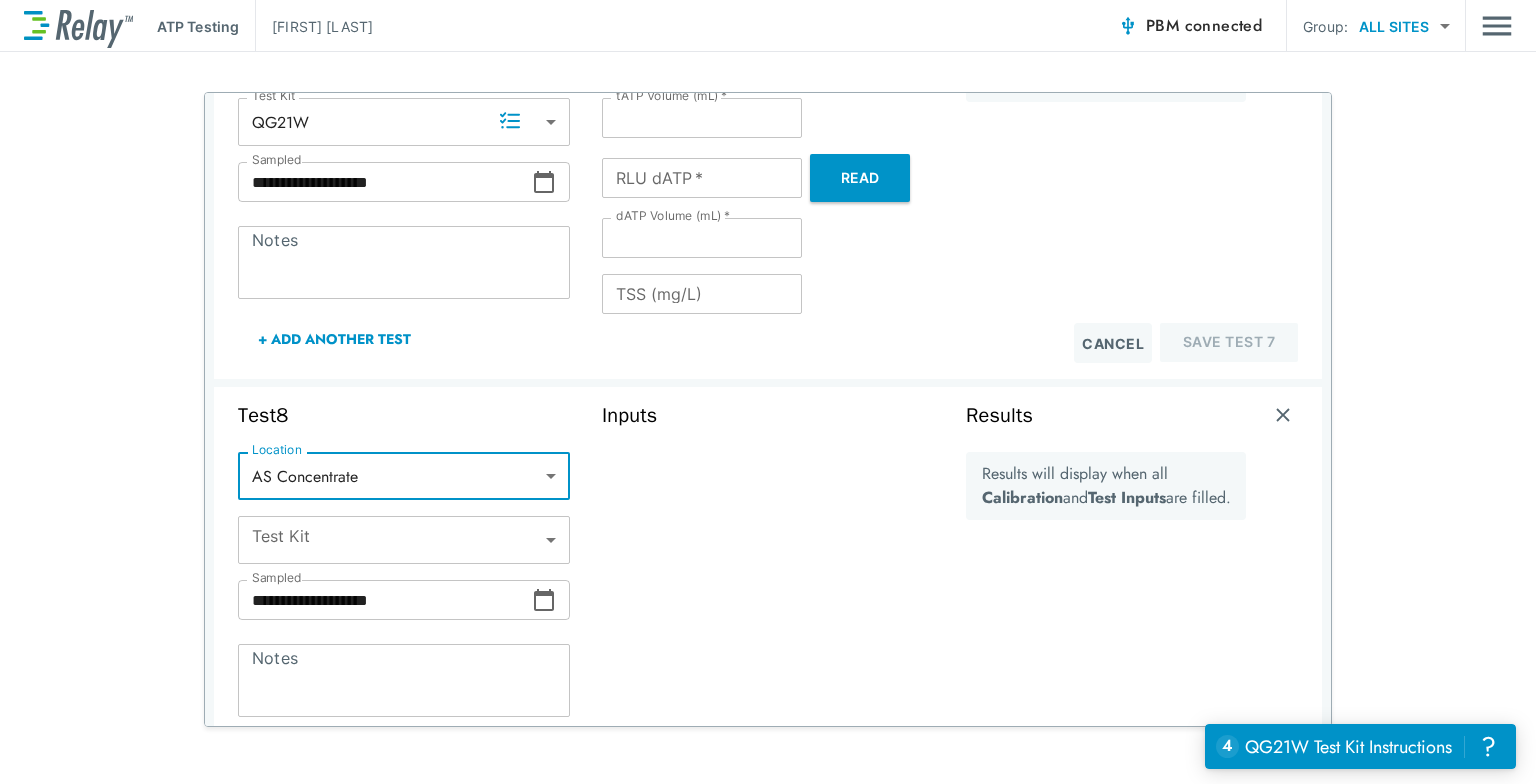 type on "*****" 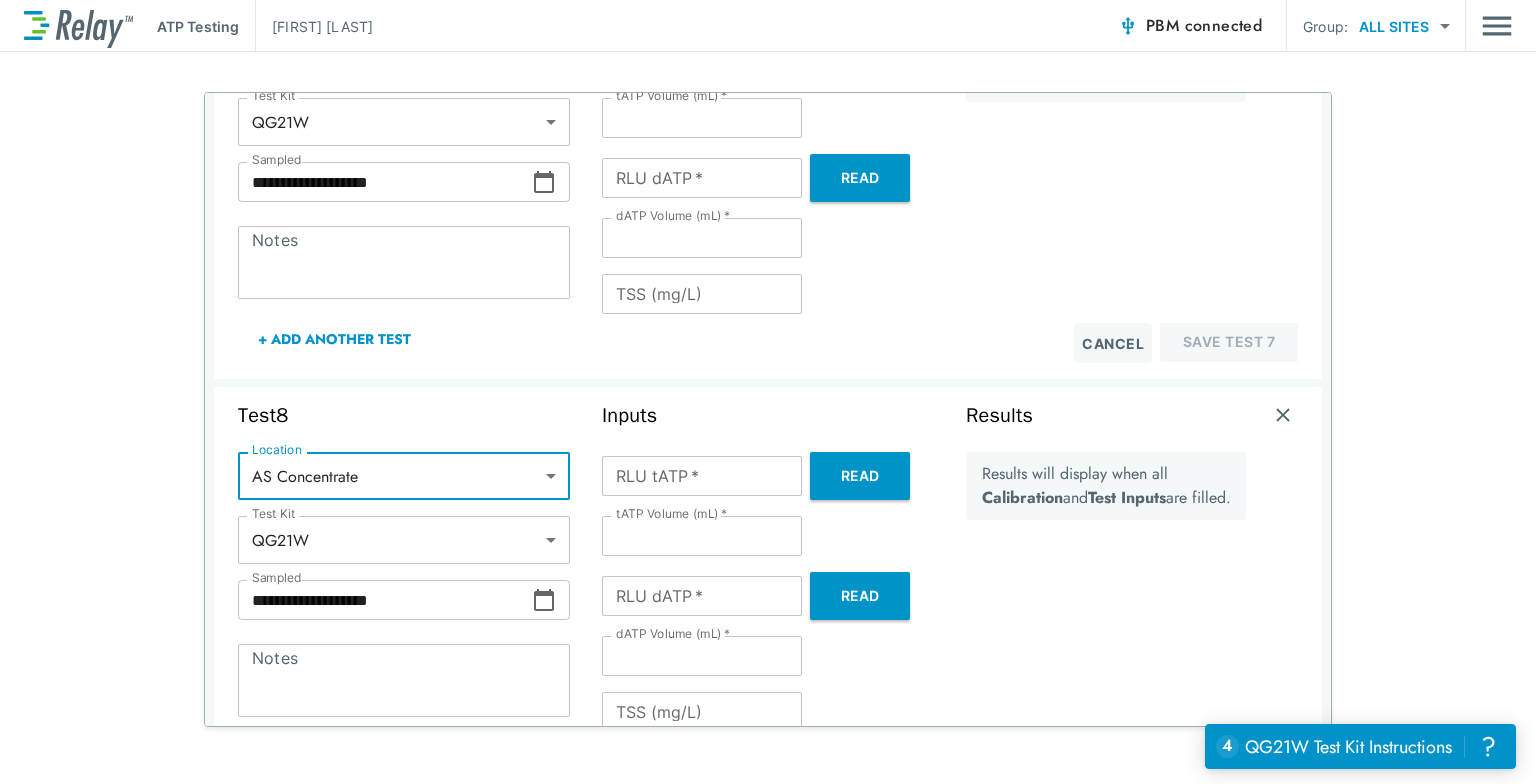 click on "+ Add Another Test" at bounding box center [334, 757] 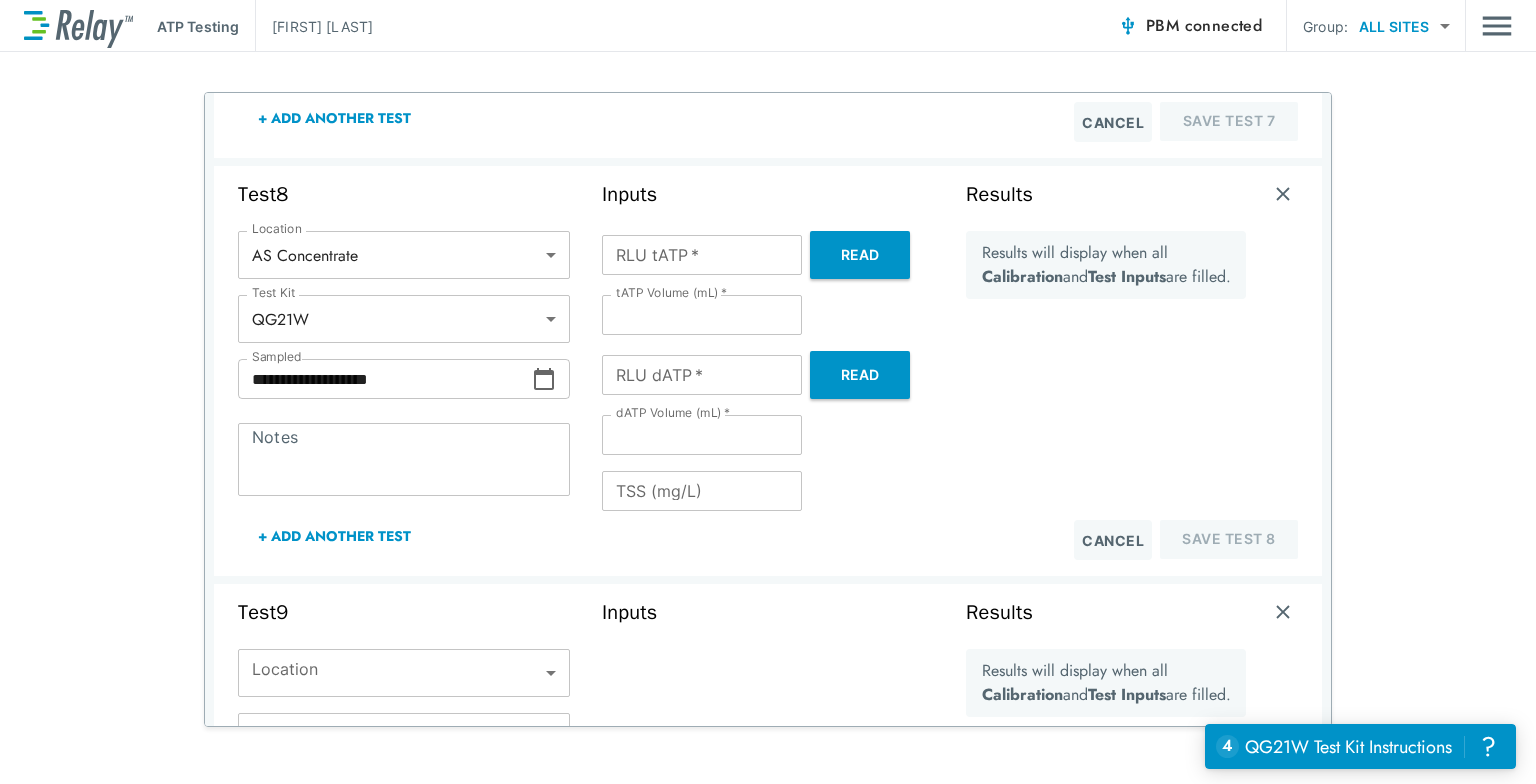 scroll, scrollTop: 3305, scrollLeft: 0, axis: vertical 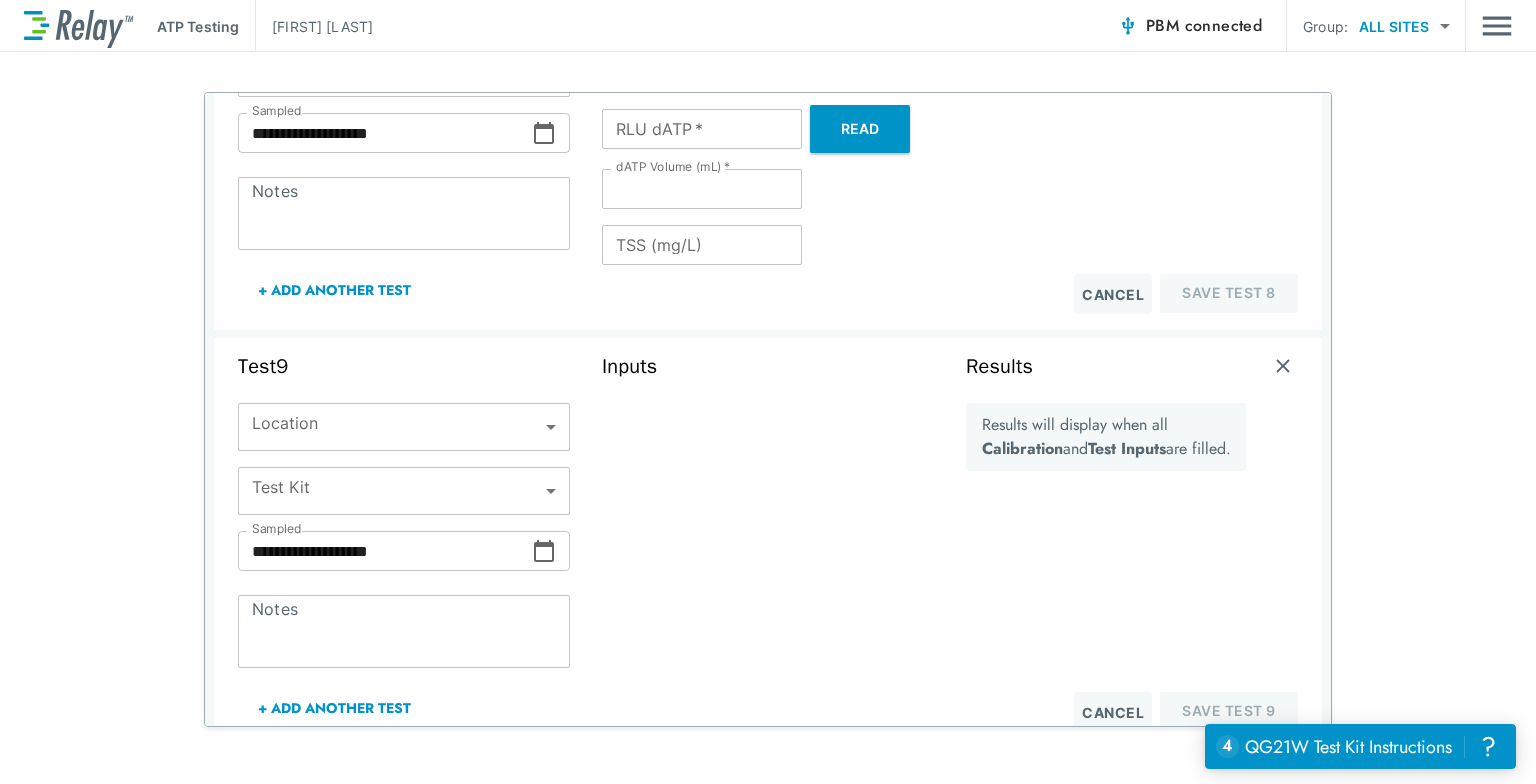 click on "**********" at bounding box center [768, 392] 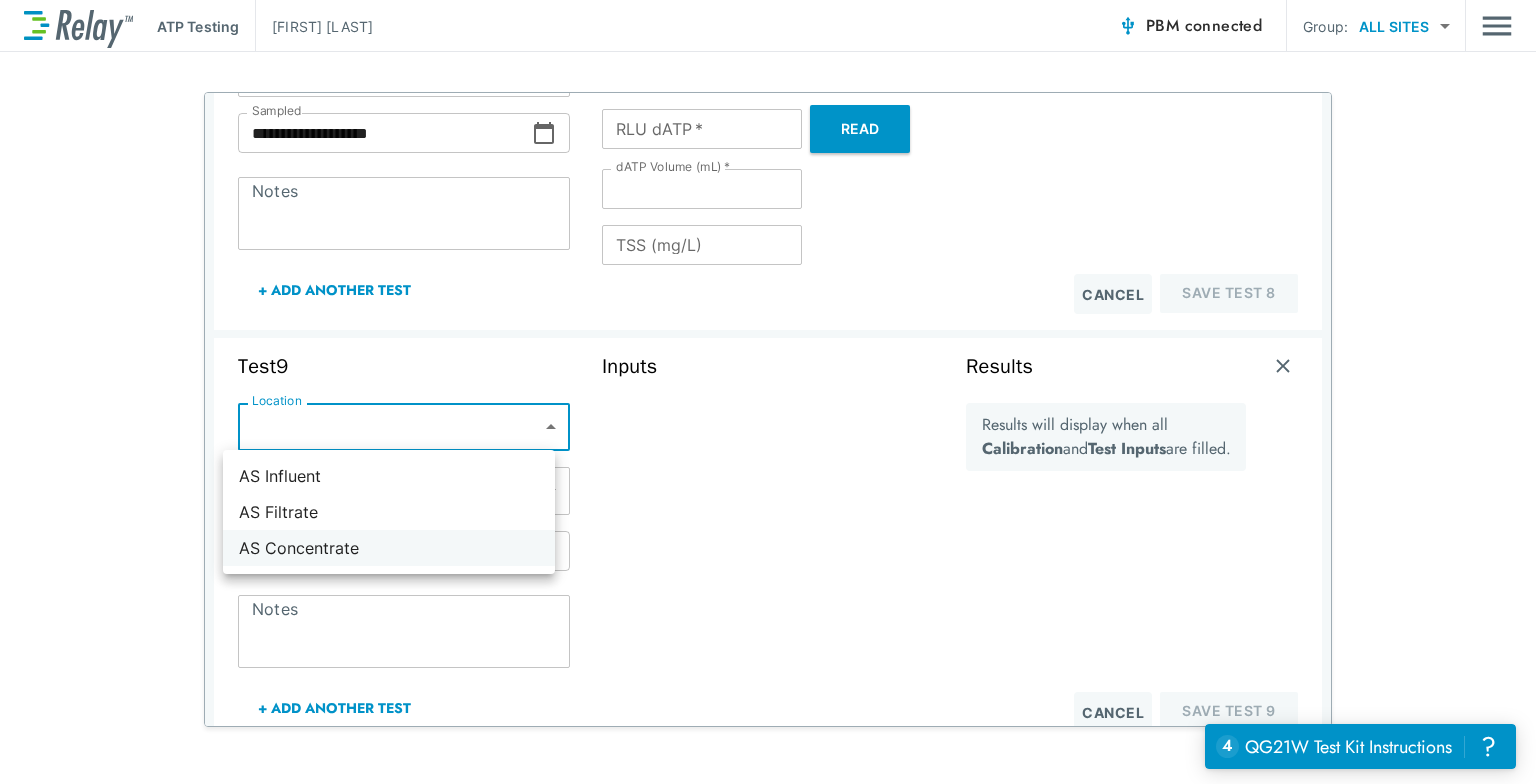 click on "AS Concentrate" at bounding box center (389, 548) 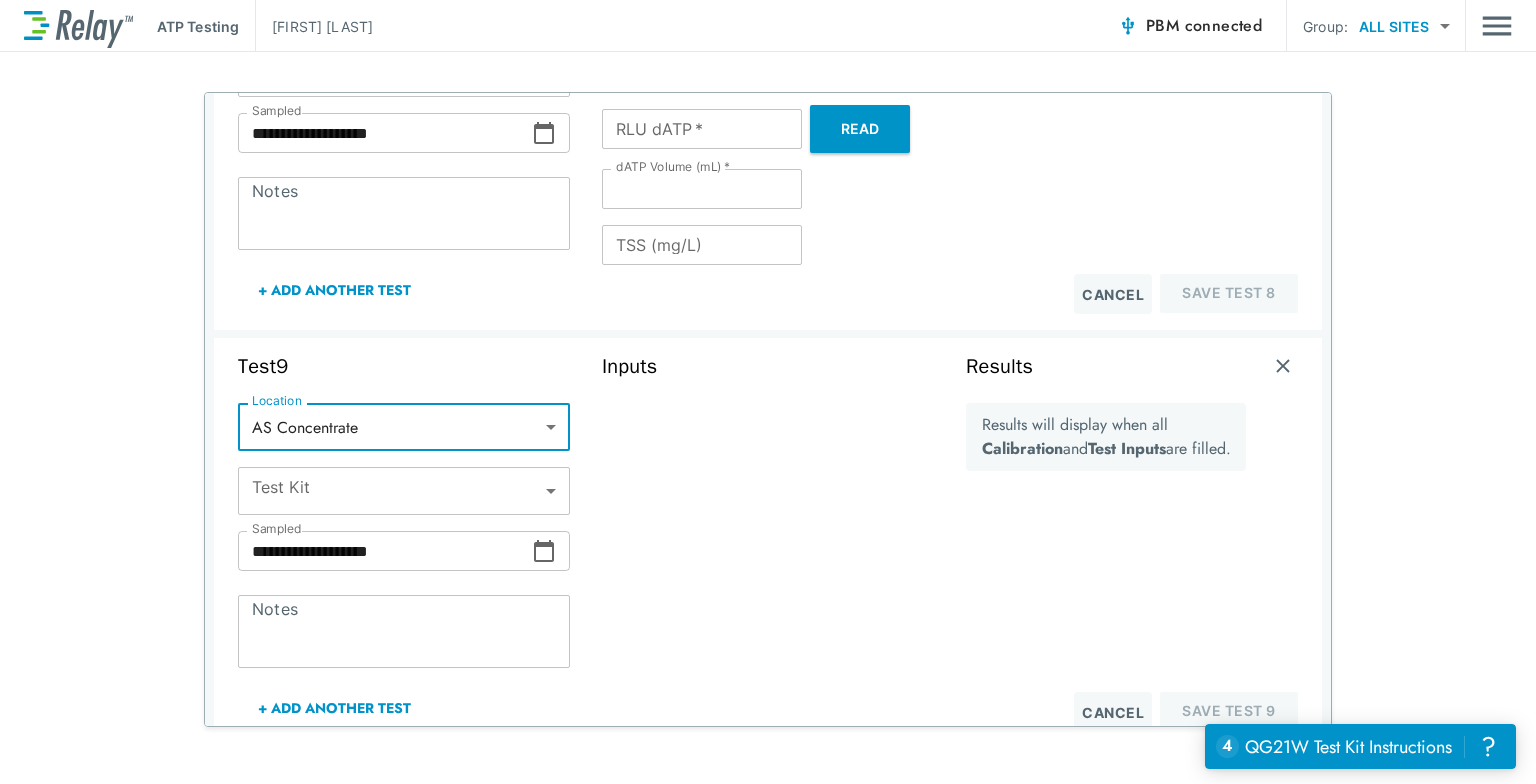 type on "**********" 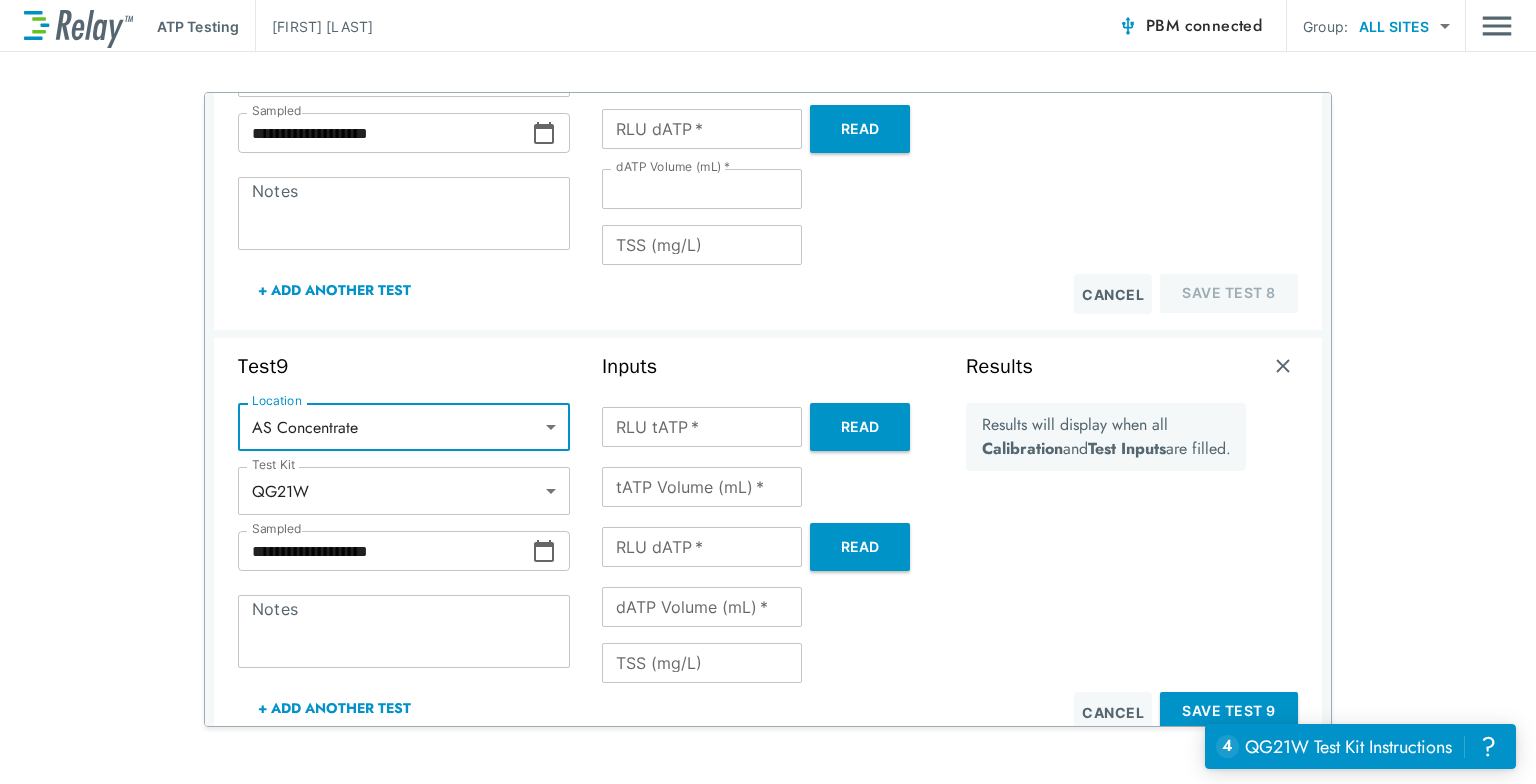 type on "*****" 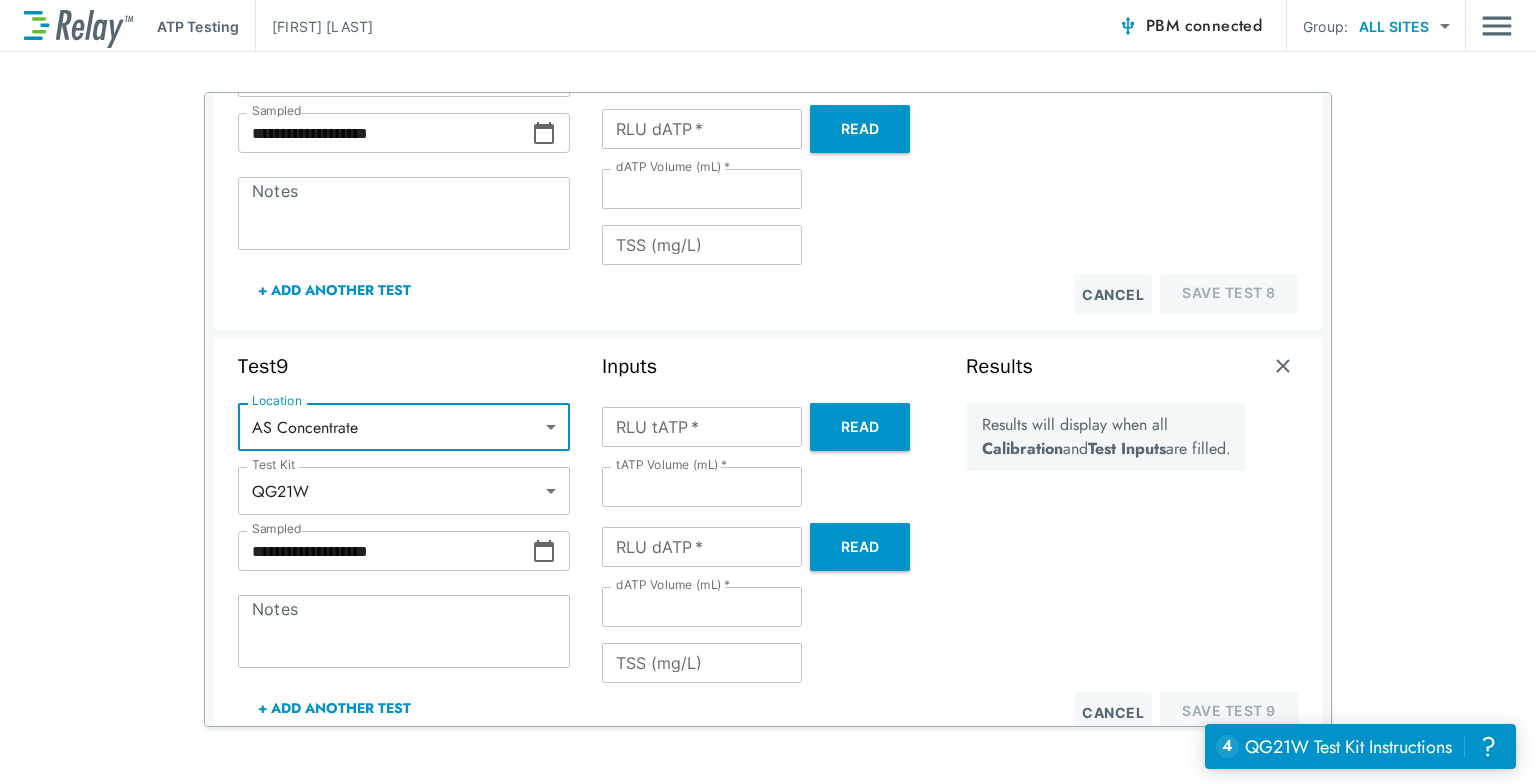 click on "Inputs RLU tATP   * RLU tATP   * Read tATP Volume (mL)   * * tATP Volume (mL)   * RLU dATP   * RLU dATP   * Read dATP Volume (mL)   * *** dATP Volume (mL)   * TSS (mg/L) TSS (mg/L)" at bounding box center (768, 543) 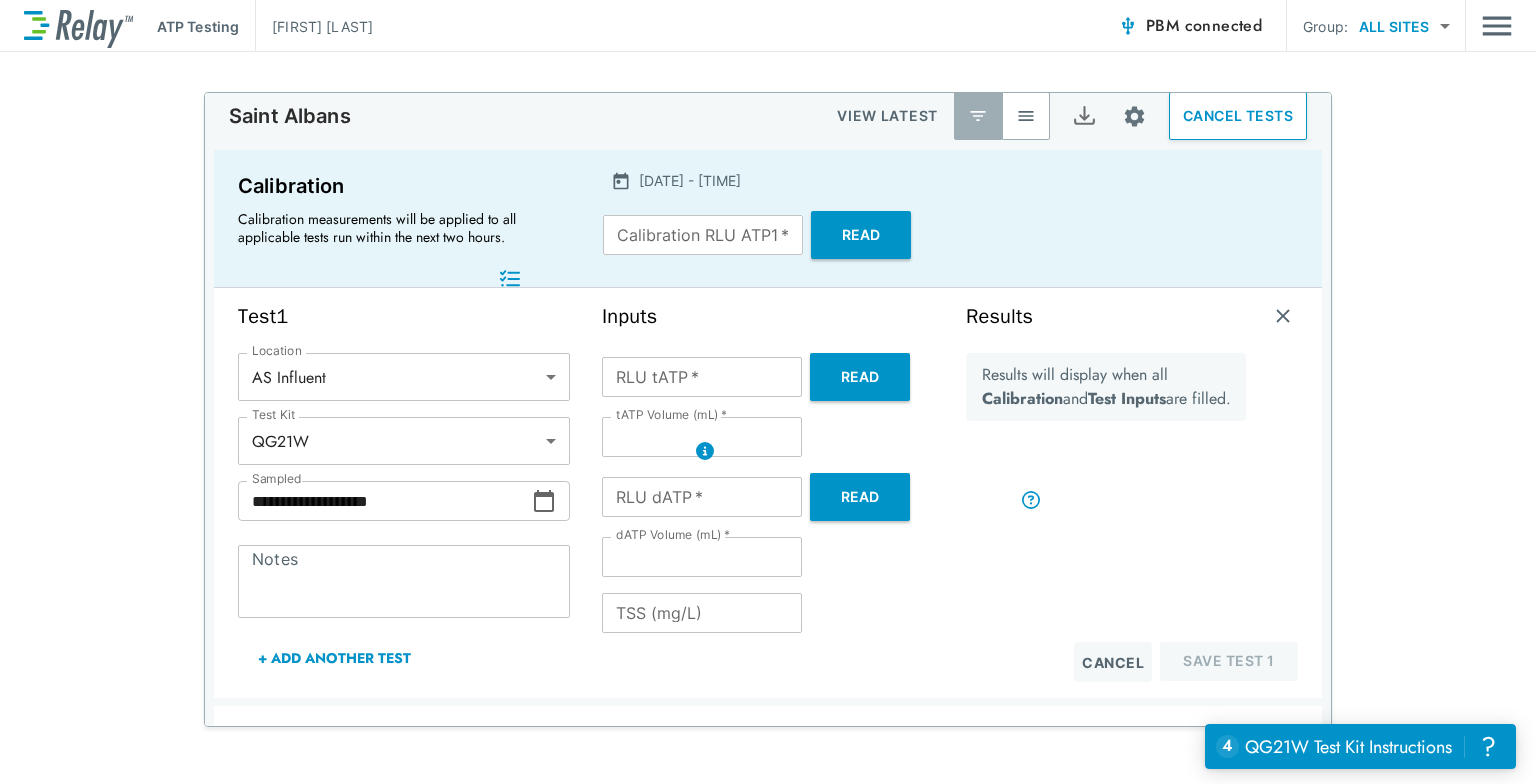 scroll, scrollTop: 172, scrollLeft: 0, axis: vertical 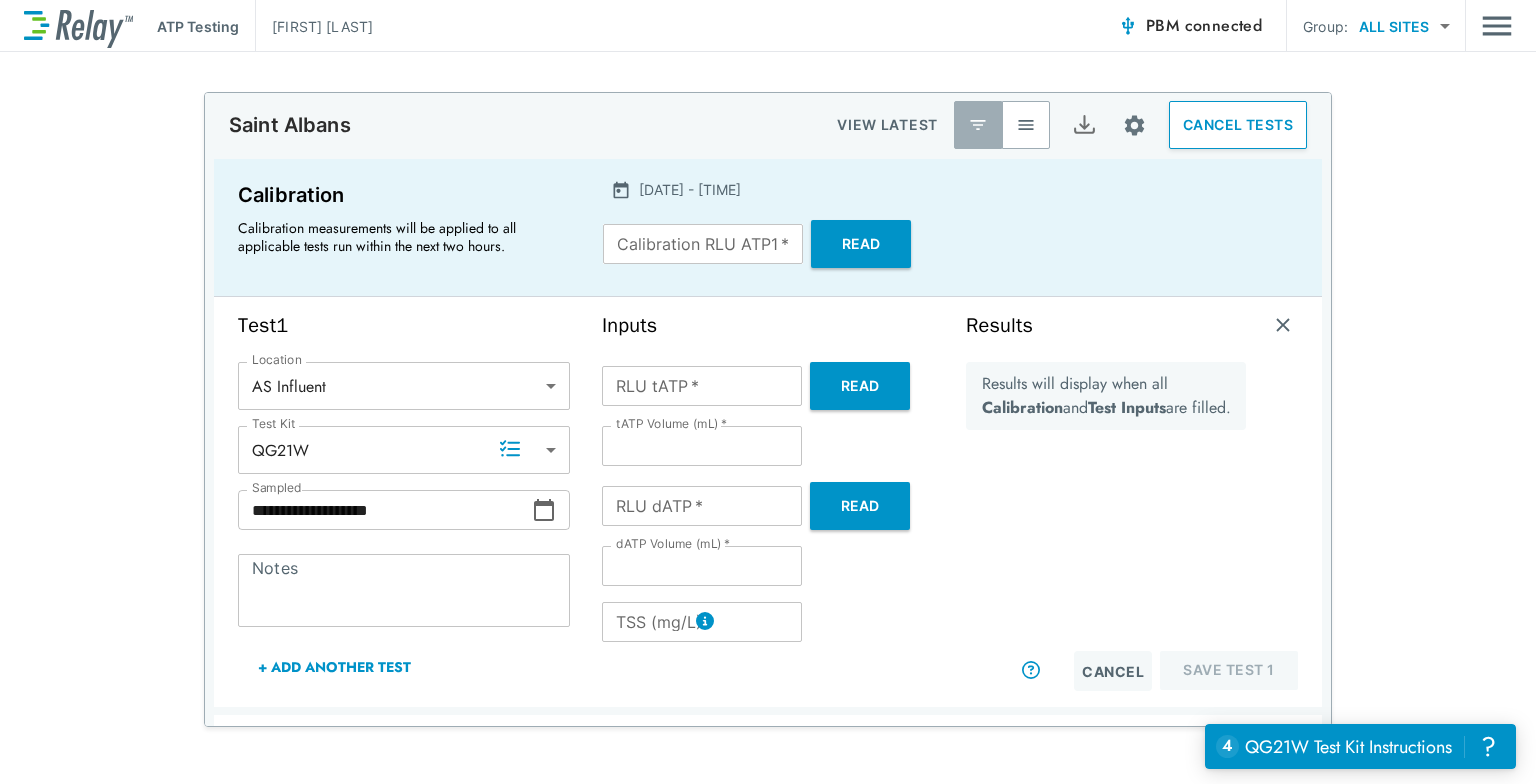 click on "Read" at bounding box center (861, 244) 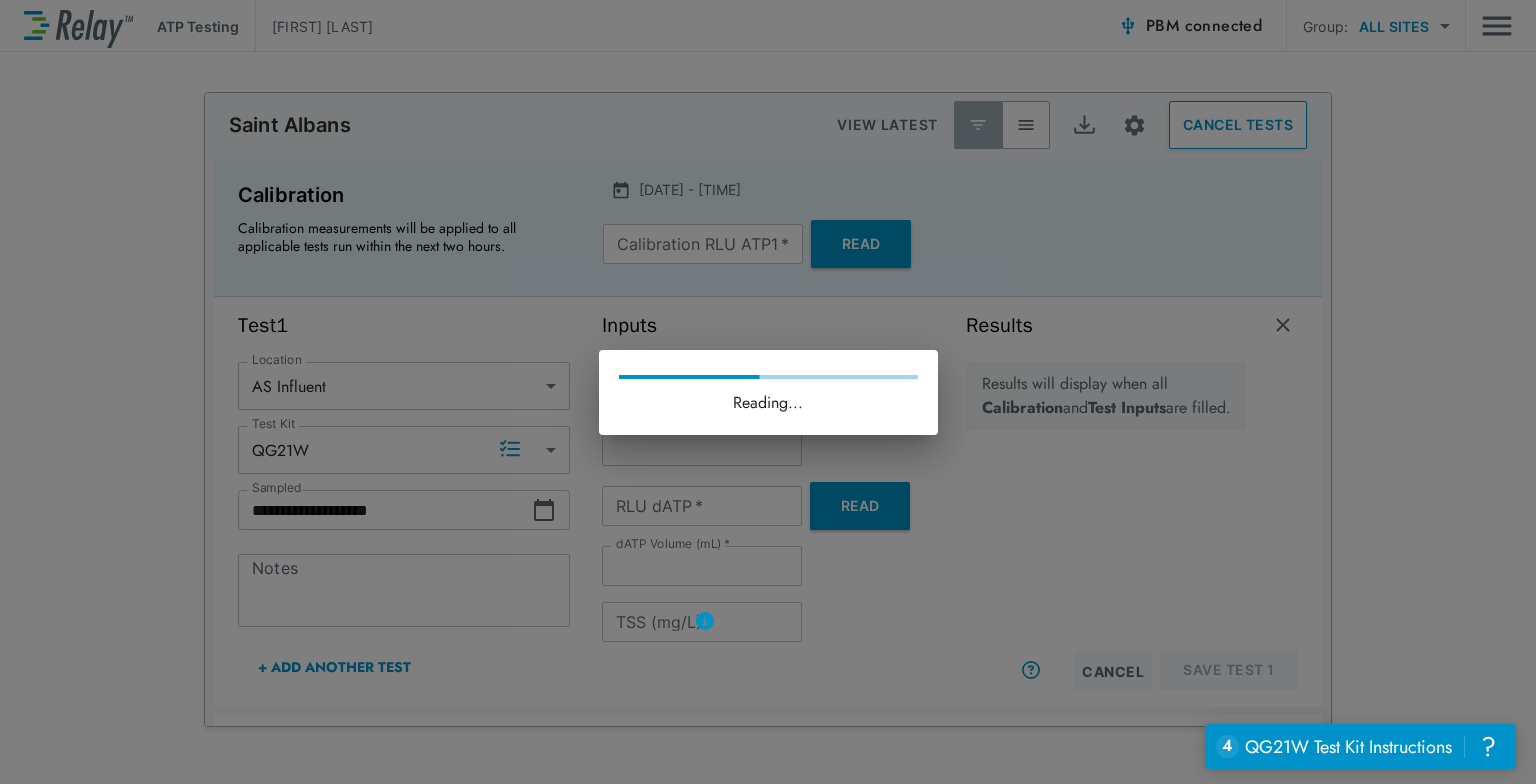 type on "****" 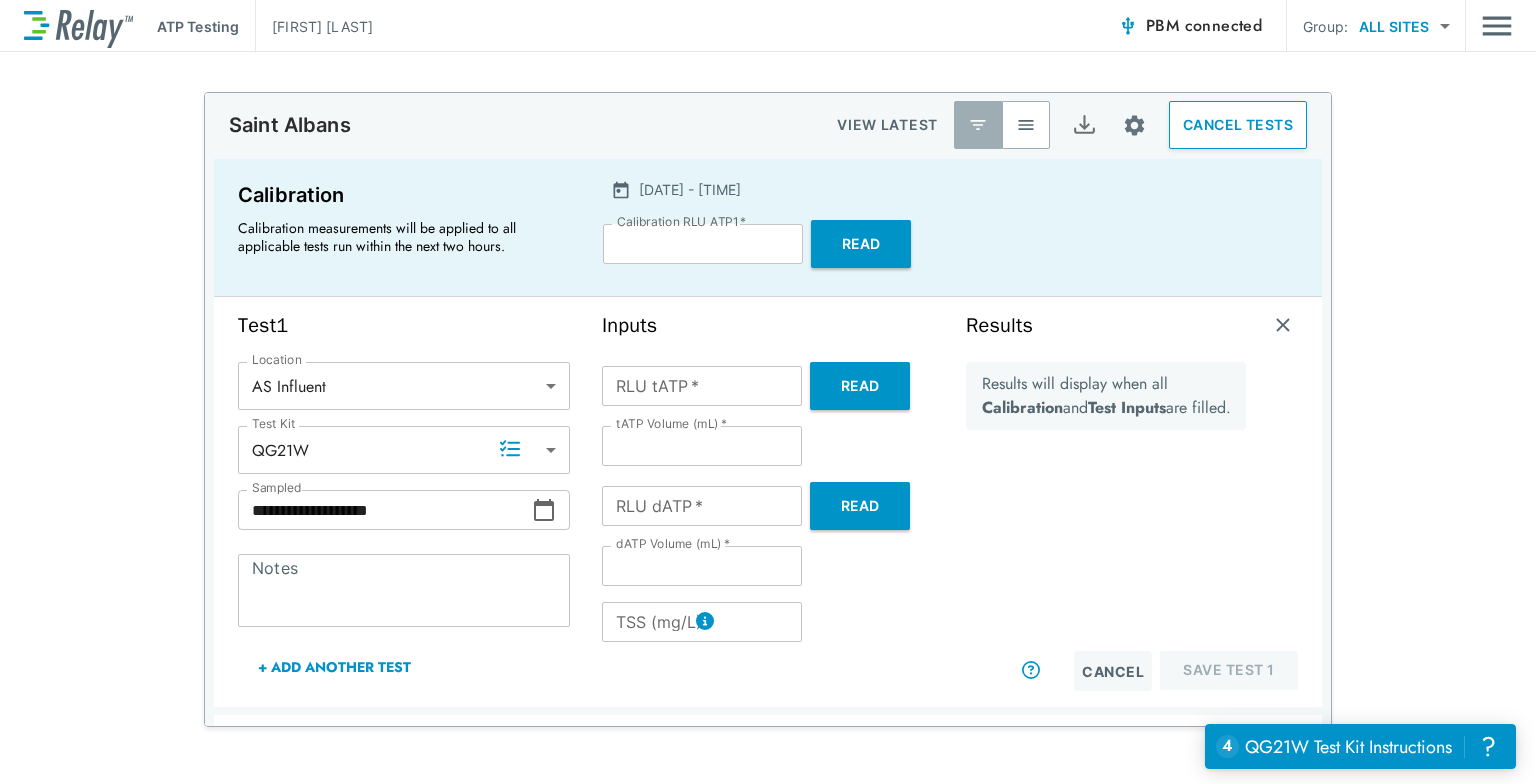 click on "Read" at bounding box center [860, 386] 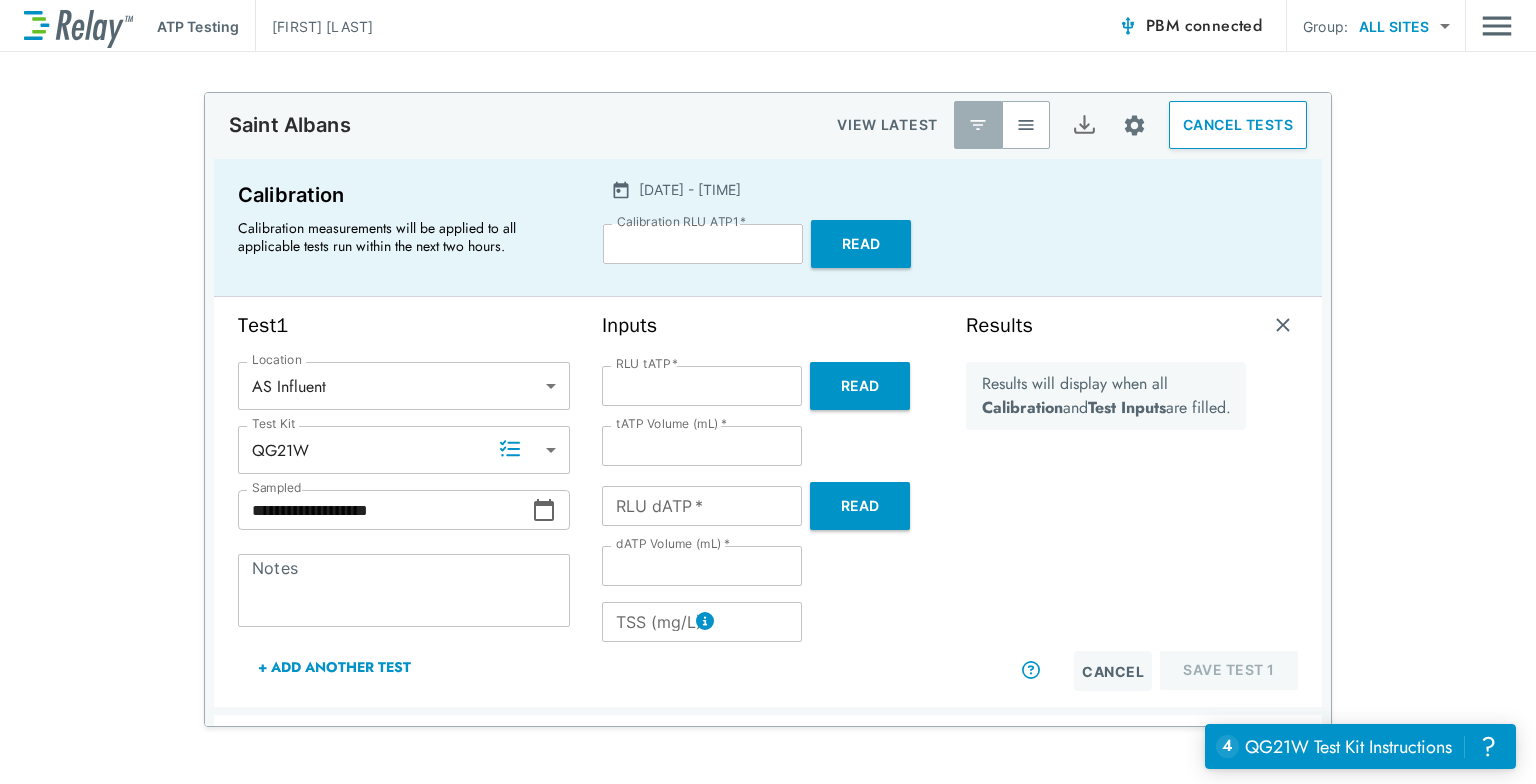 type on "******" 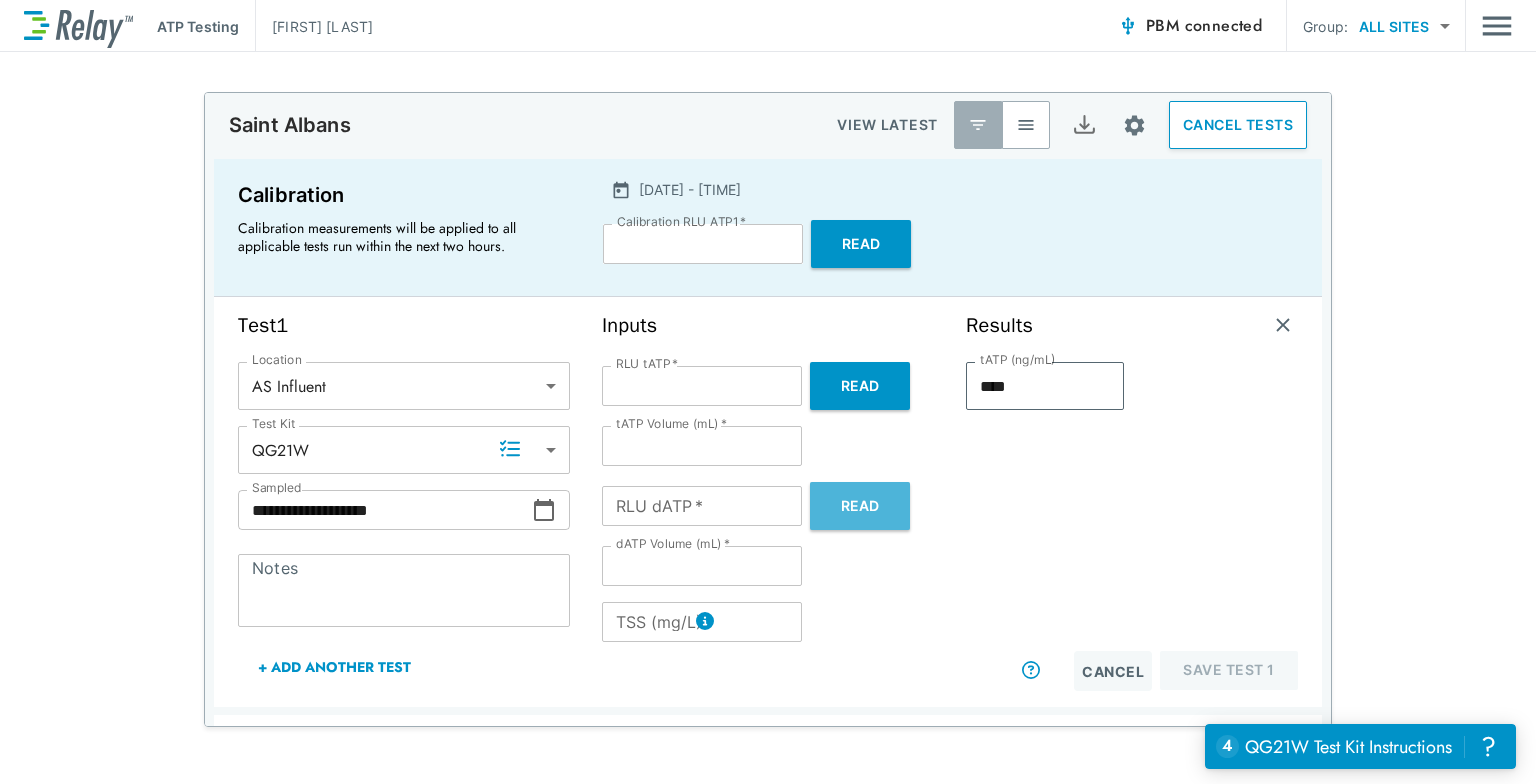 click on "Read" at bounding box center (860, 506) 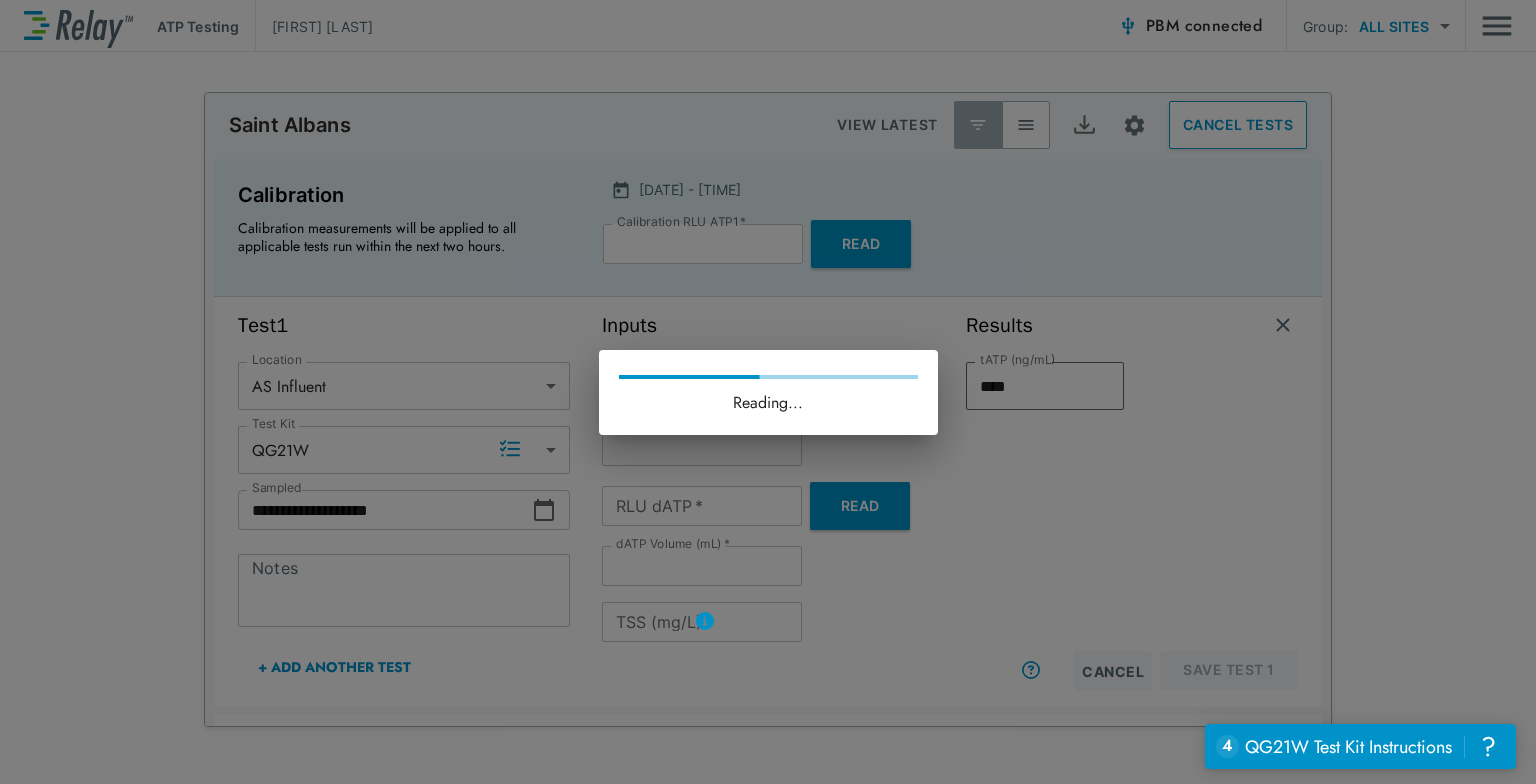 type on "*****" 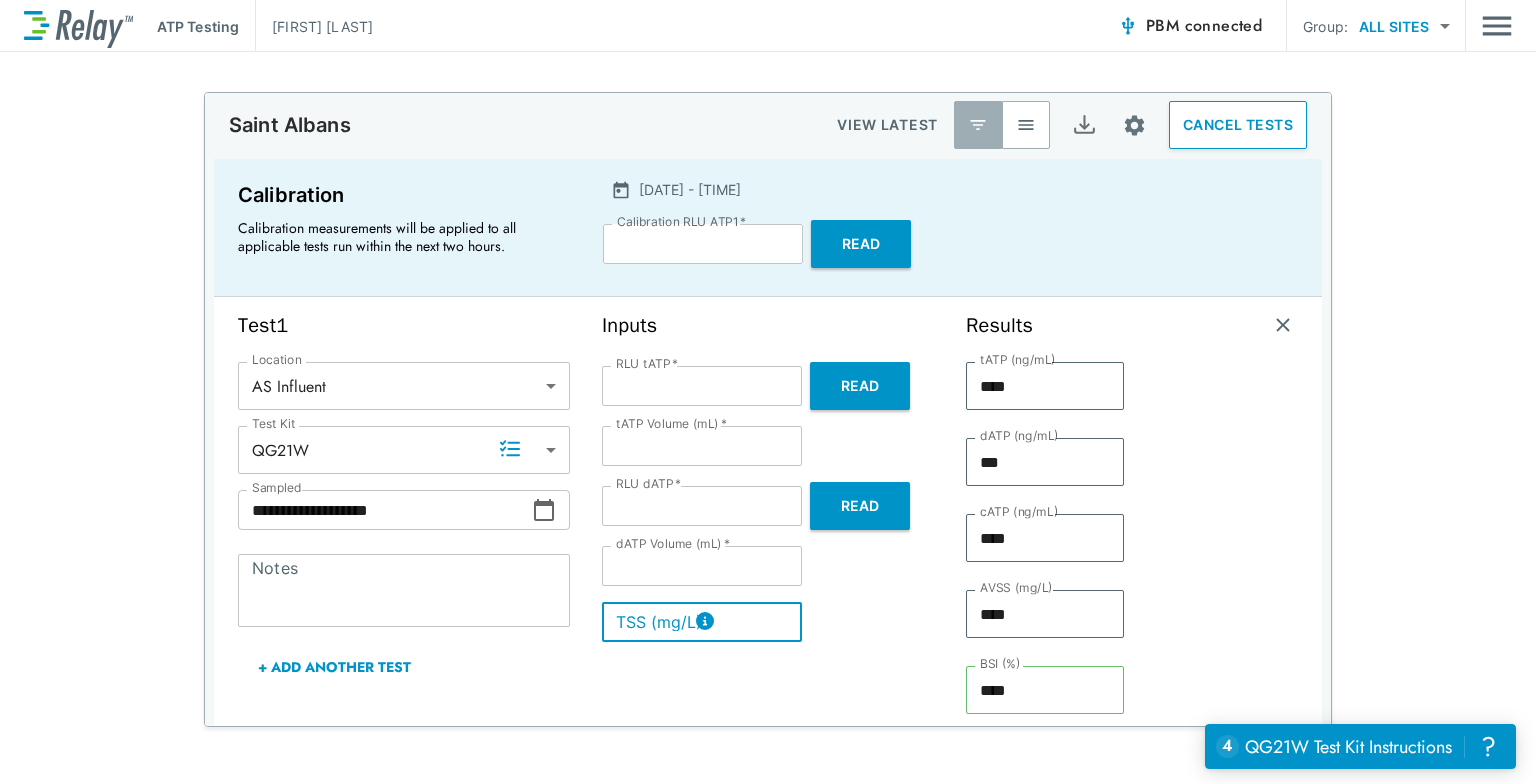click on "TSS (mg/L)" at bounding box center [702, 622] 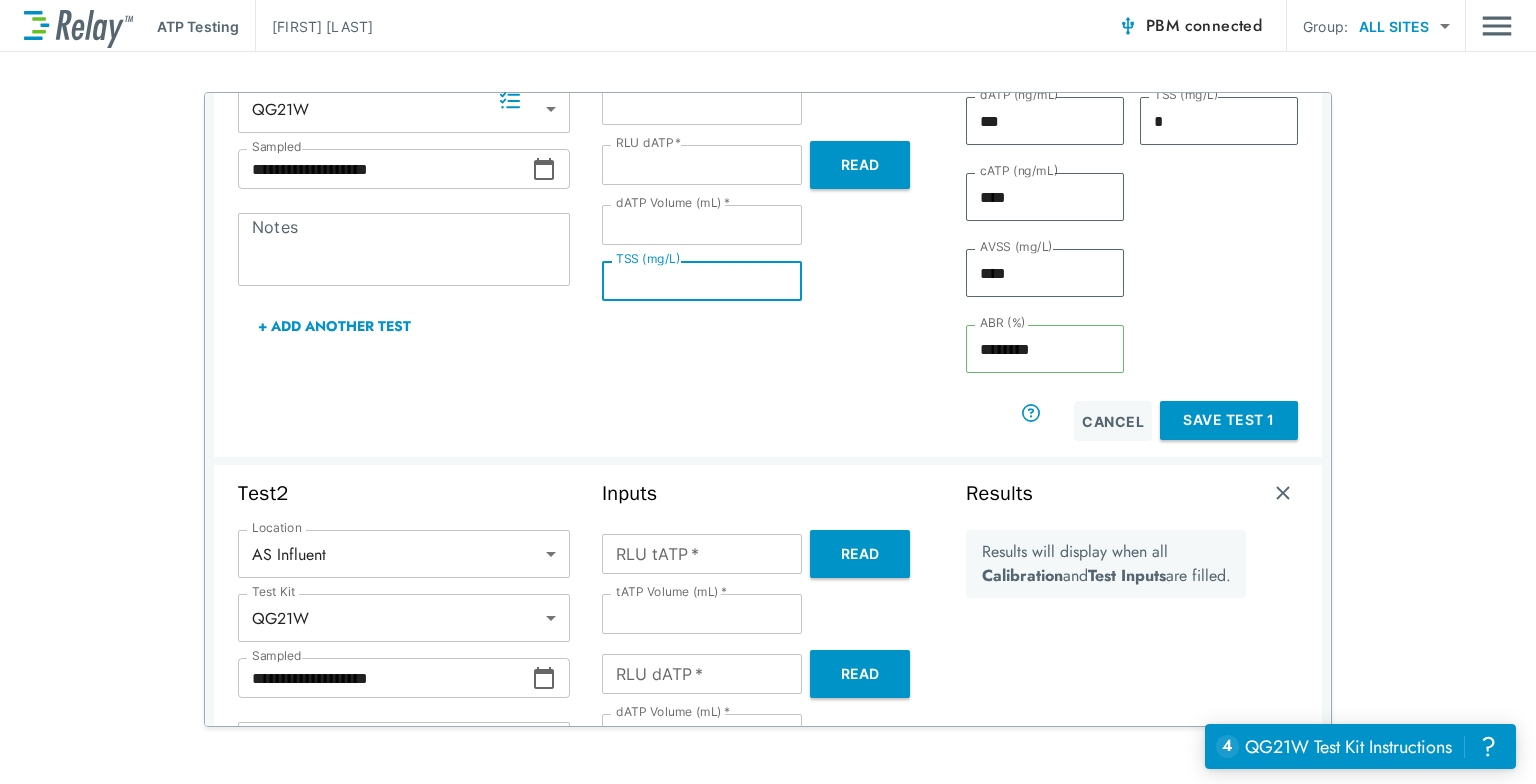scroll, scrollTop: 350, scrollLeft: 0, axis: vertical 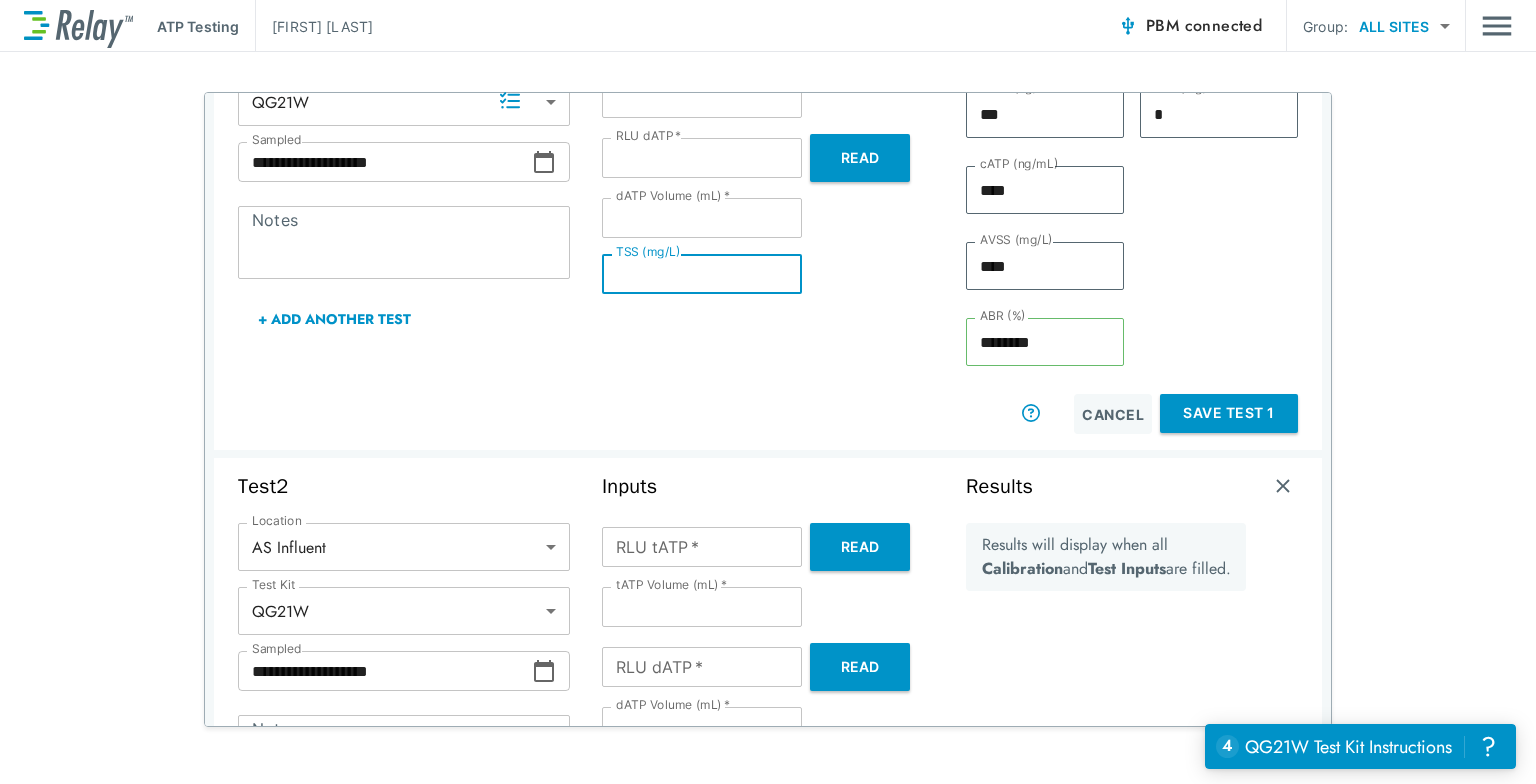 type on "*" 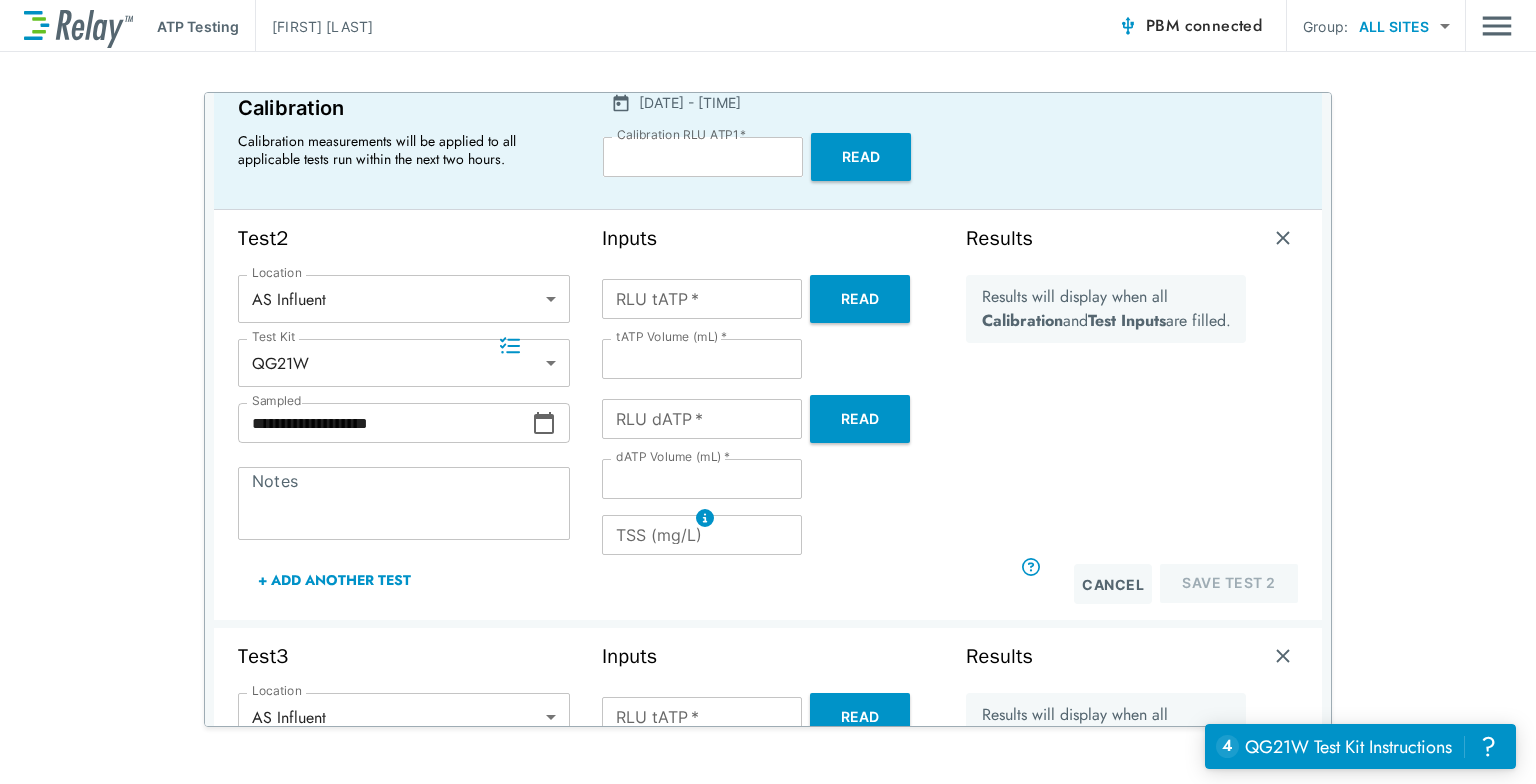 scroll, scrollTop: 105, scrollLeft: 0, axis: vertical 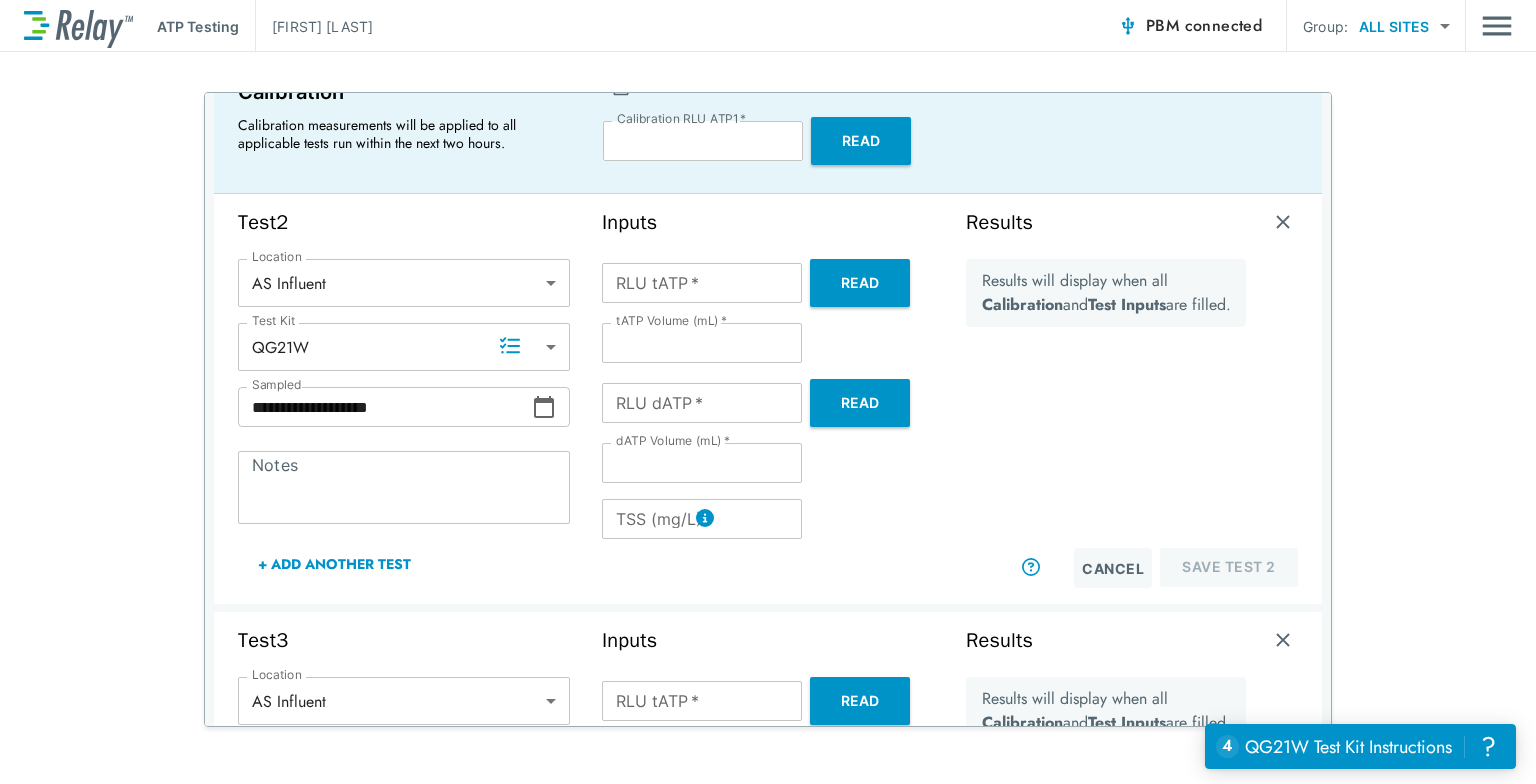 click on "Read" at bounding box center (860, 283) 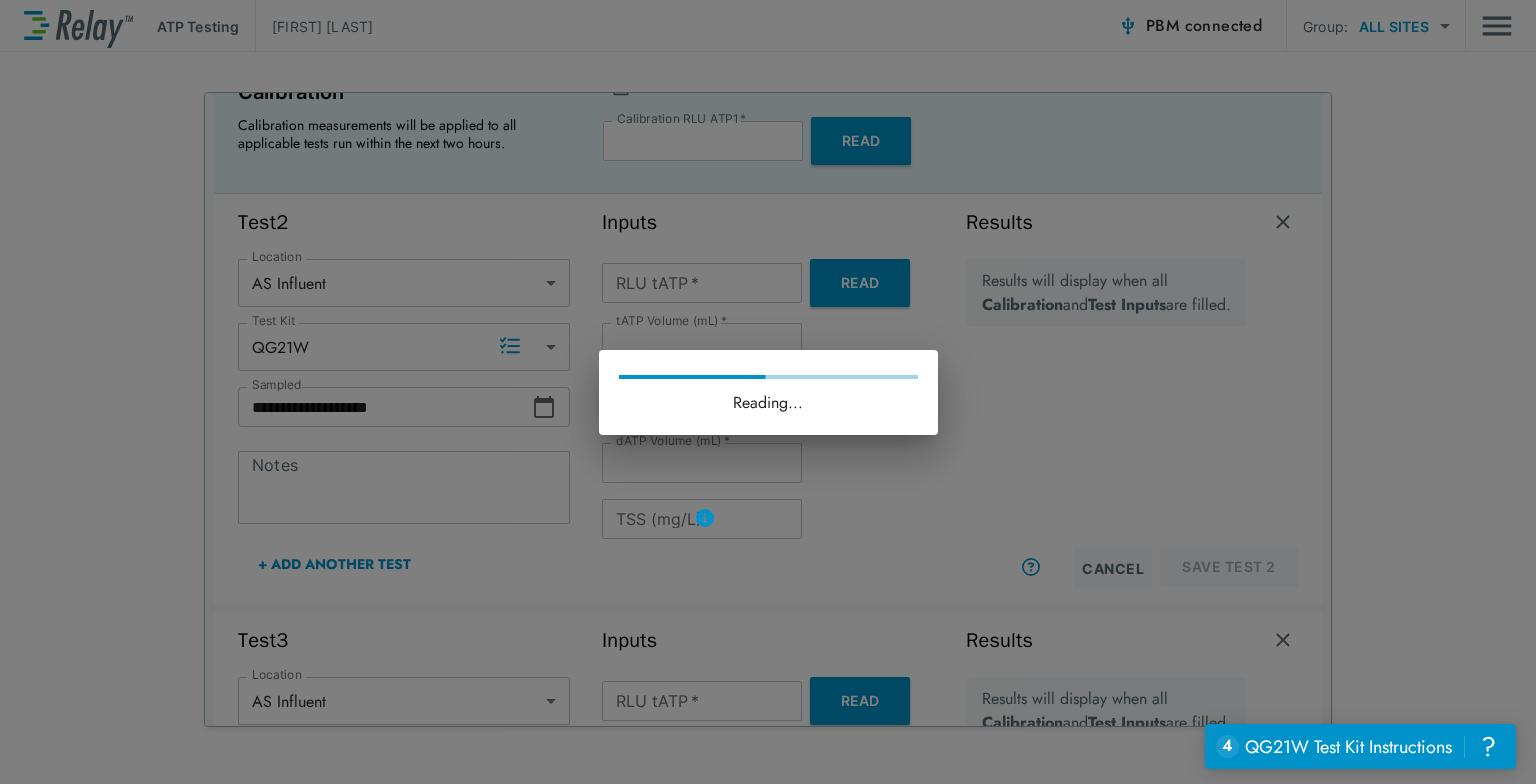 type on "*******" 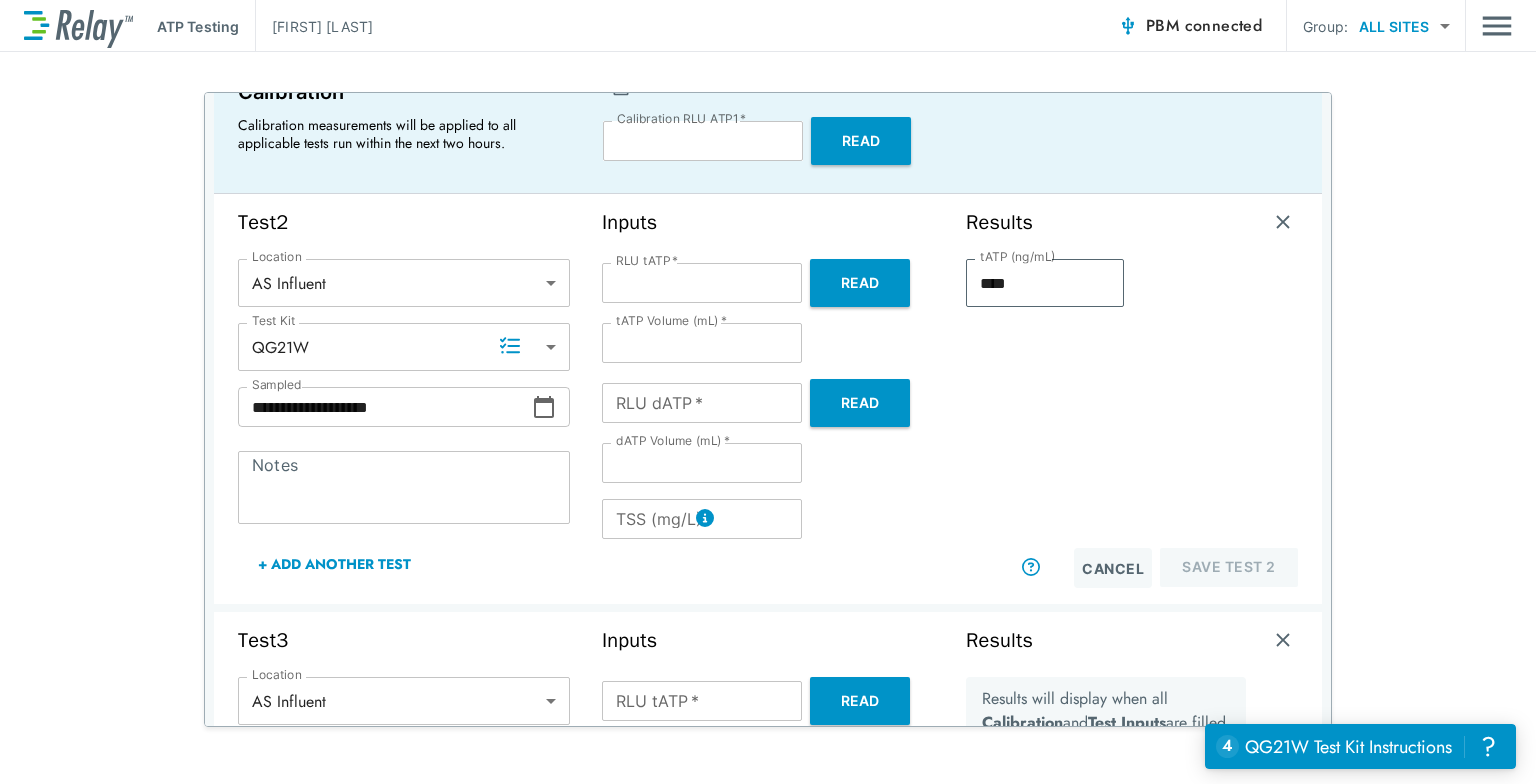 click on "Read" at bounding box center [860, 403] 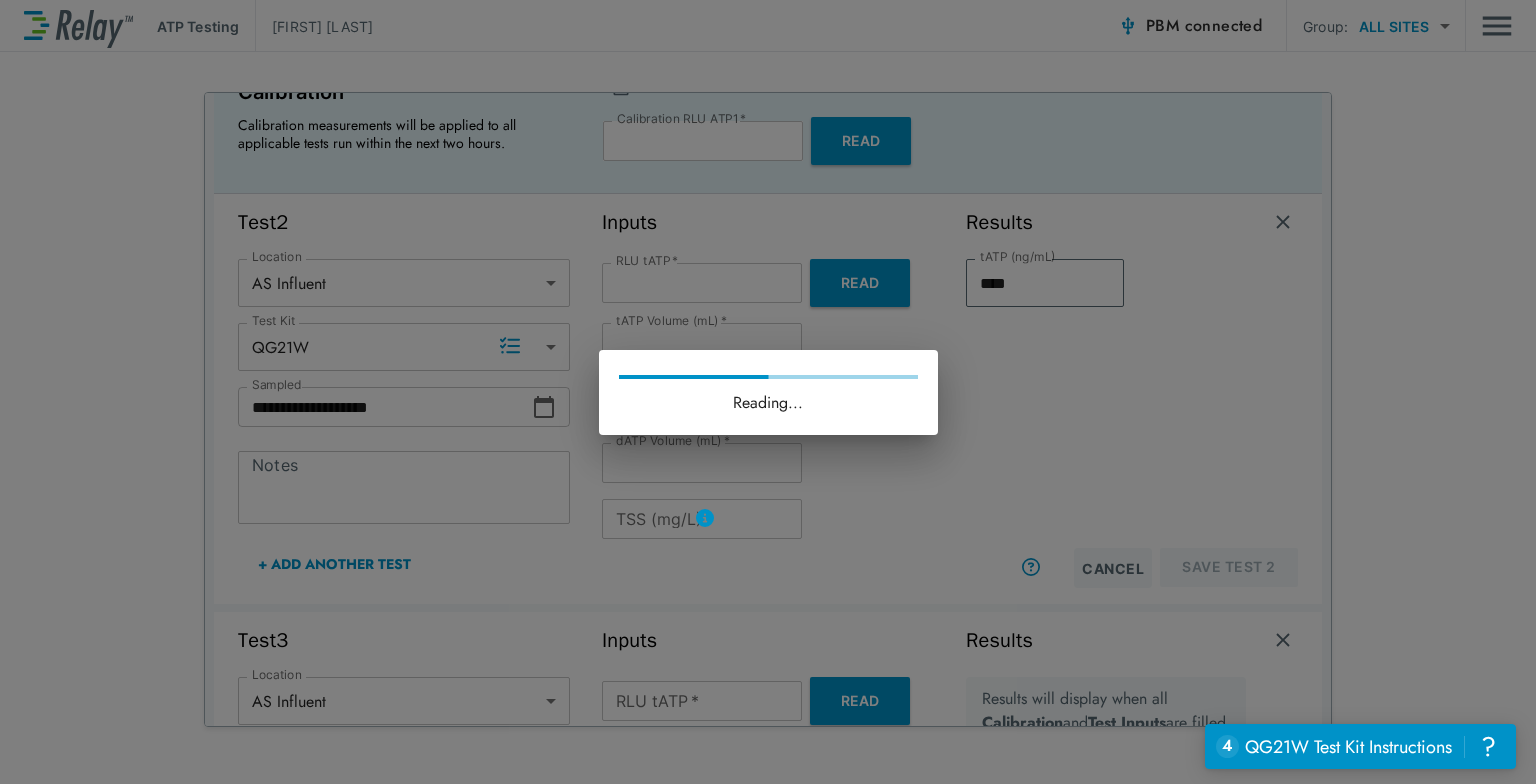 type on "****" 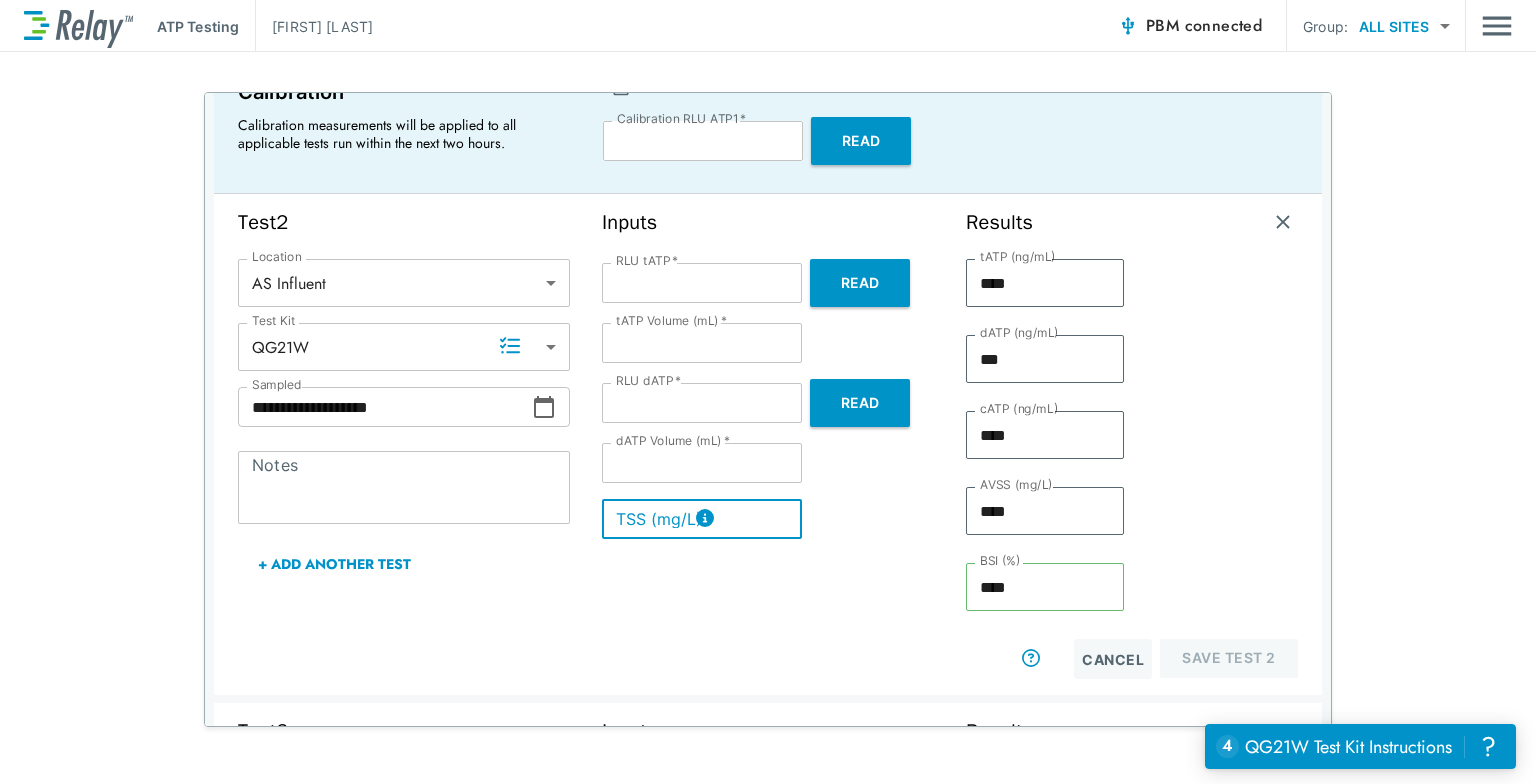 click on "TSS (mg/L)" at bounding box center [702, 519] 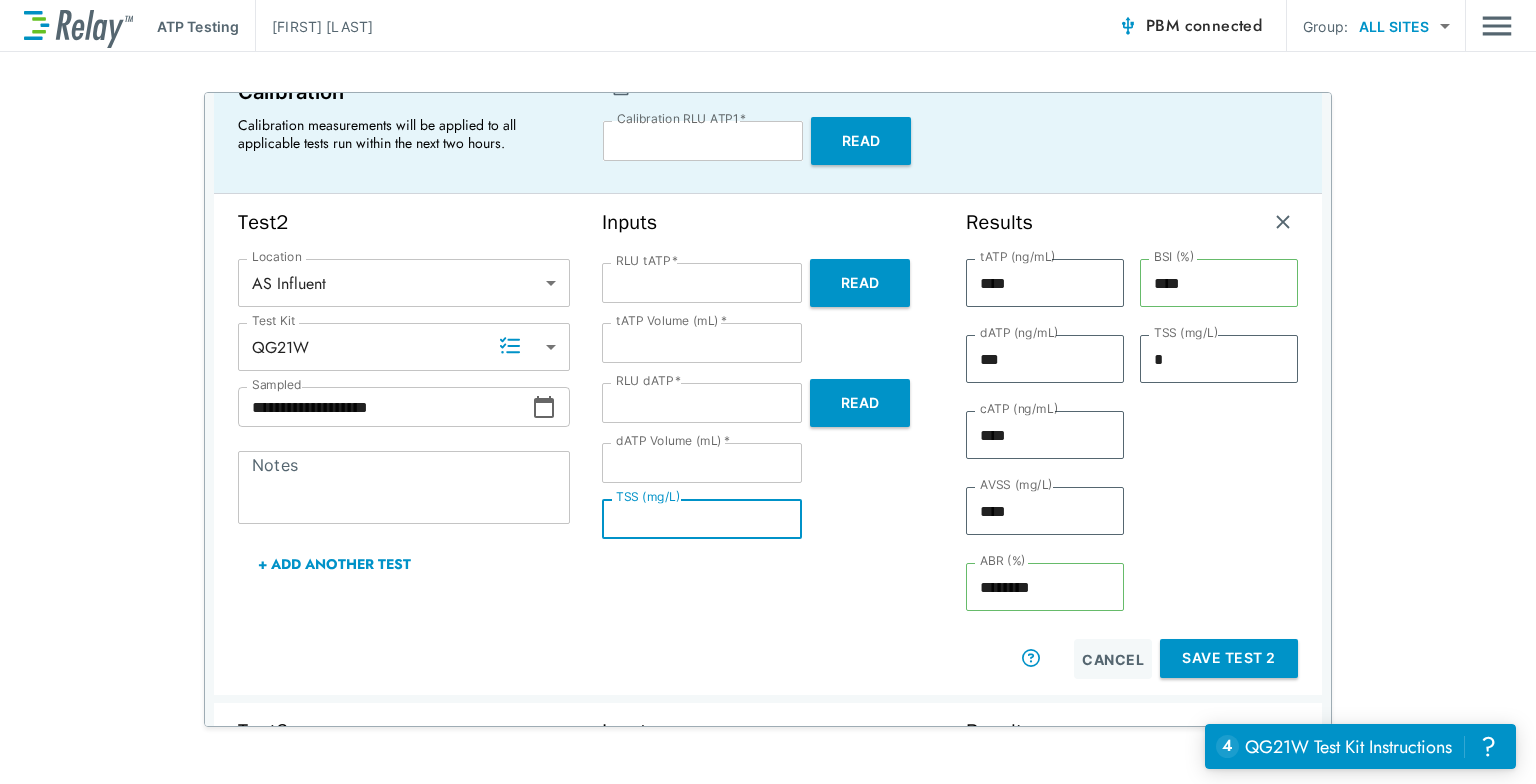 type on "*" 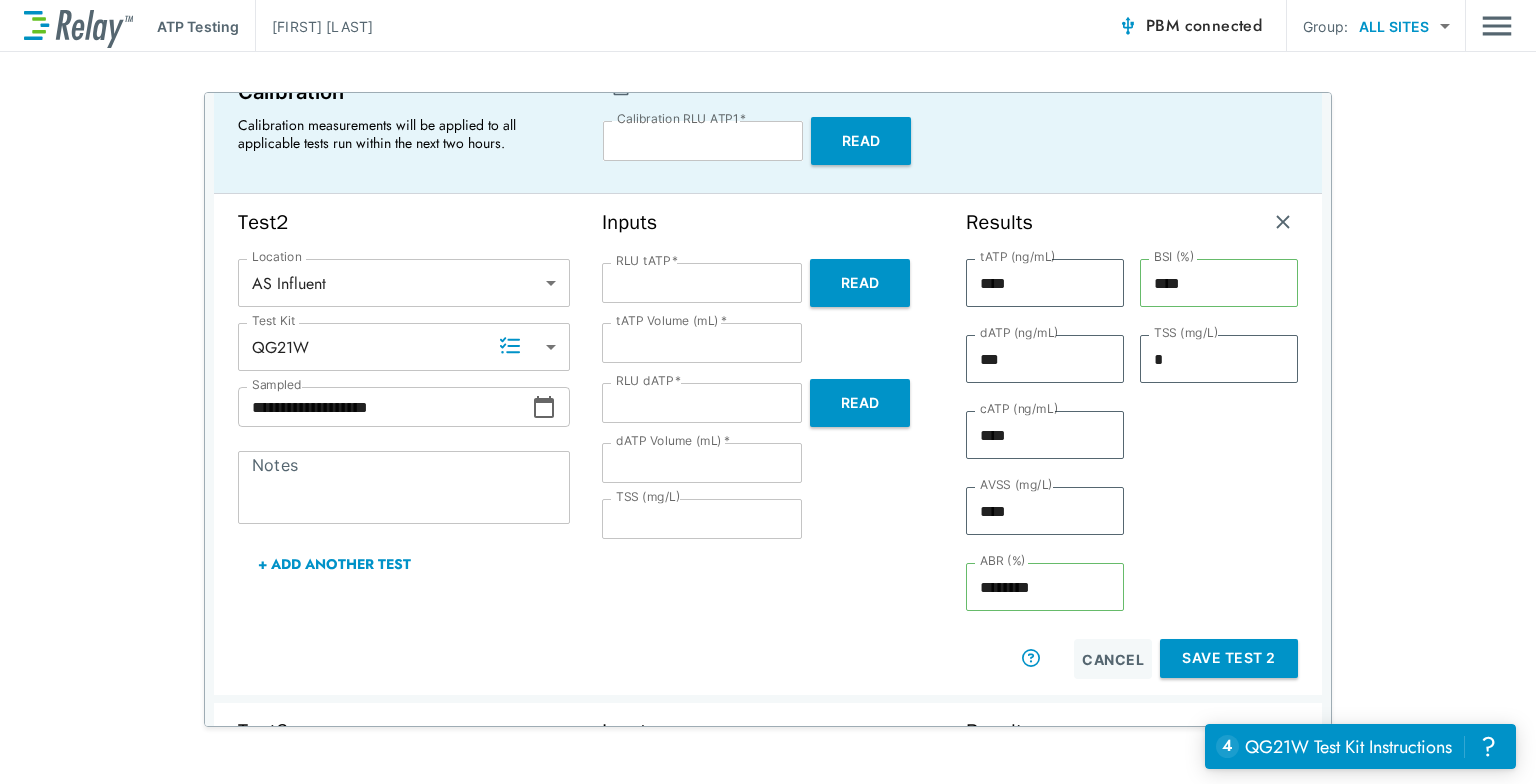click on "Save Test 2" at bounding box center (1229, 658) 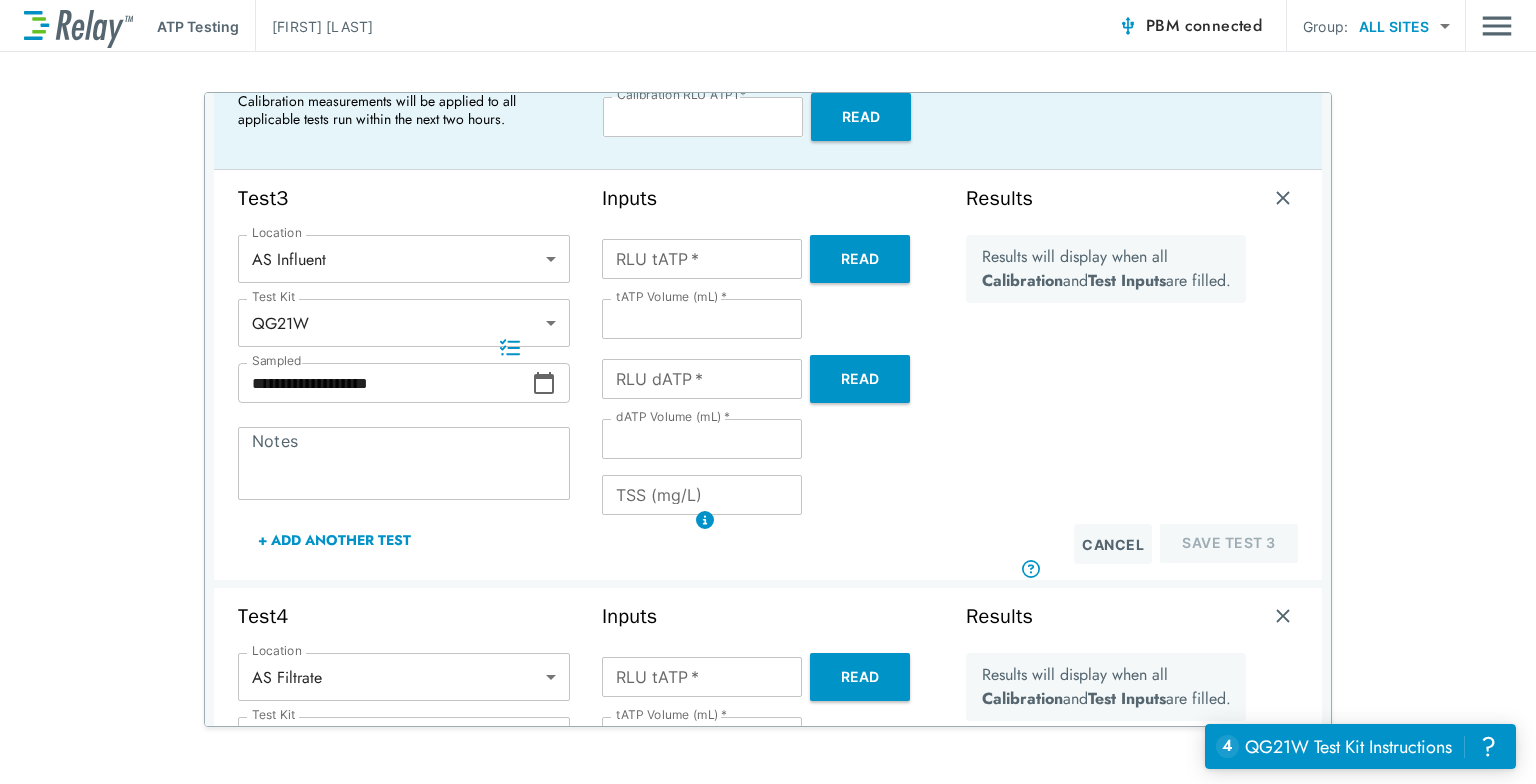 scroll, scrollTop: 103, scrollLeft: 0, axis: vertical 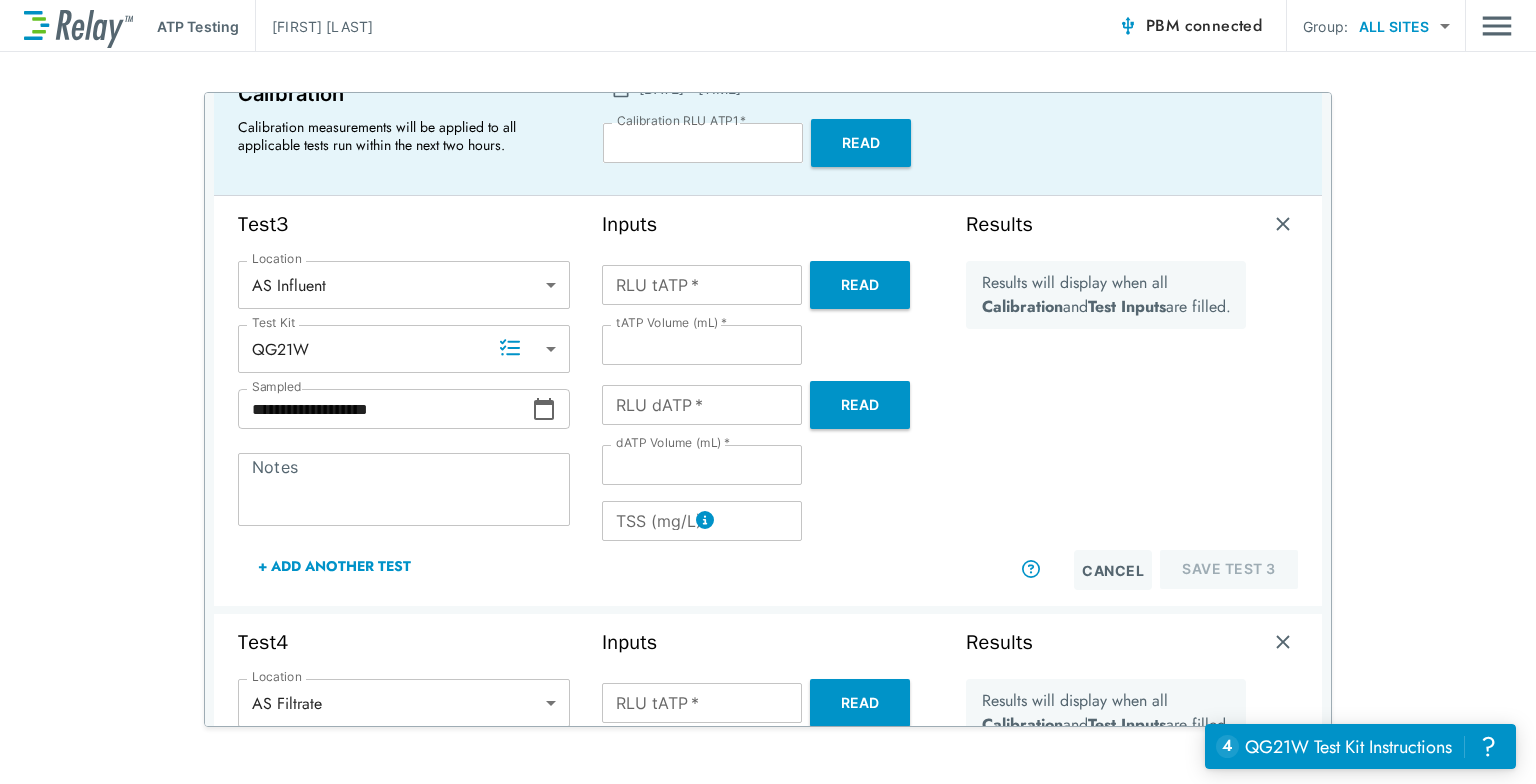 click on "Read" at bounding box center [860, 285] 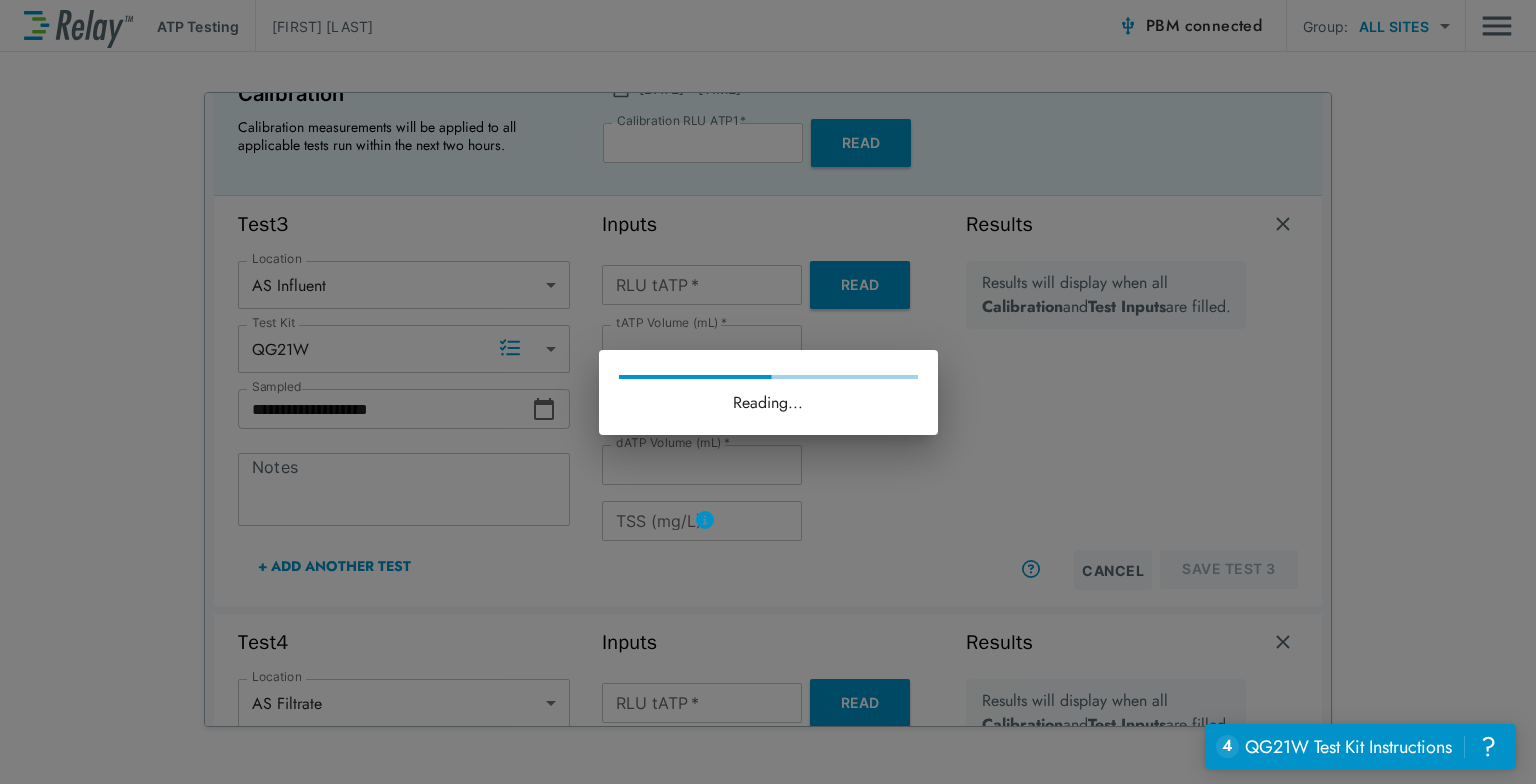 type on "*******" 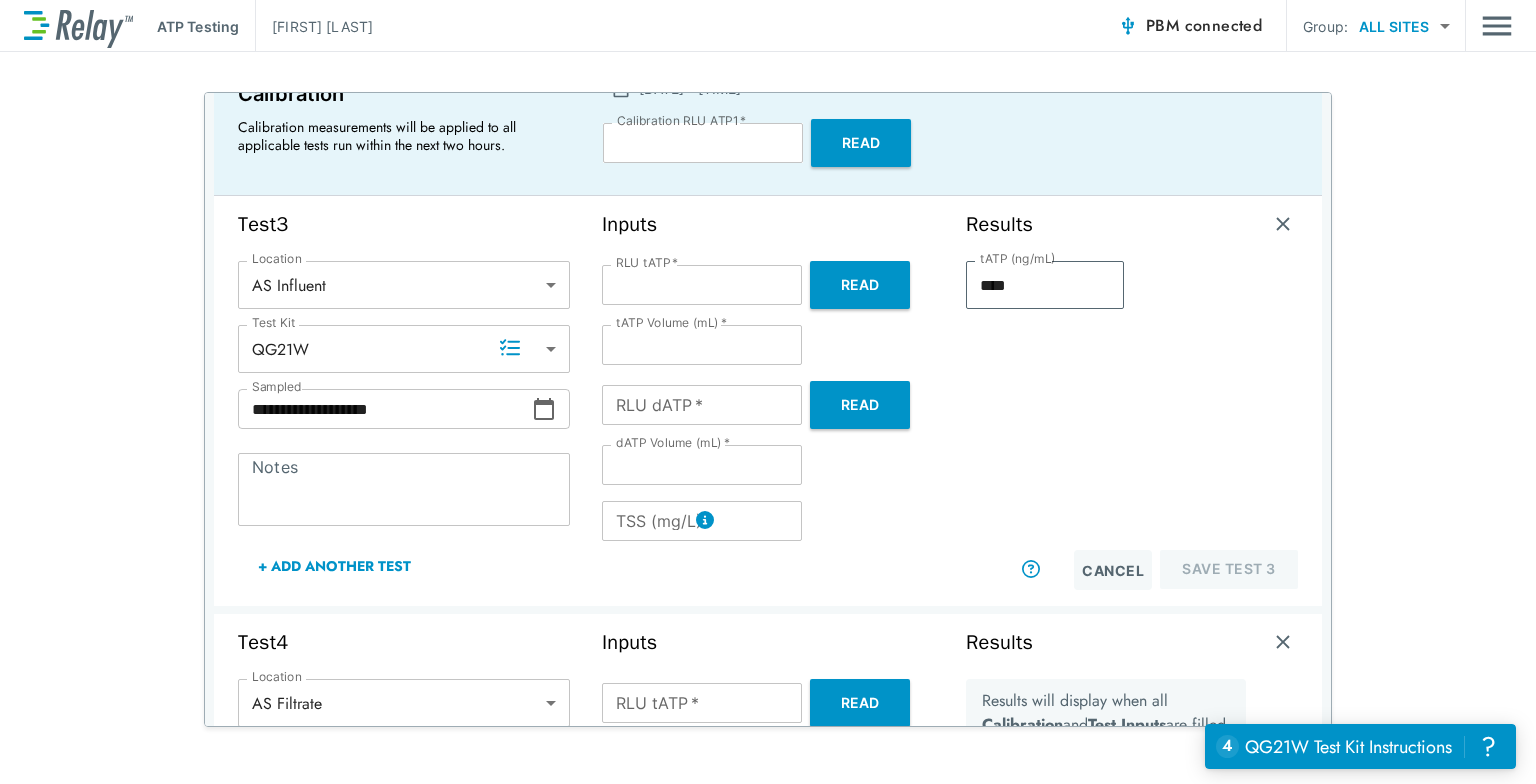 click on "Read" at bounding box center [860, 405] 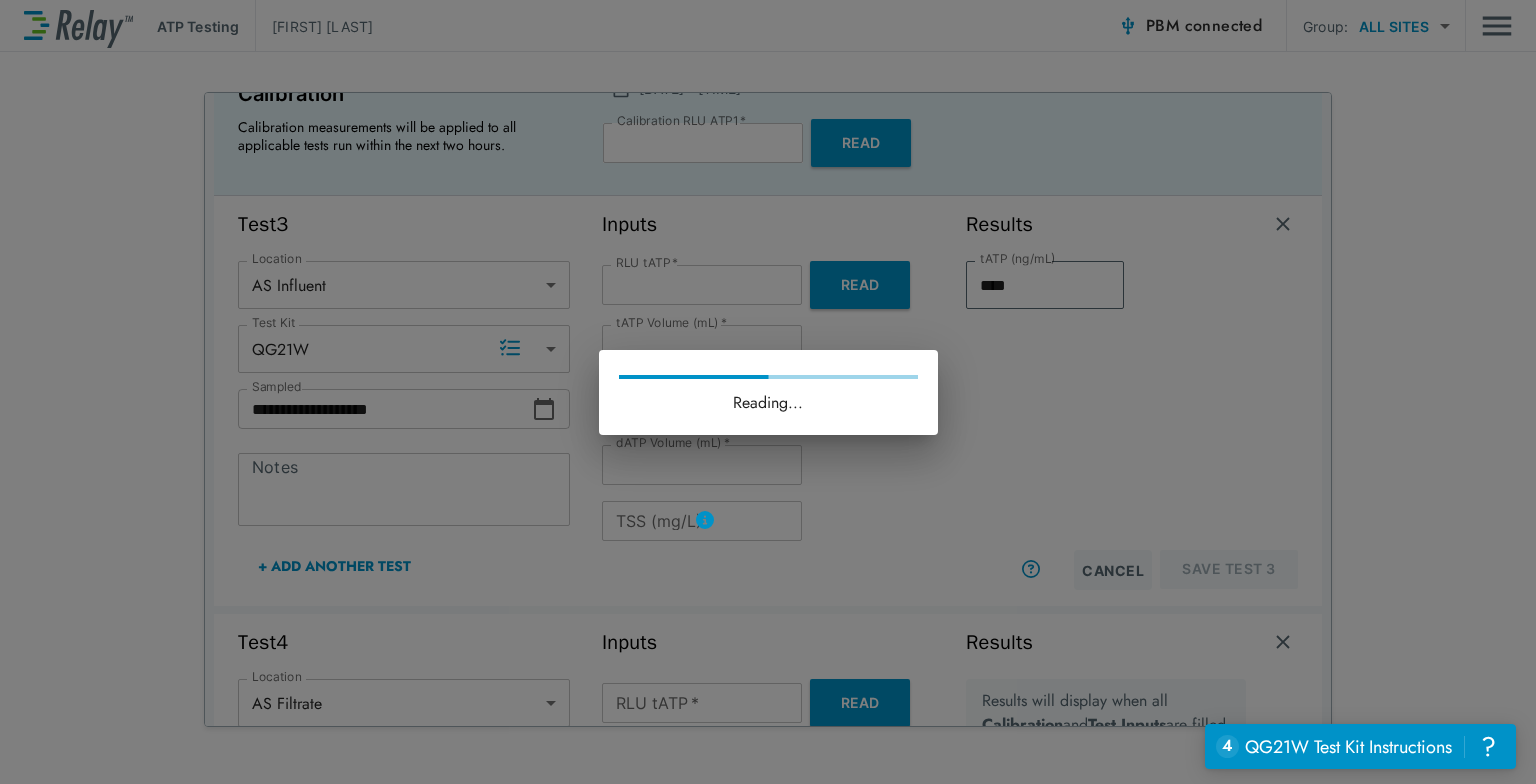type on "****" 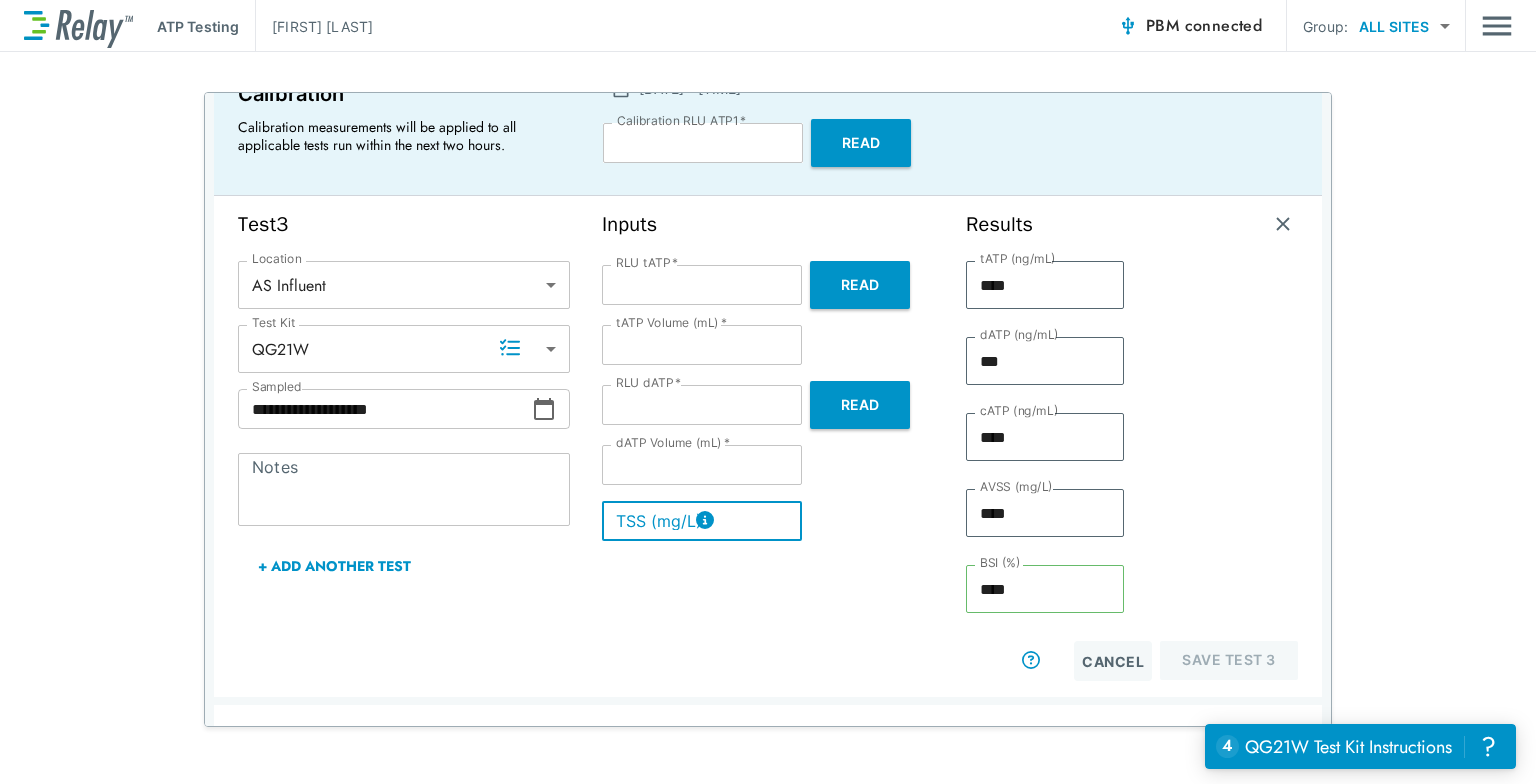 click on "TSS (mg/L)" at bounding box center [702, 521] 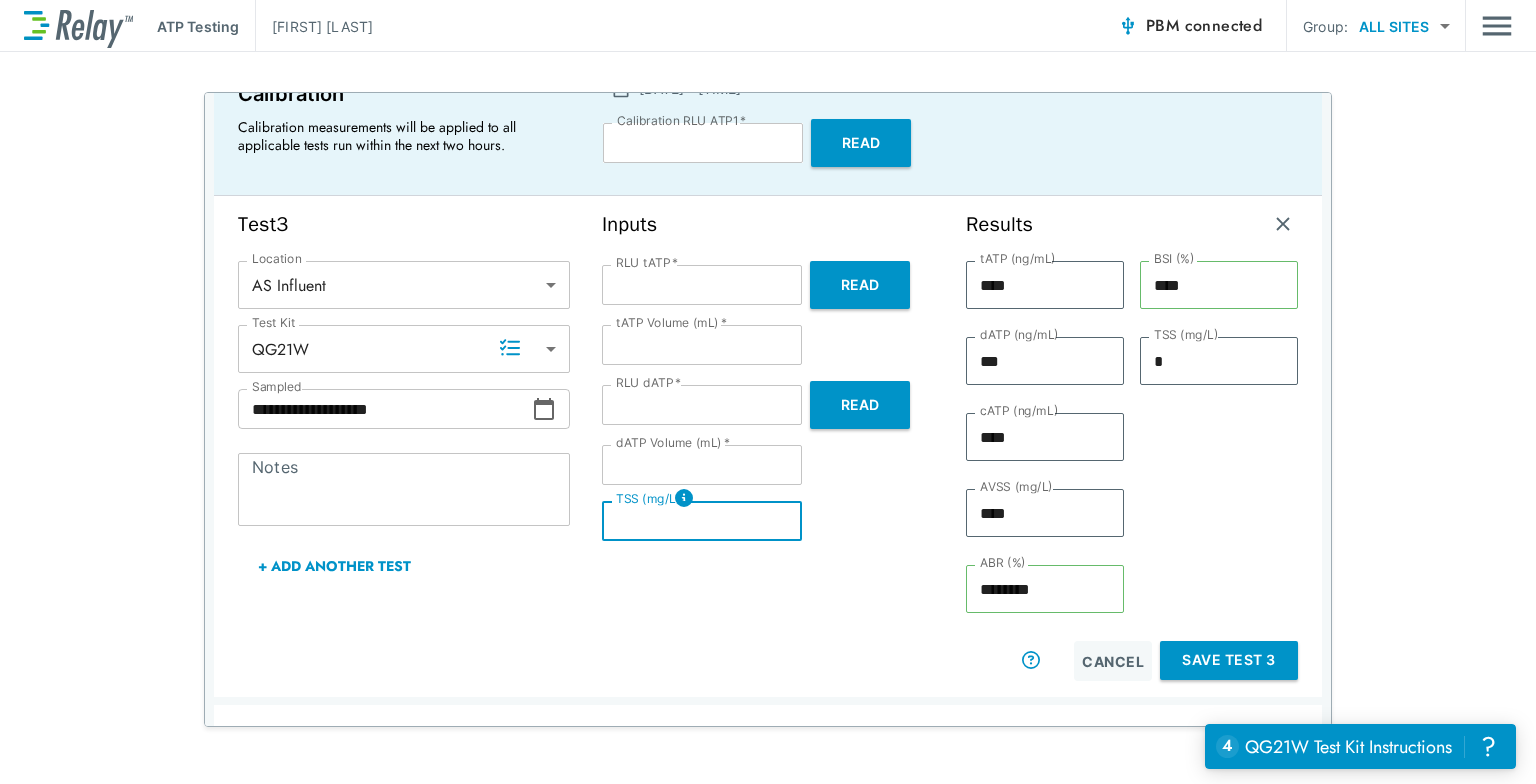 type on "*" 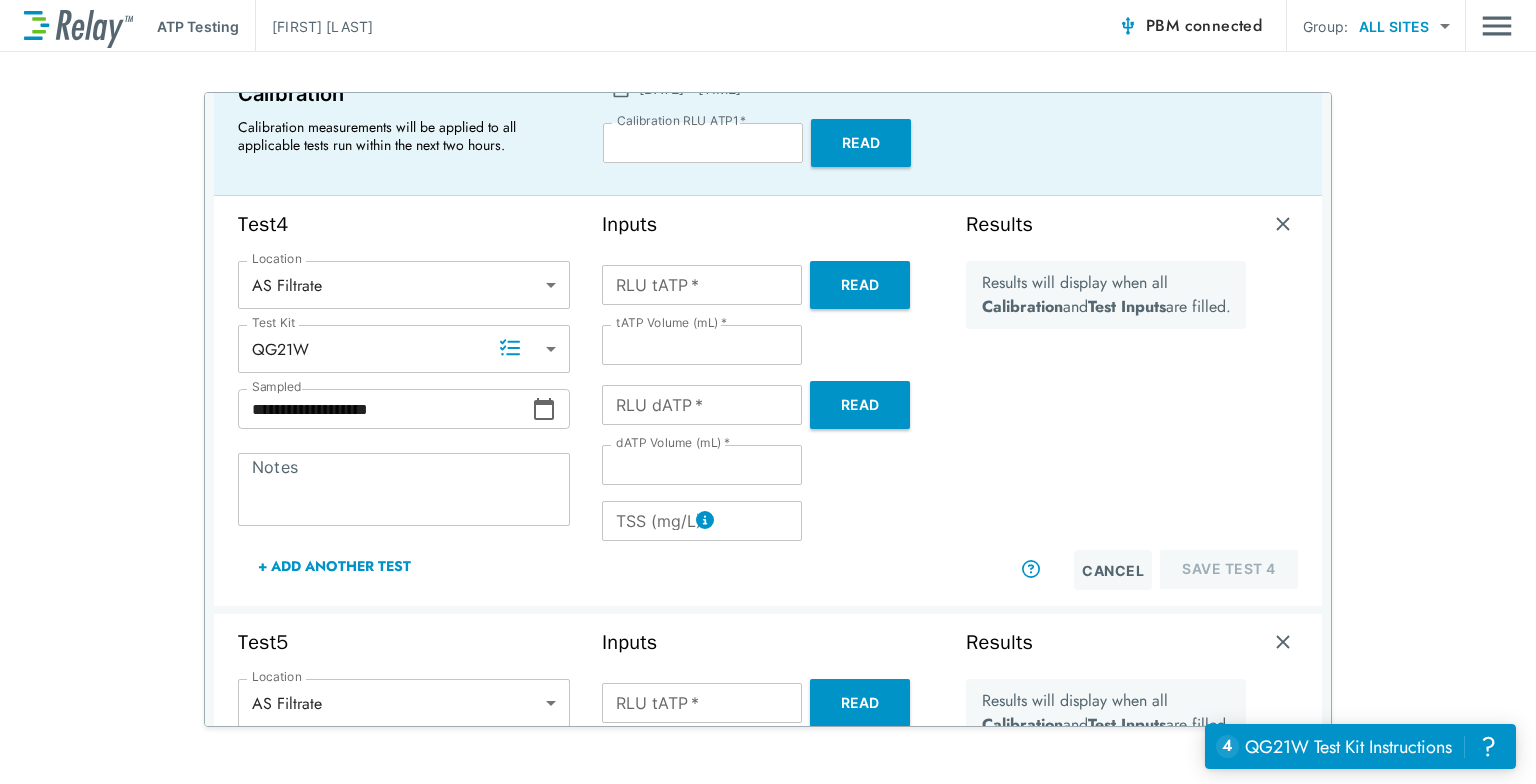 click on "Read" at bounding box center [860, 285] 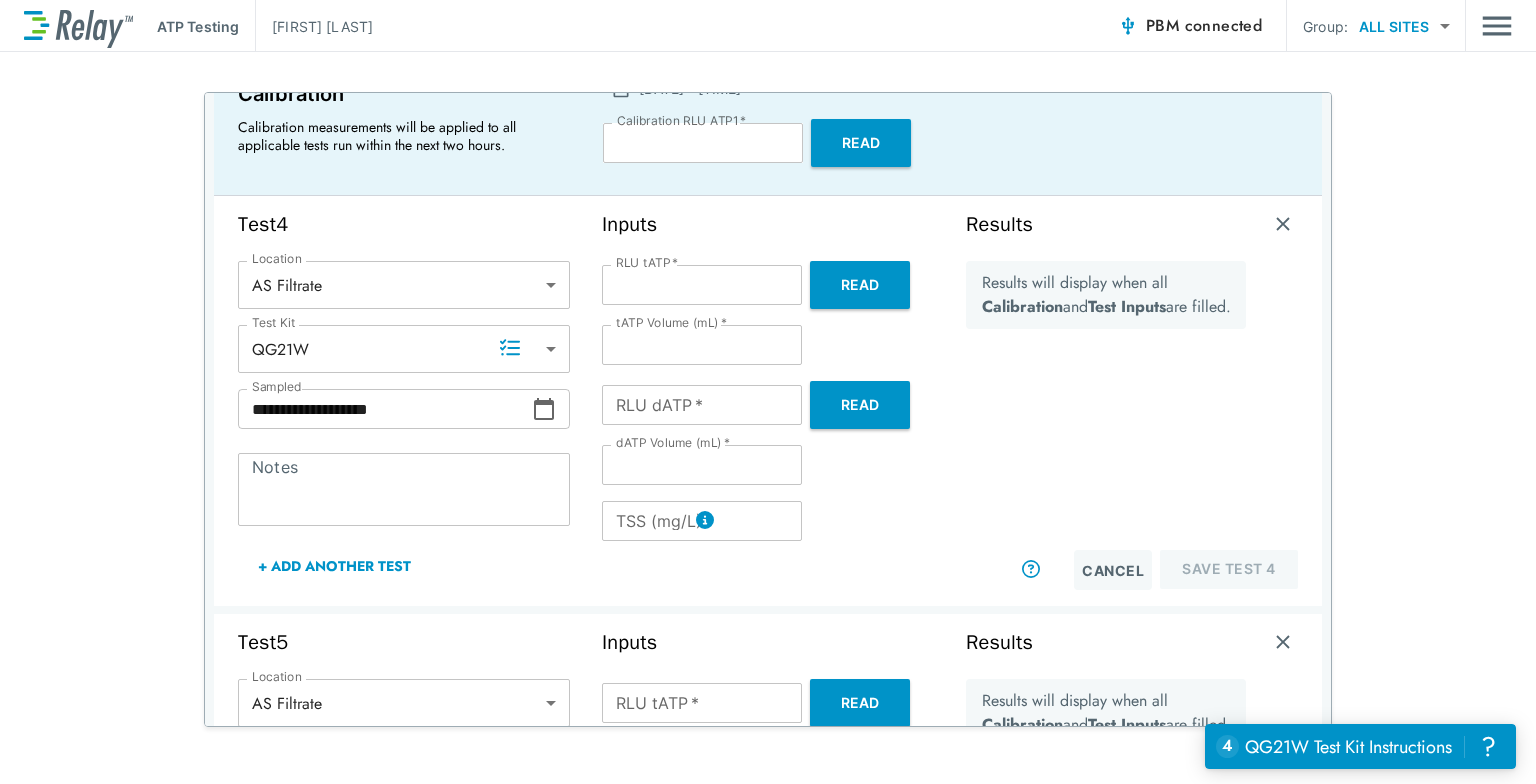type on "*******" 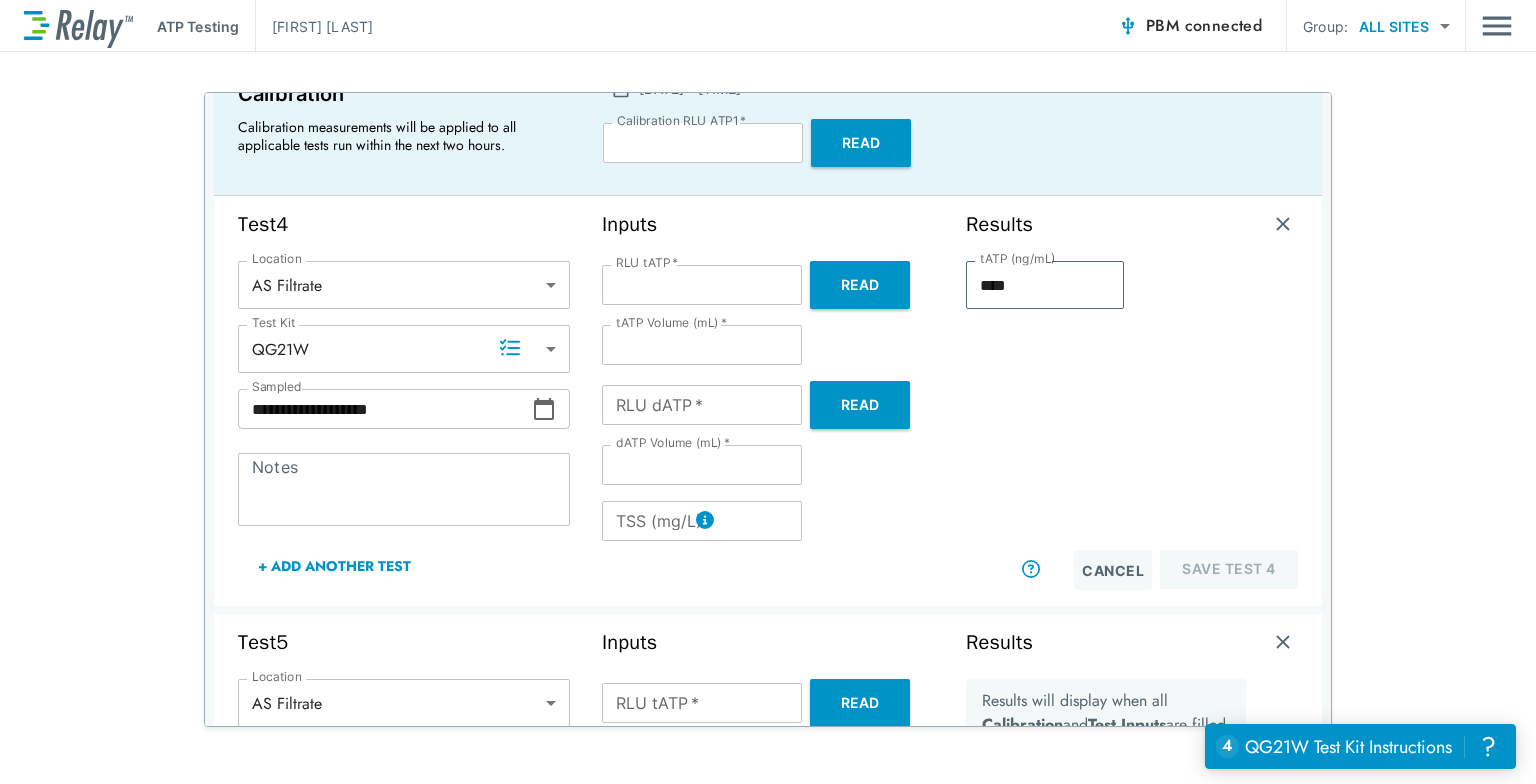click on "Read" at bounding box center [860, 405] 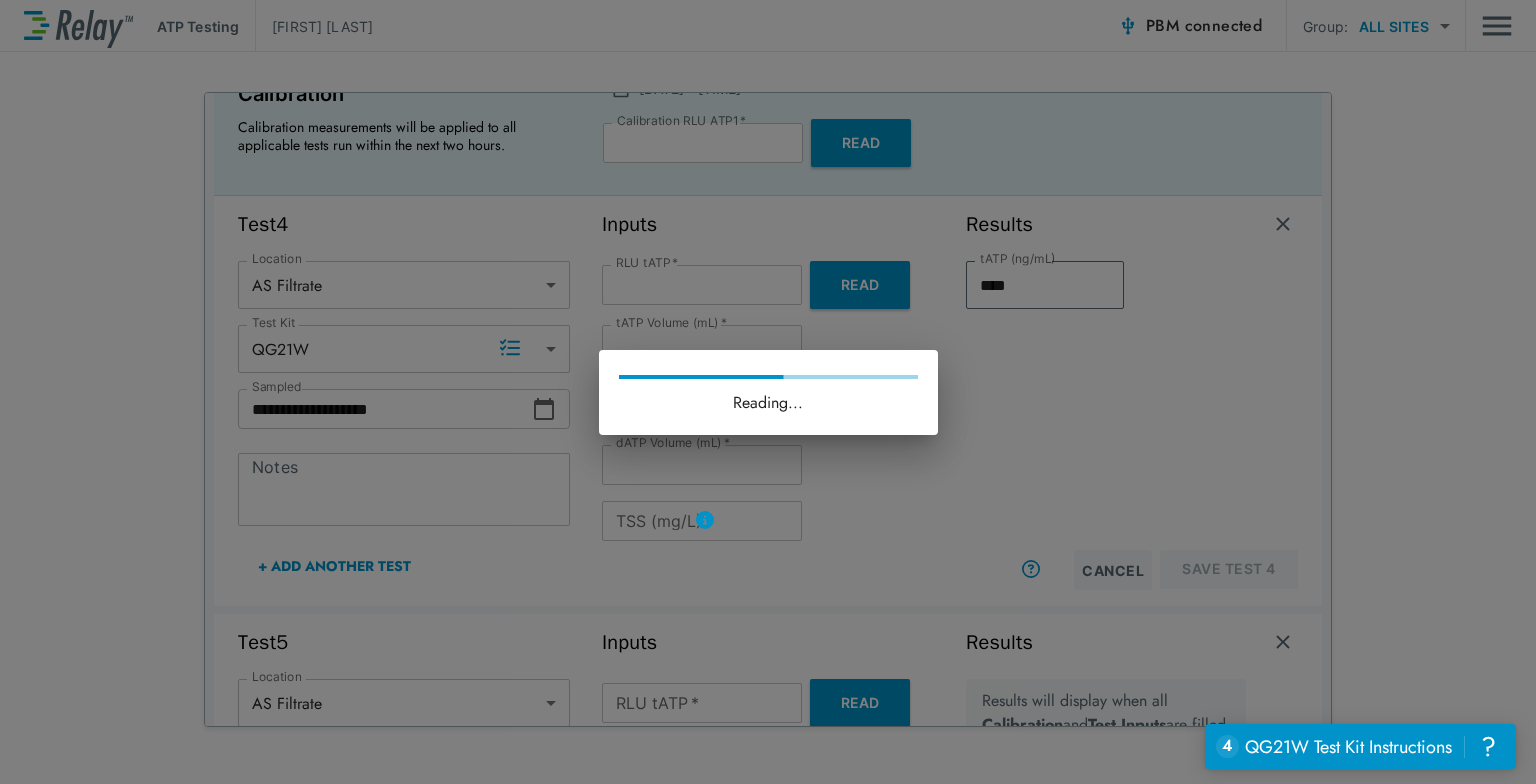 type on "****" 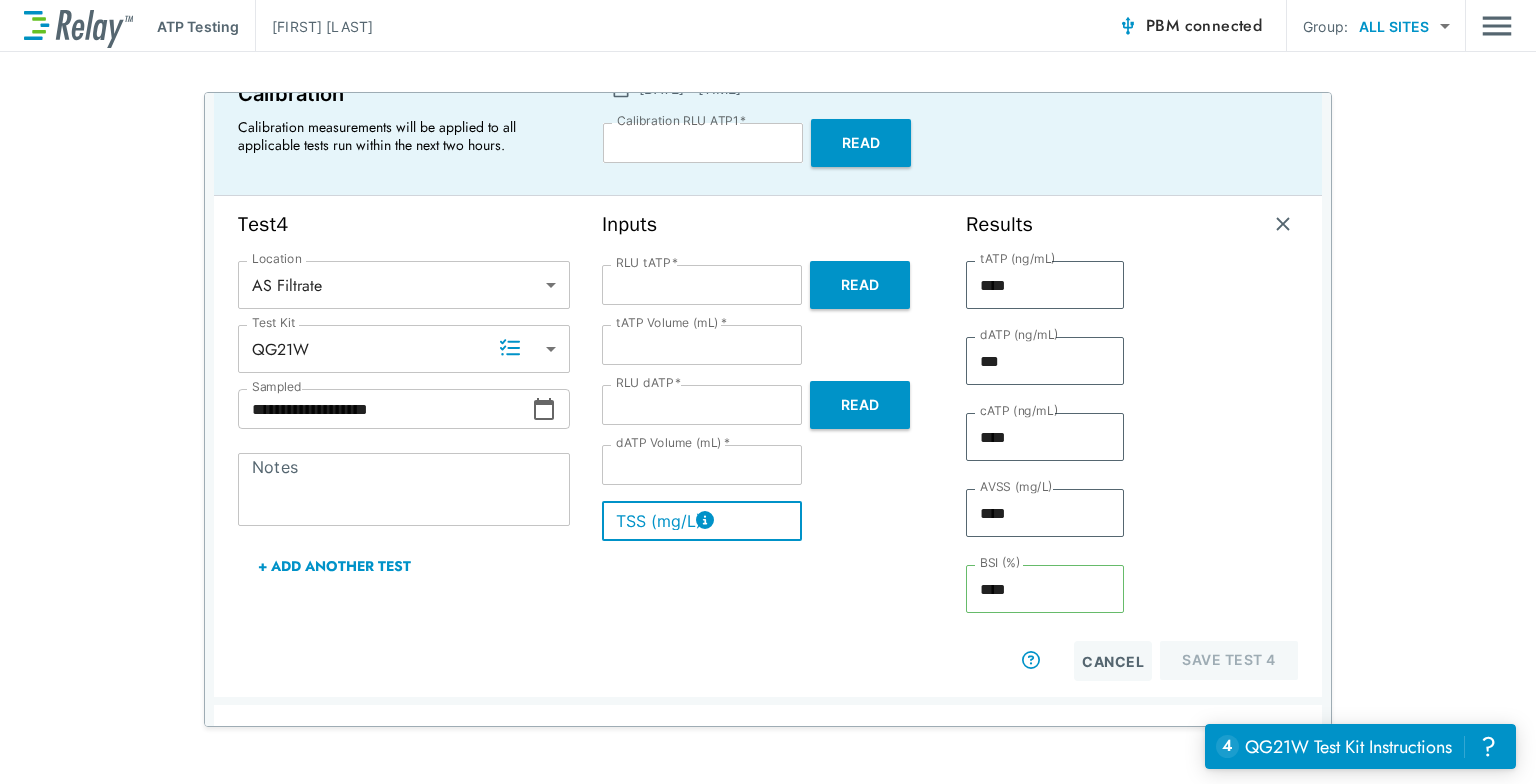 click on "TSS (mg/L)" at bounding box center (702, 521) 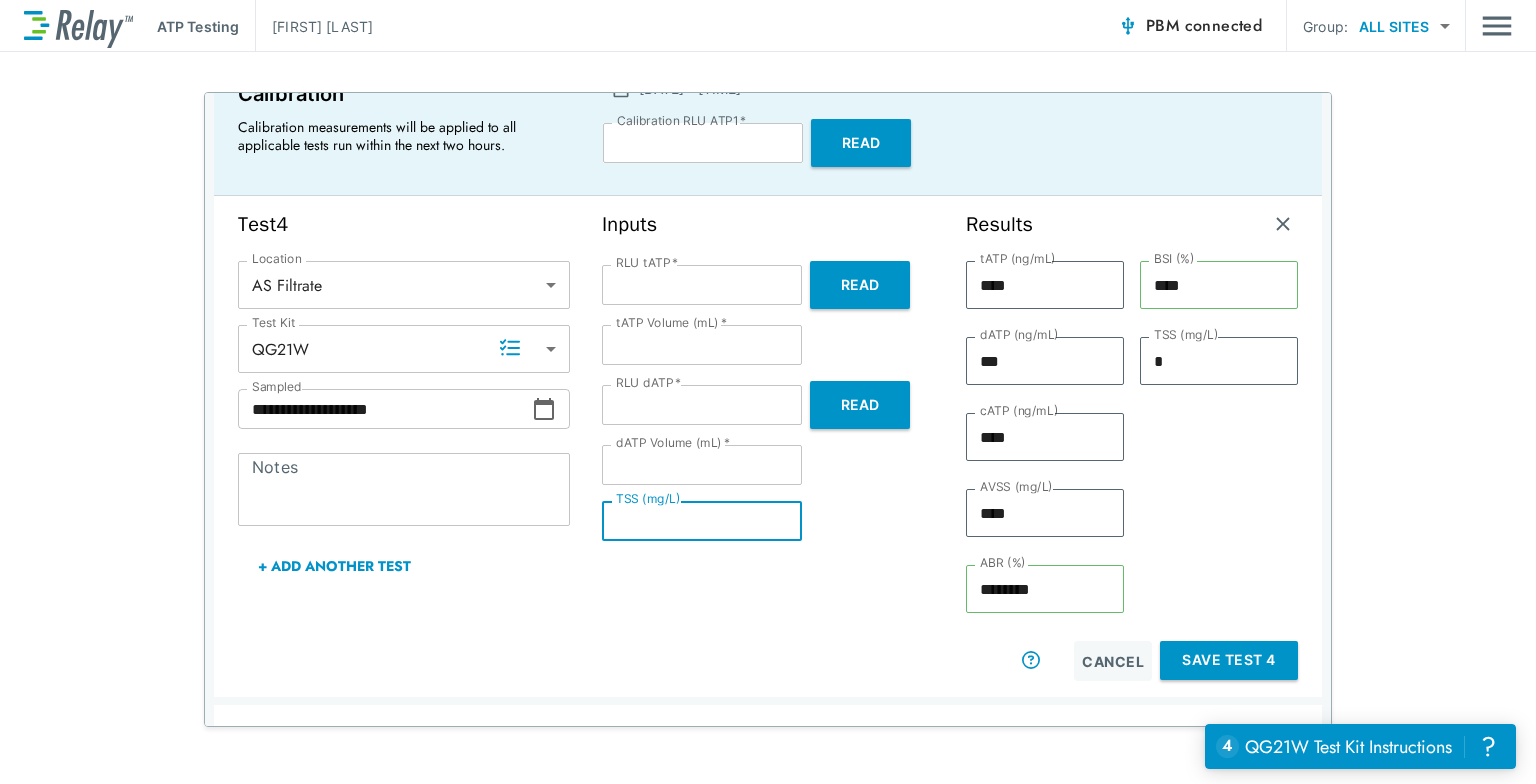 type on "*" 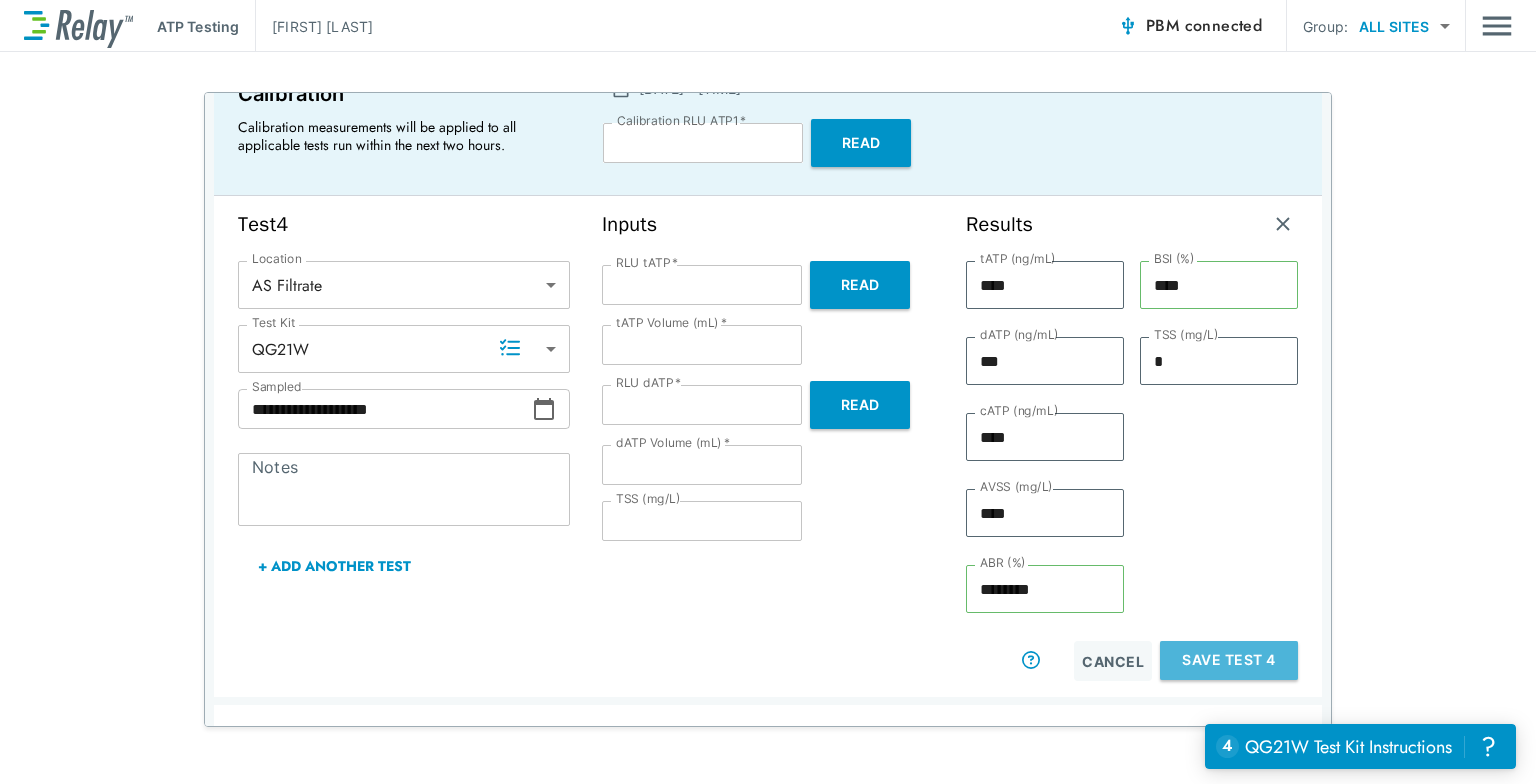 click on "Save Test 4" at bounding box center [1229, 660] 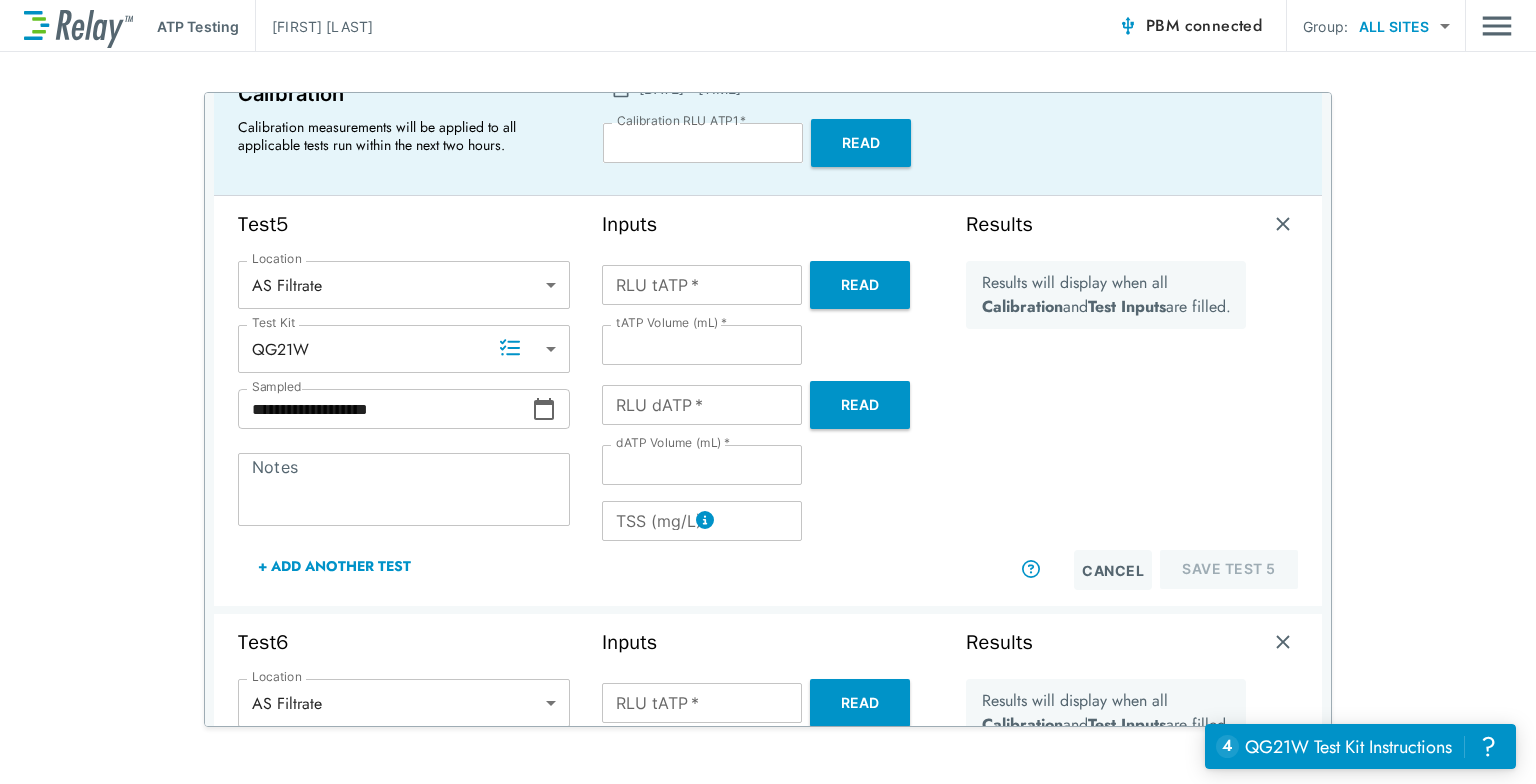 click on "Read" at bounding box center [860, 285] 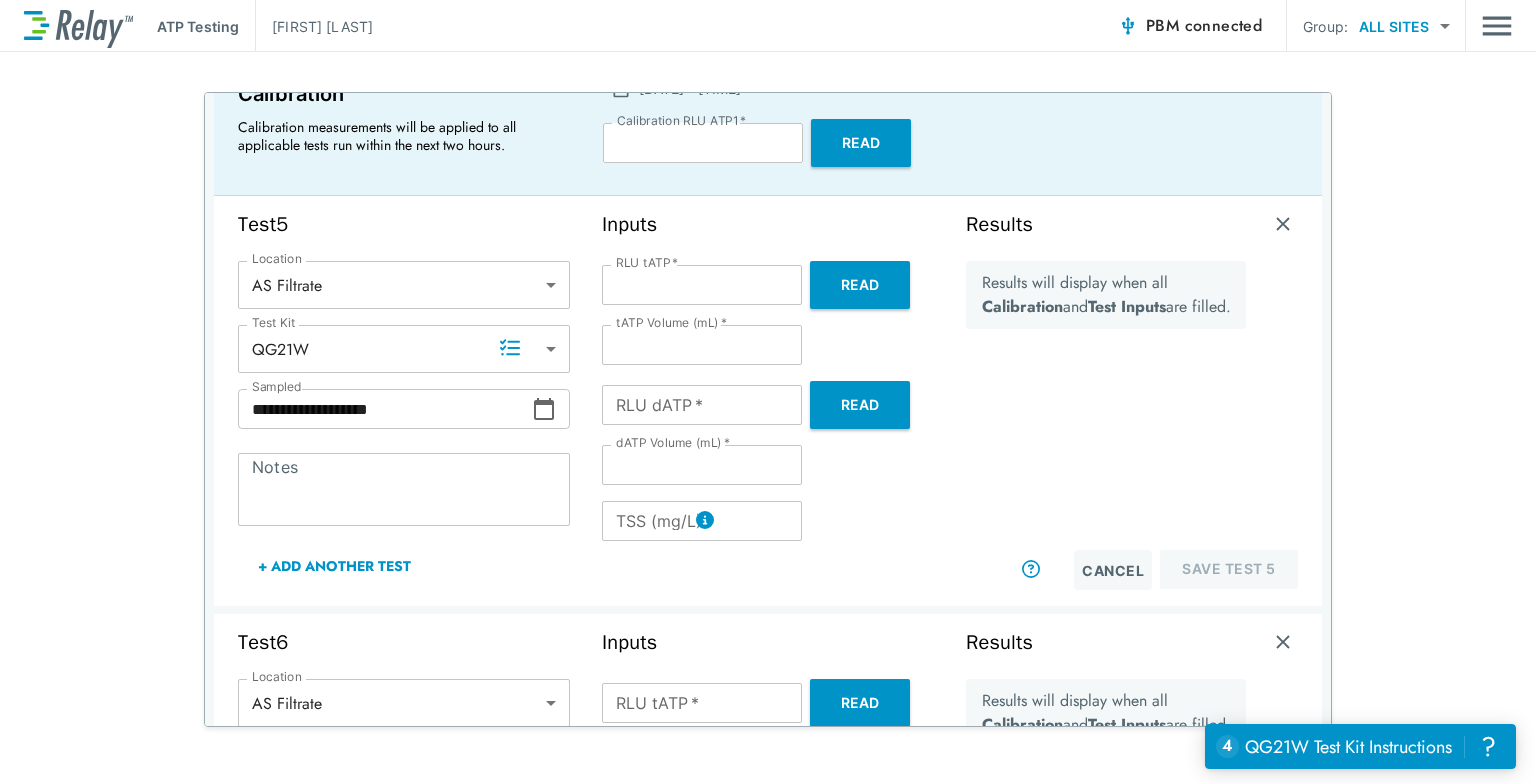 type on "*******" 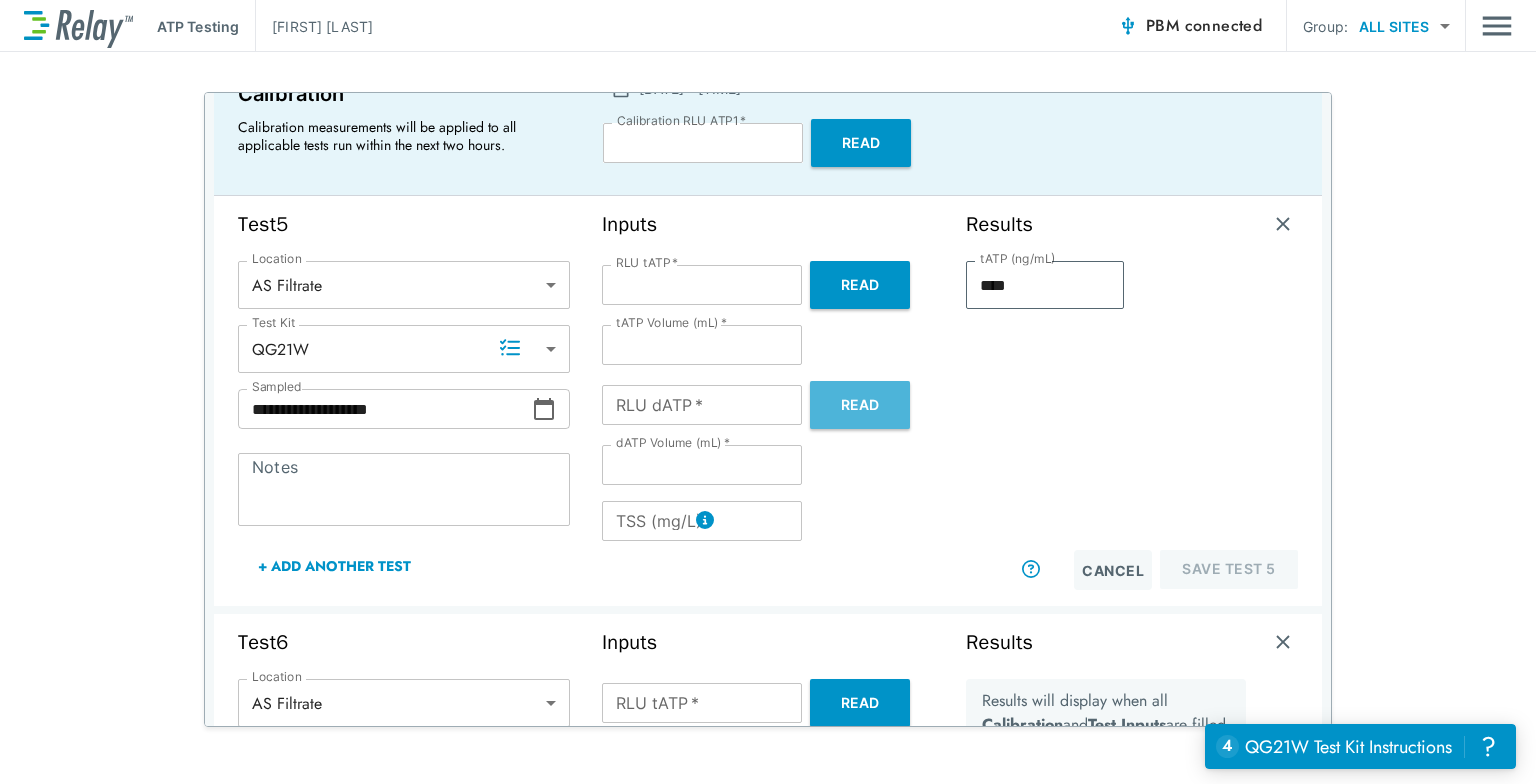 click on "Read" at bounding box center [860, 405] 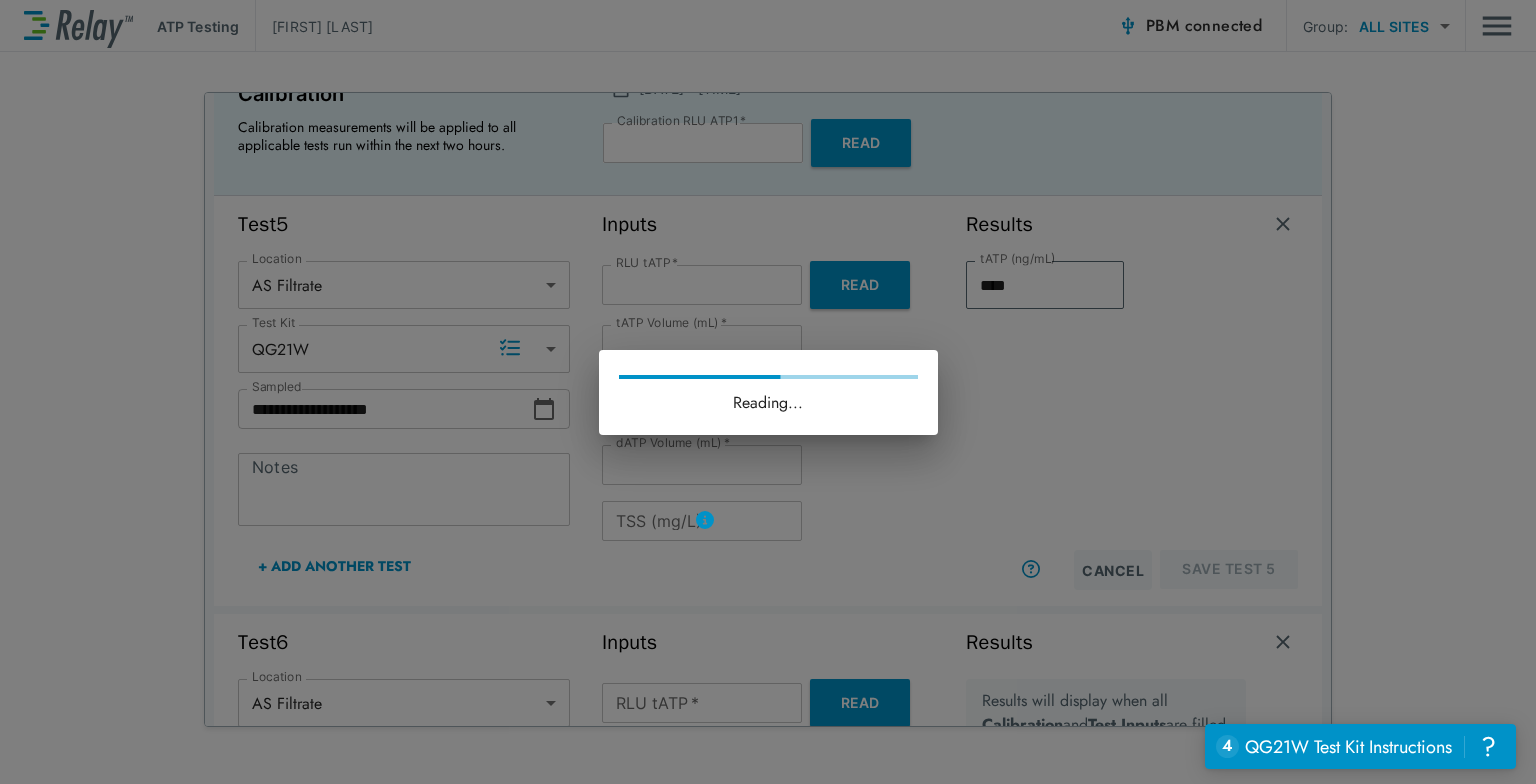 type on "****" 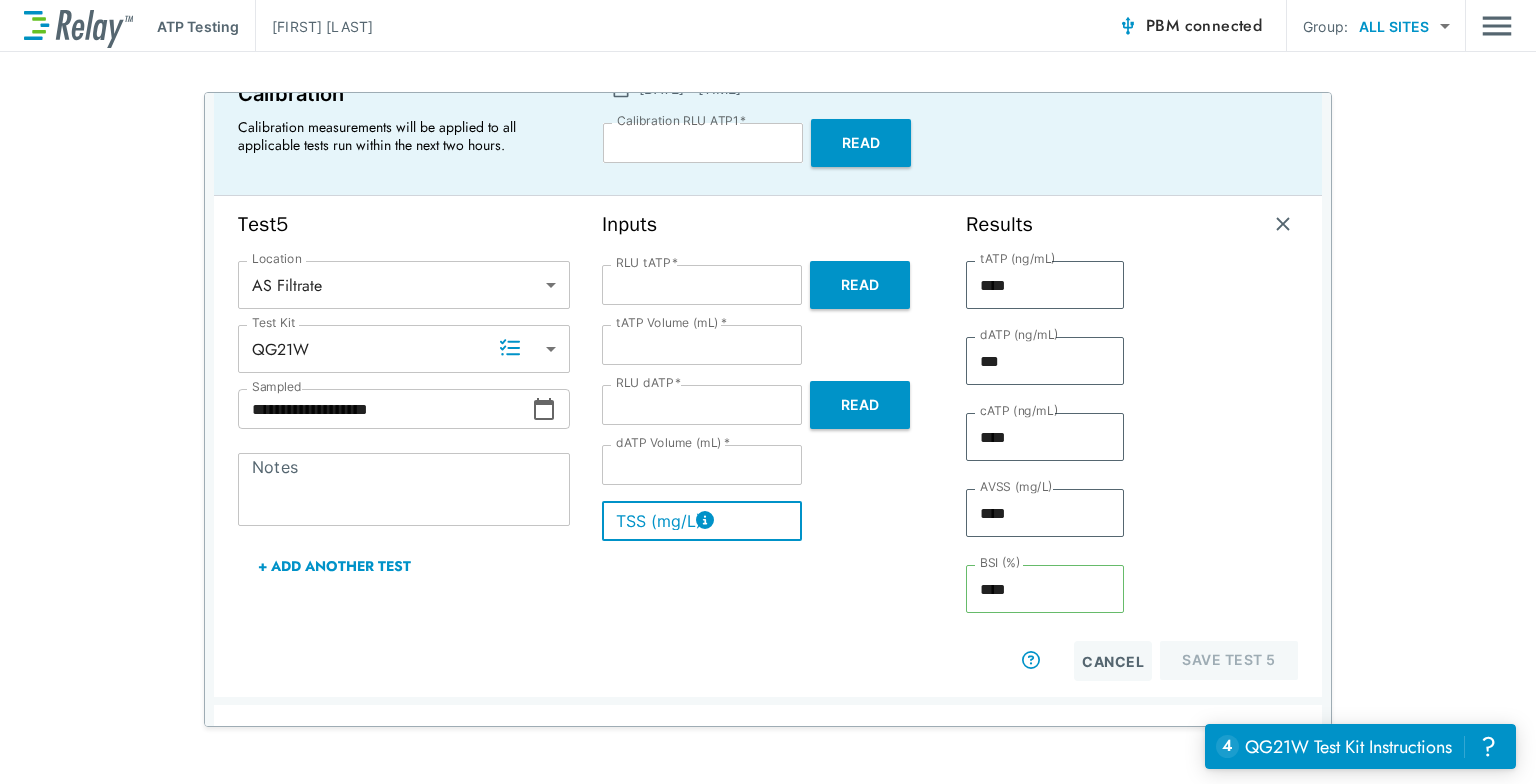 drag, startPoint x: 640, startPoint y: 529, endPoint x: 597, endPoint y: 512, distance: 46.238514 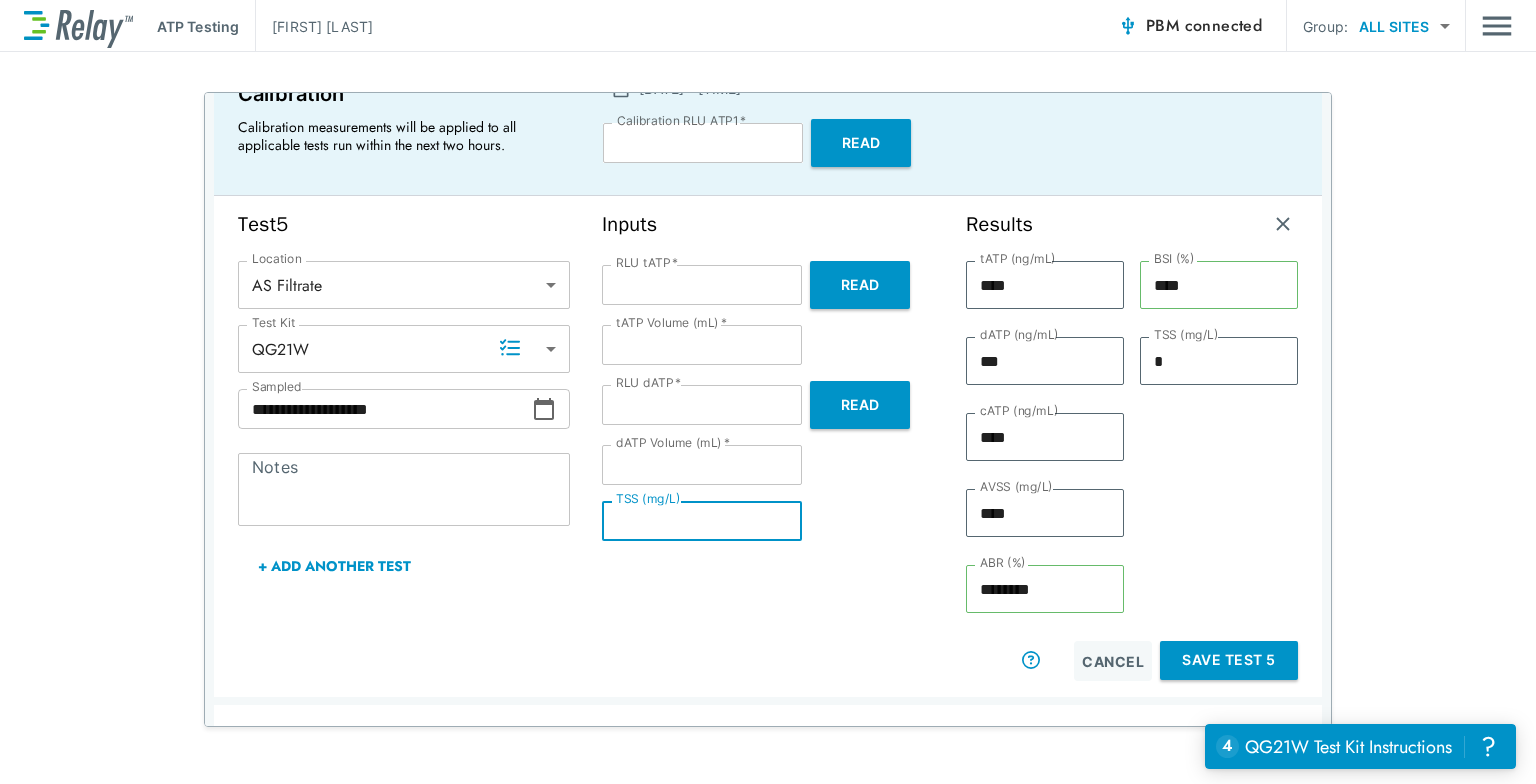 type on "*" 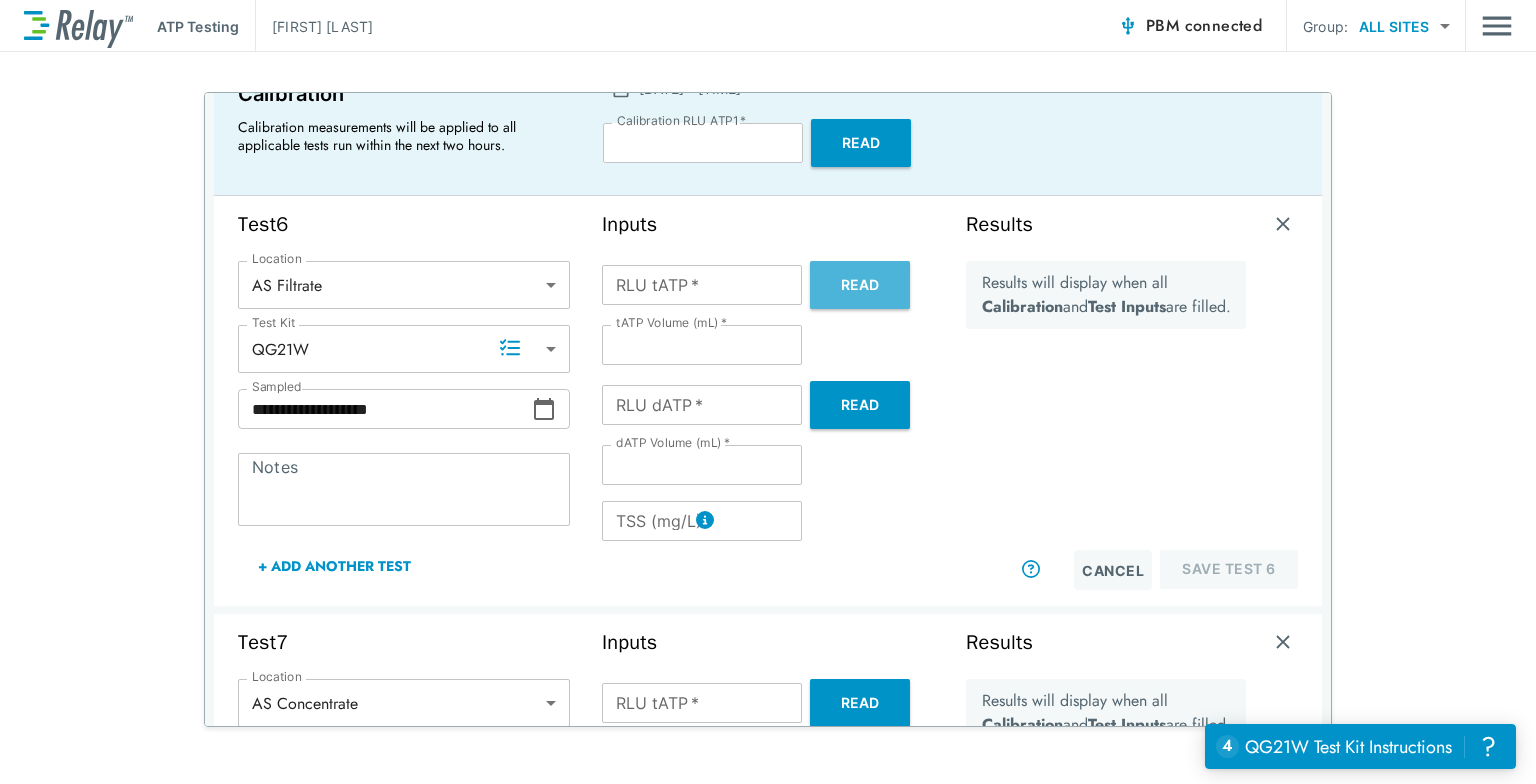 click on "Read" at bounding box center [860, 285] 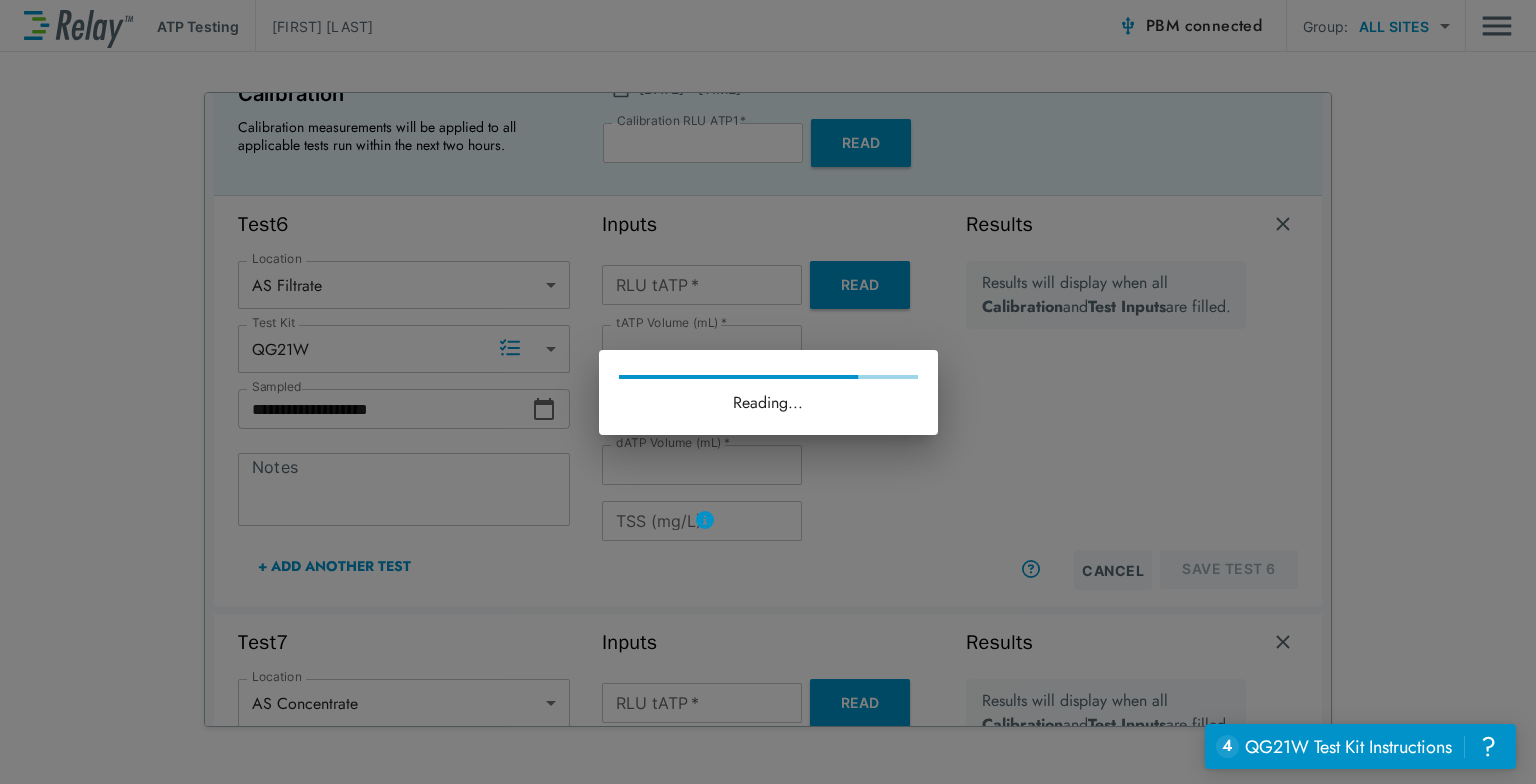 type on "*******" 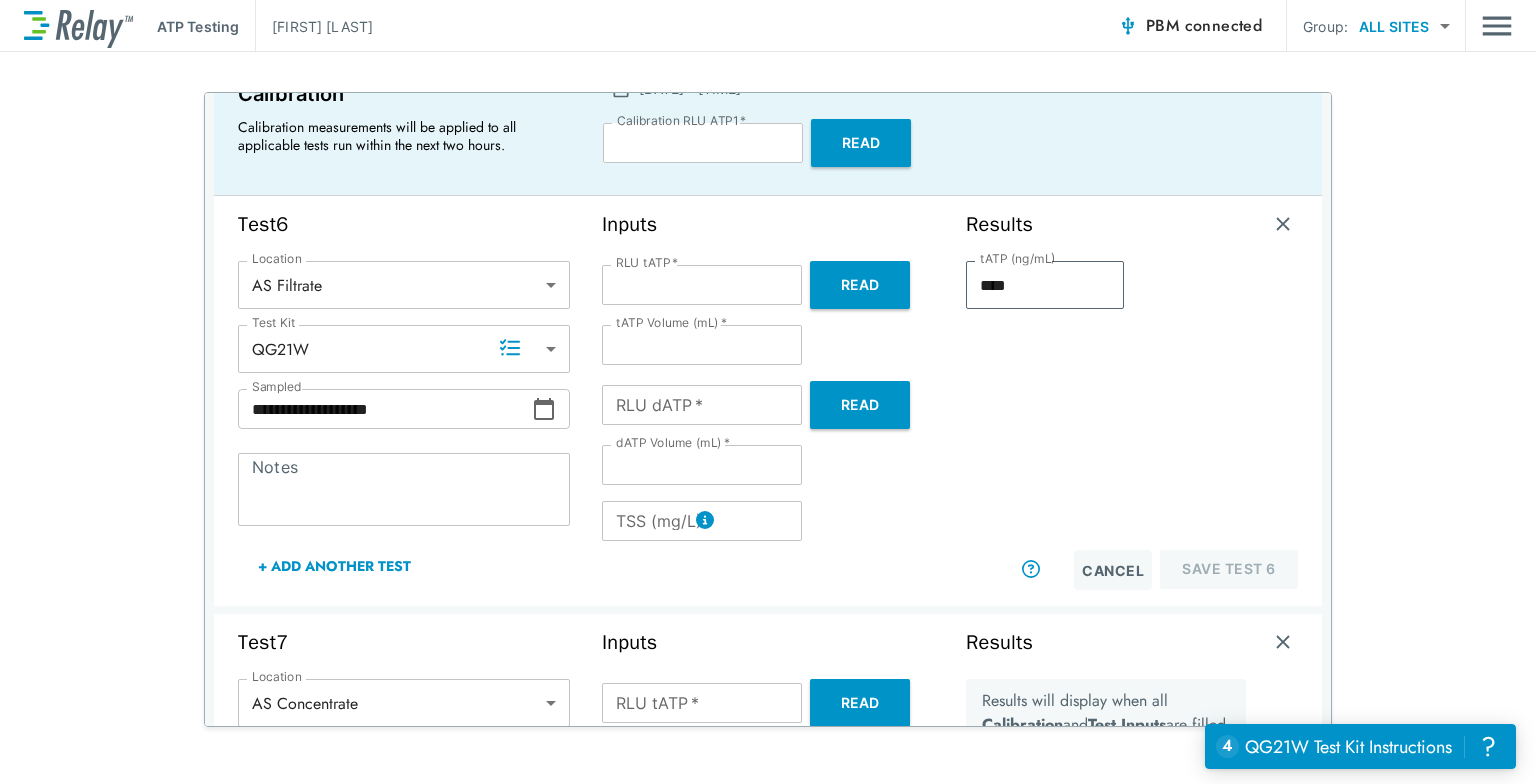 click on "Read" at bounding box center (860, 405) 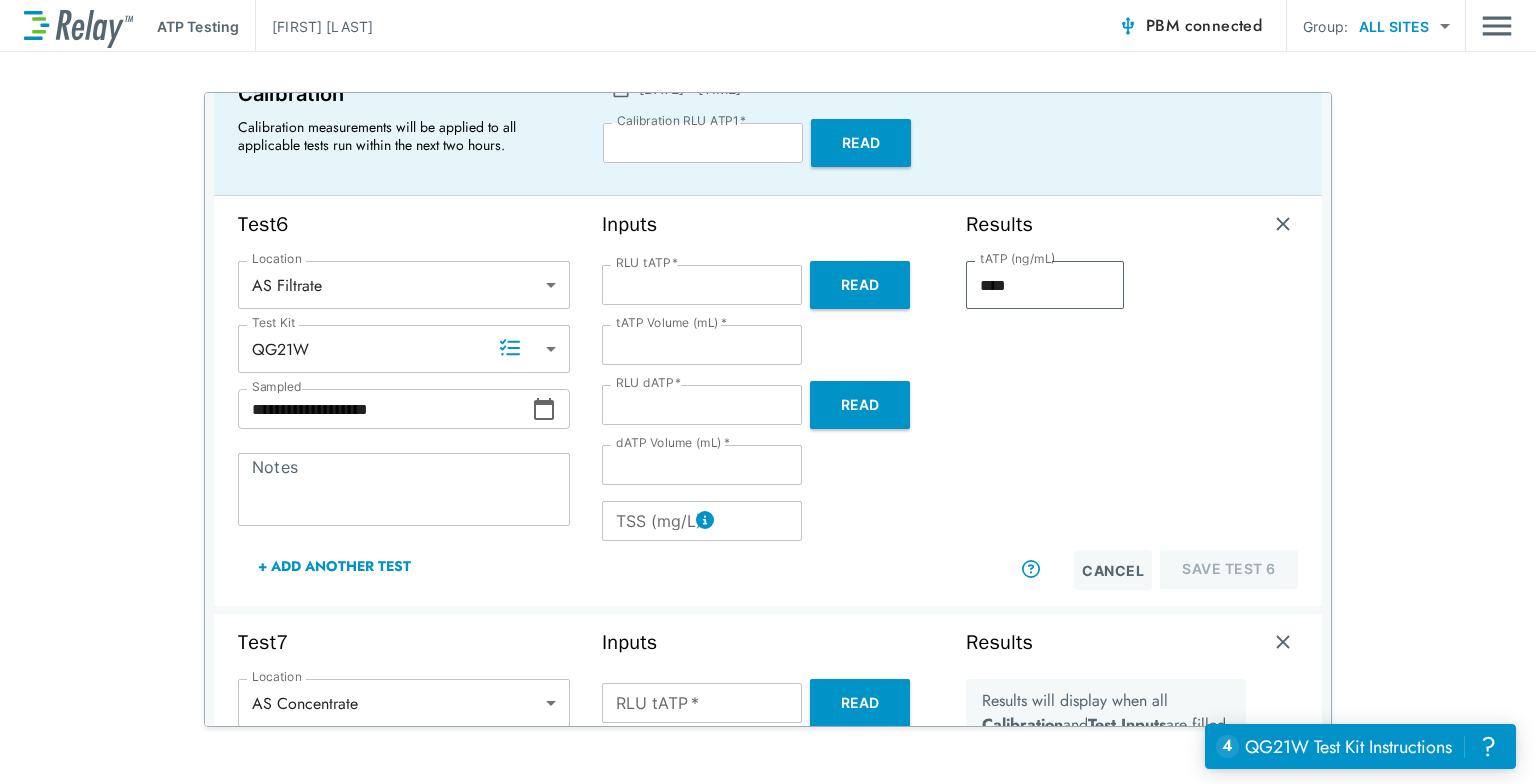 click on "Read" at bounding box center [860, 405] 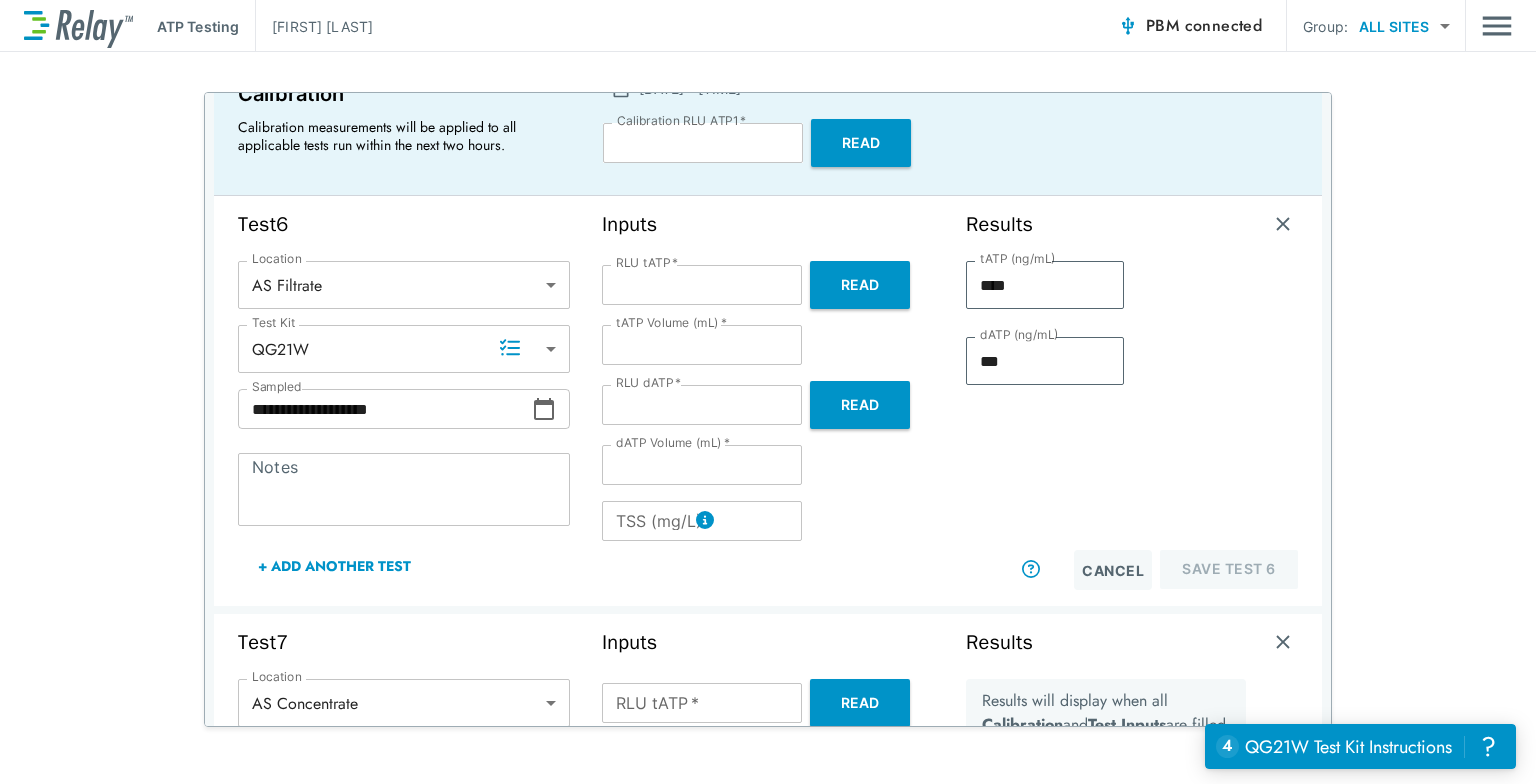 type on "****" 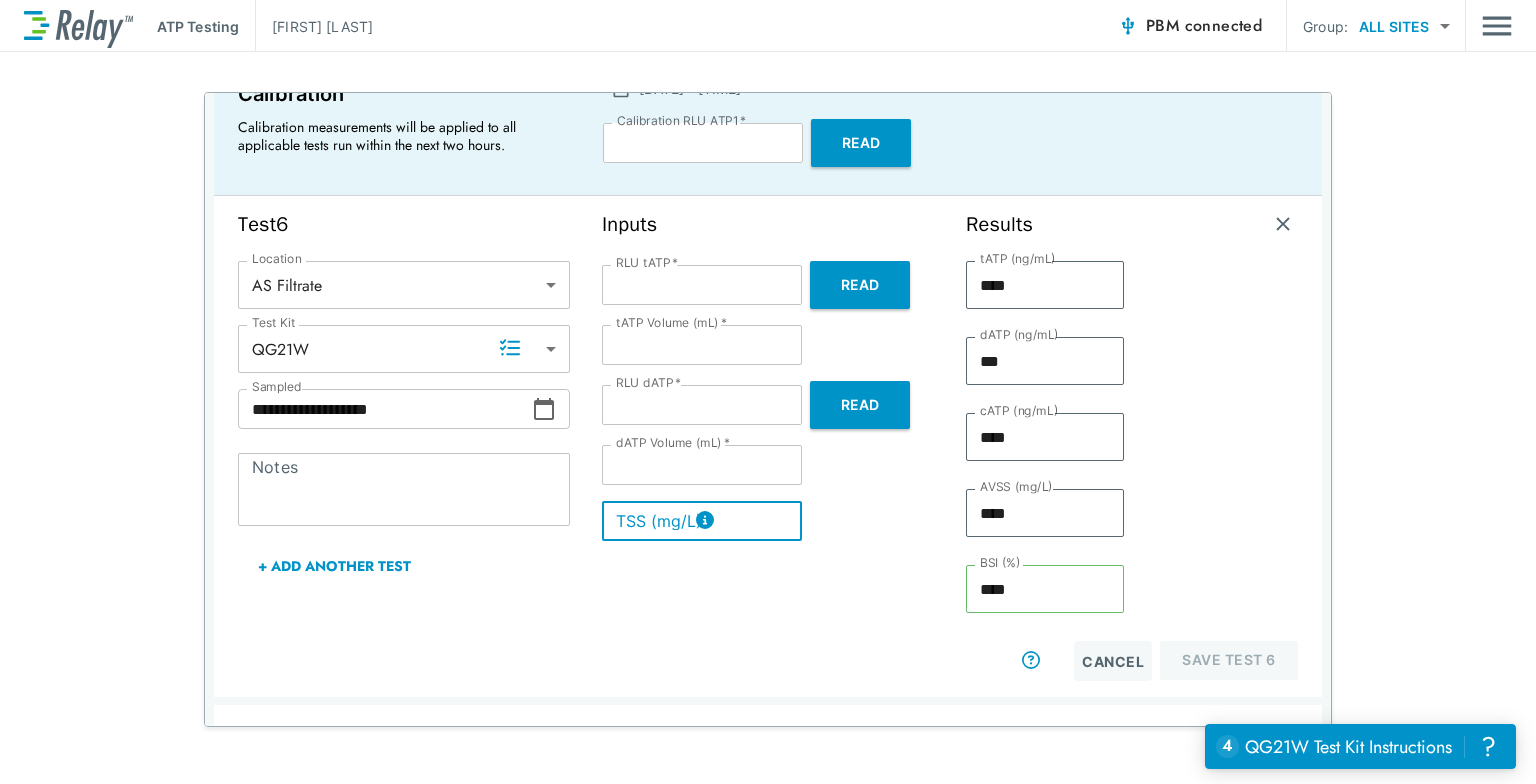 click on "TSS (mg/L)" at bounding box center (702, 521) 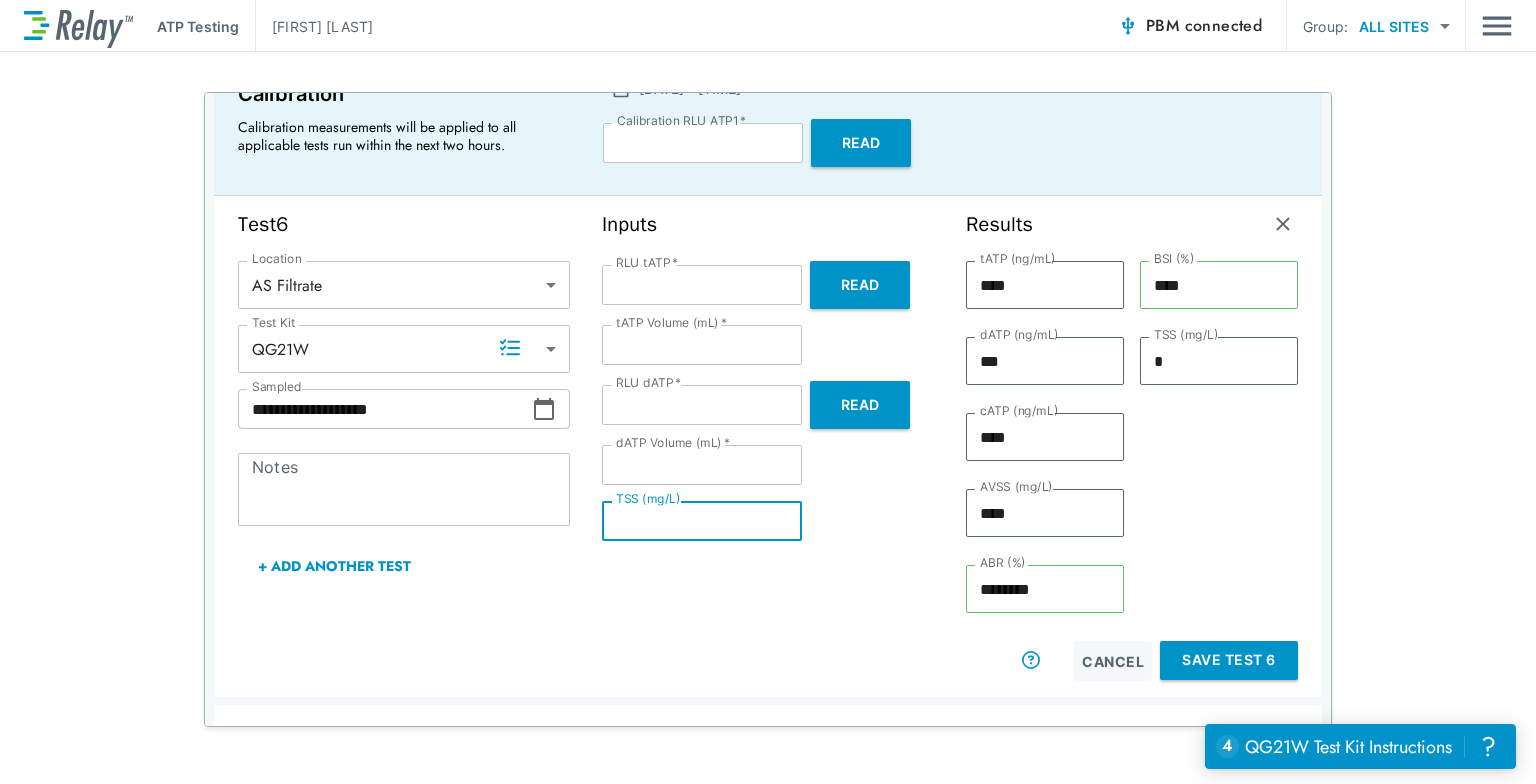 type on "*" 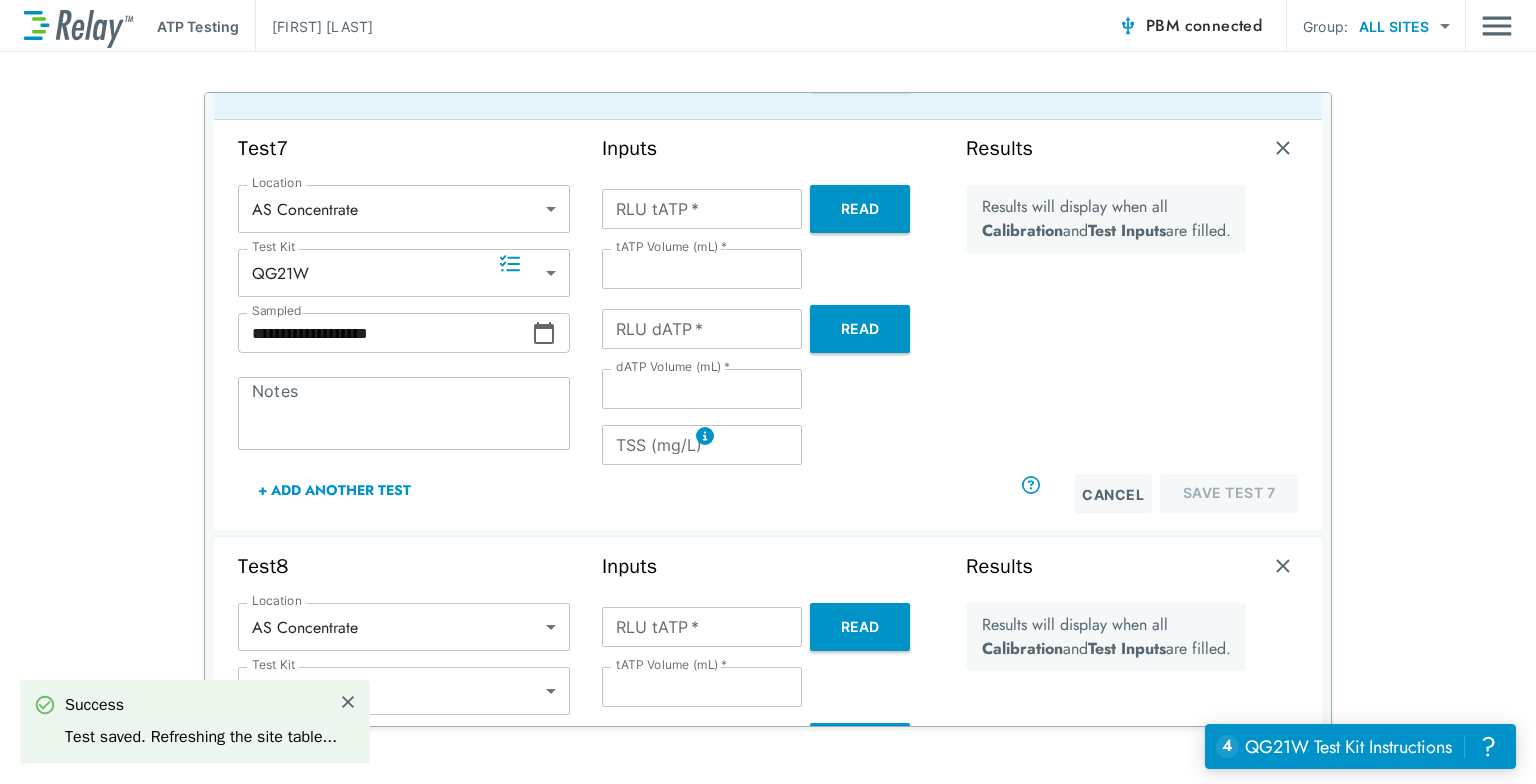 scroll, scrollTop: 187, scrollLeft: 0, axis: vertical 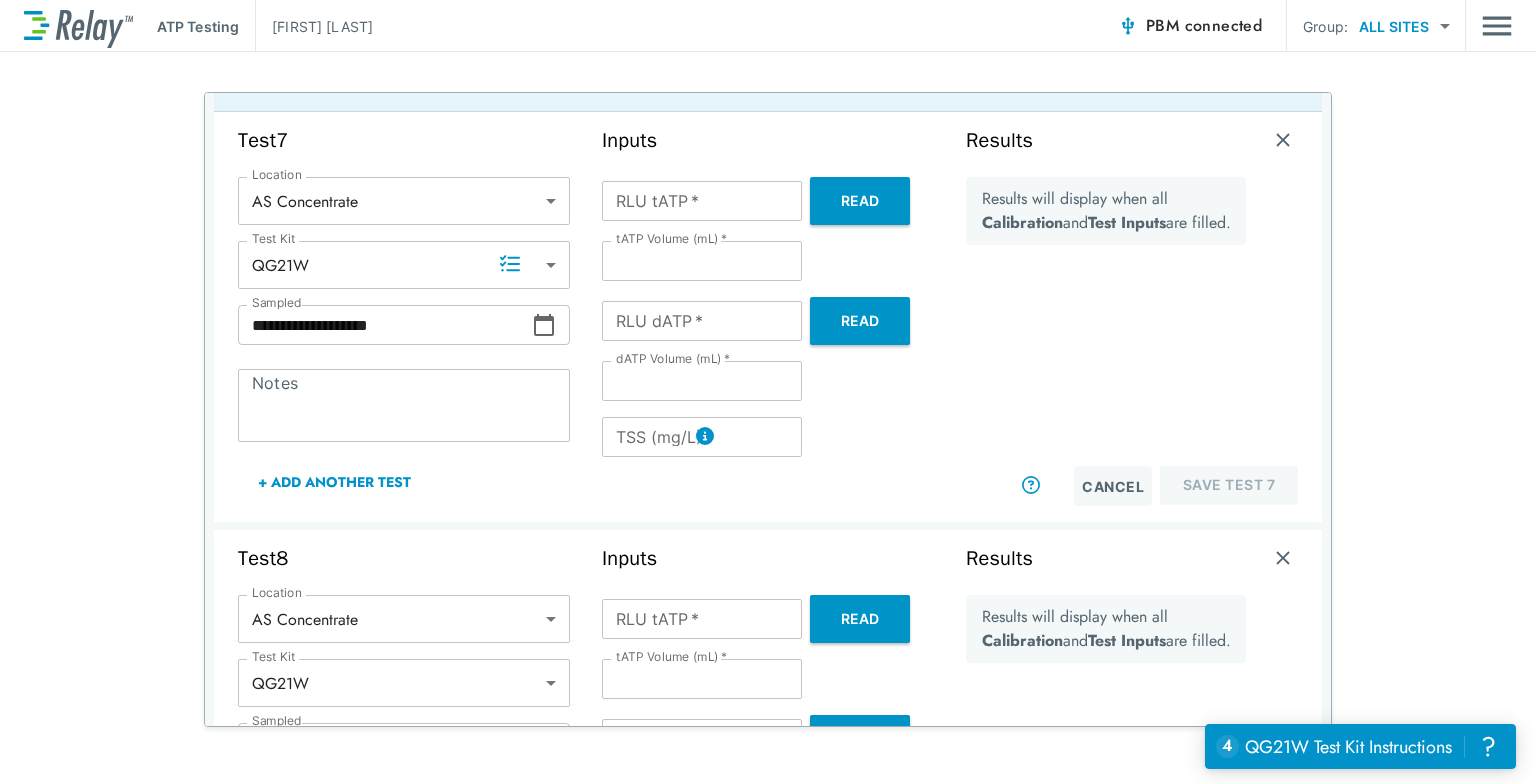 click on "Read" at bounding box center [860, 201] 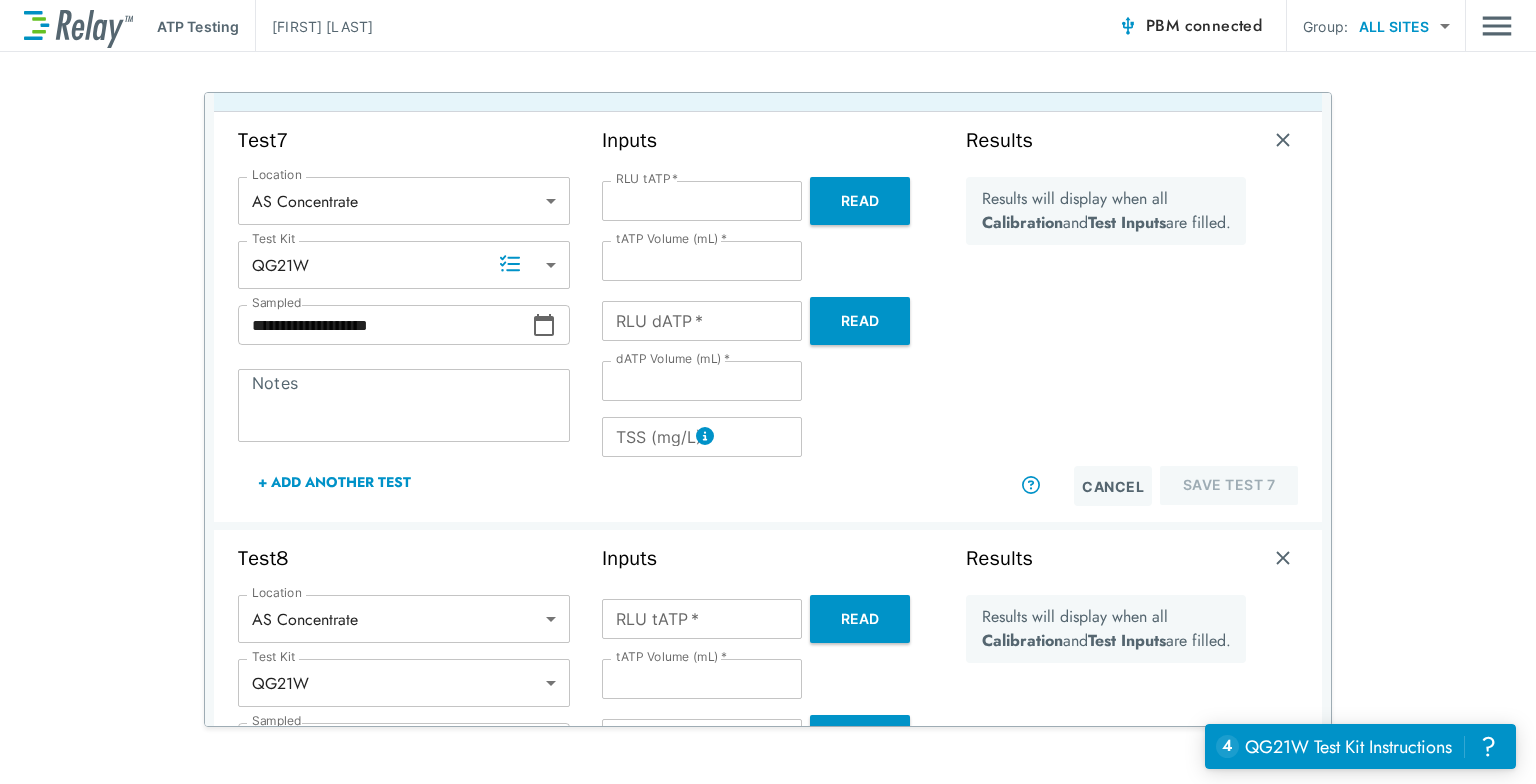 type on "*******" 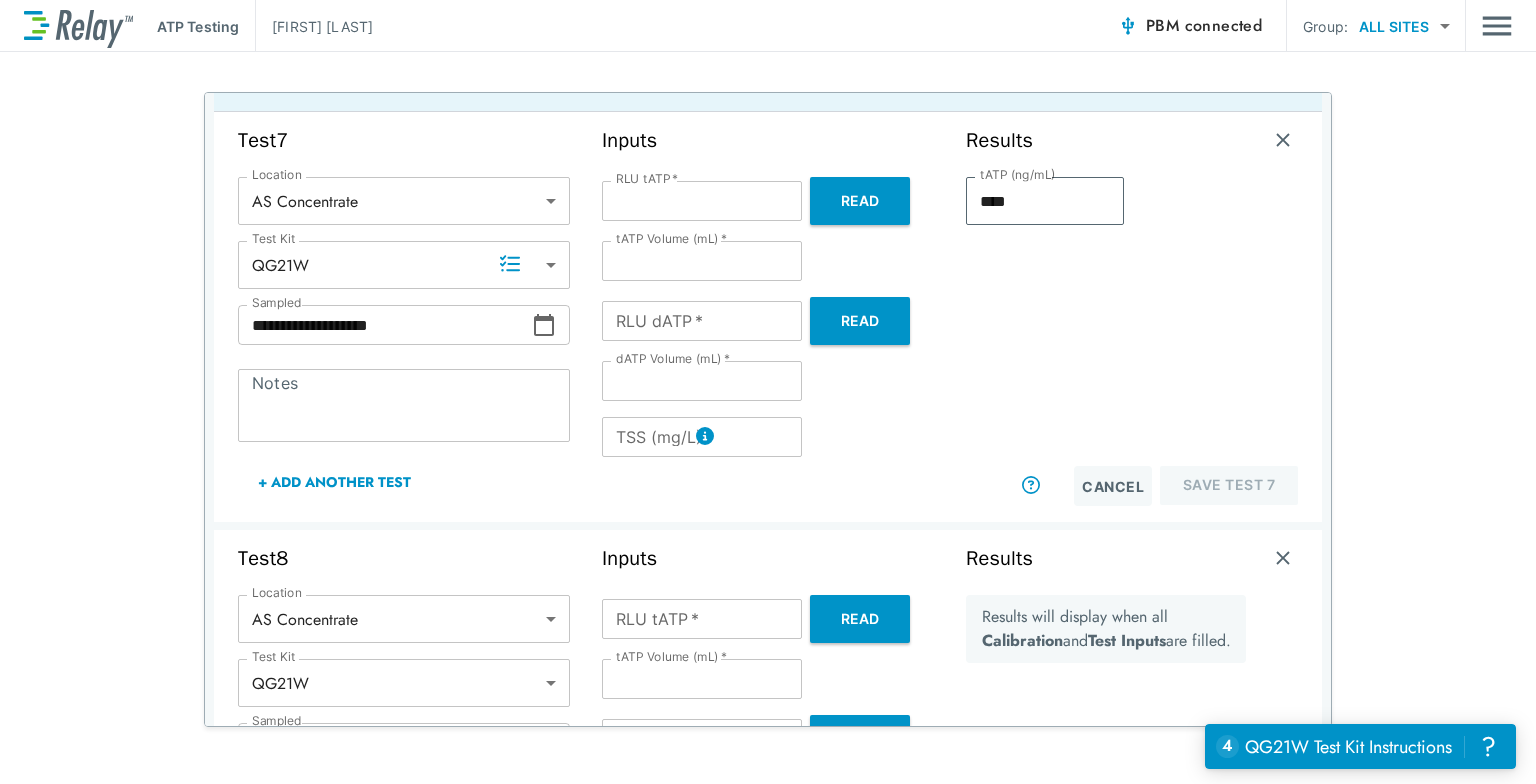 click on "Read" at bounding box center (860, 321) 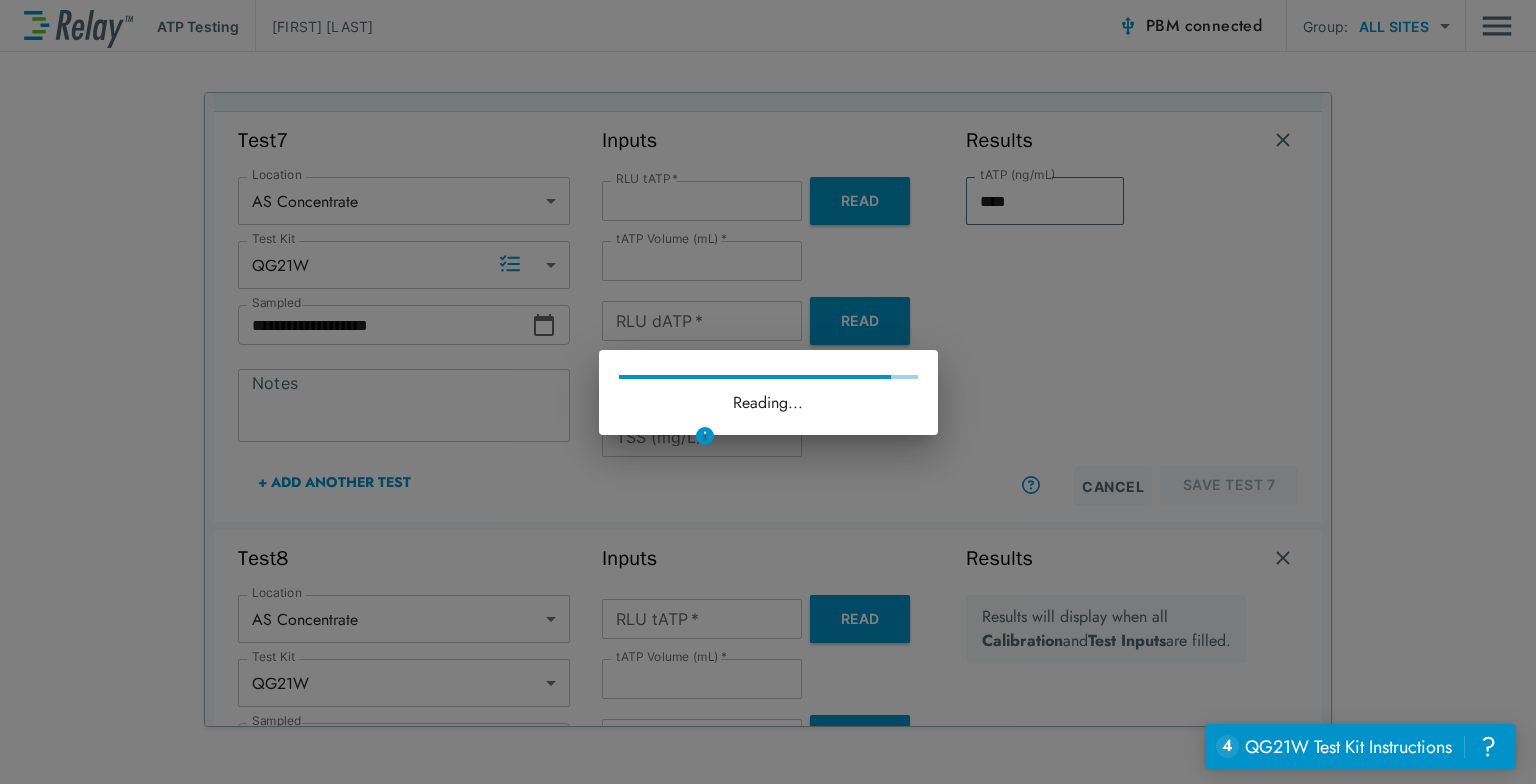 type on "****" 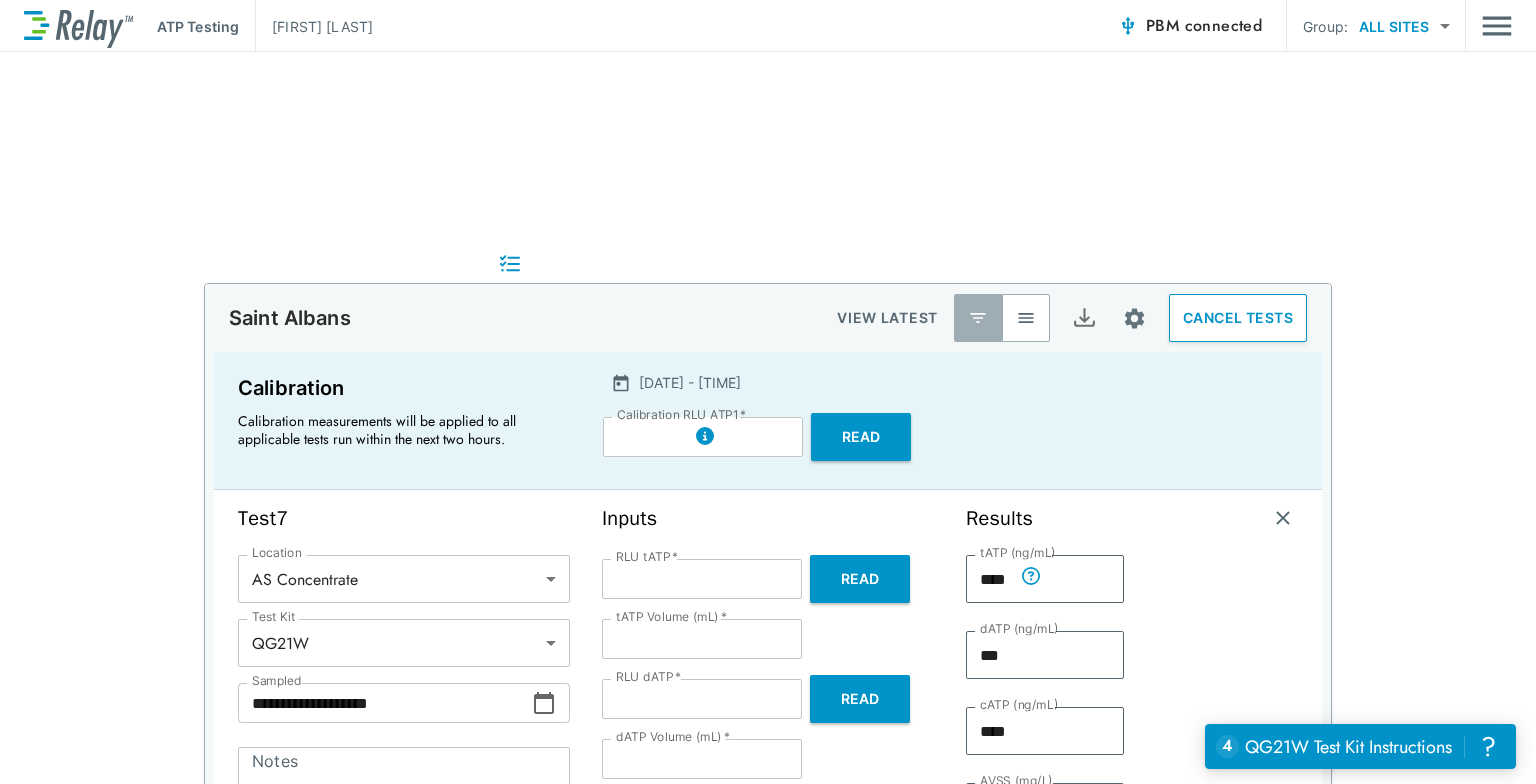 scroll, scrollTop: 0, scrollLeft: 0, axis: both 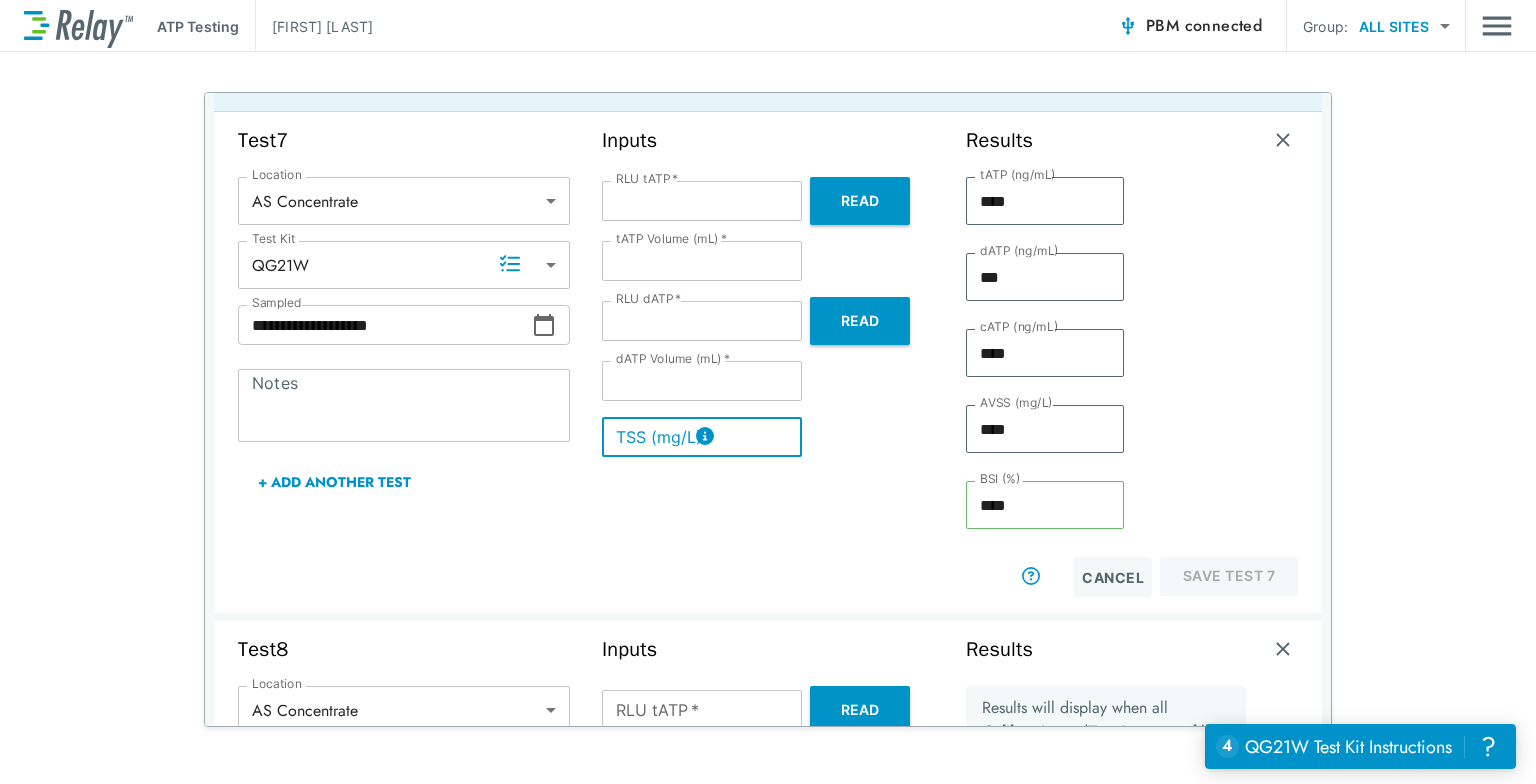 click on "TSS (mg/L)" at bounding box center [702, 437] 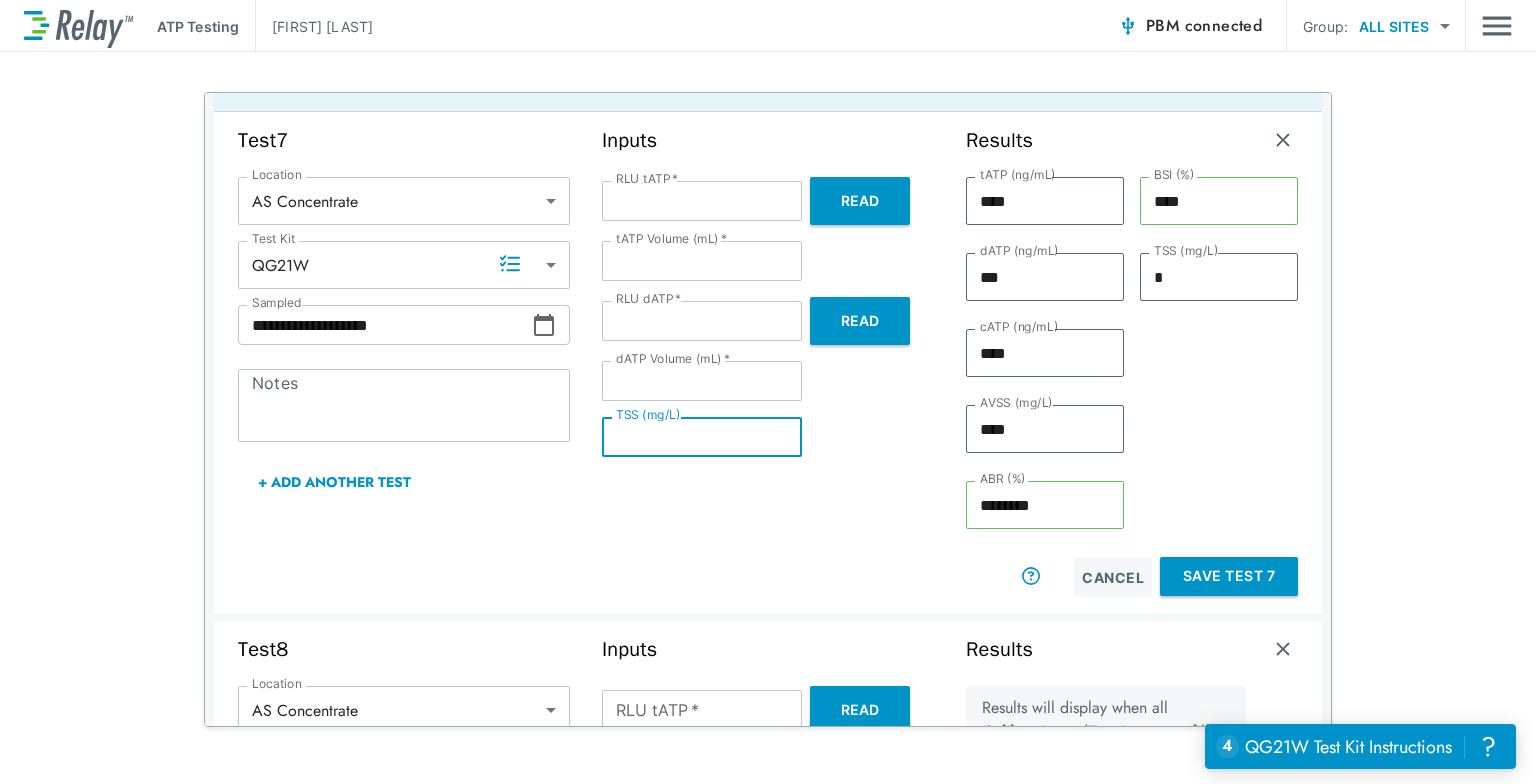 type on "*" 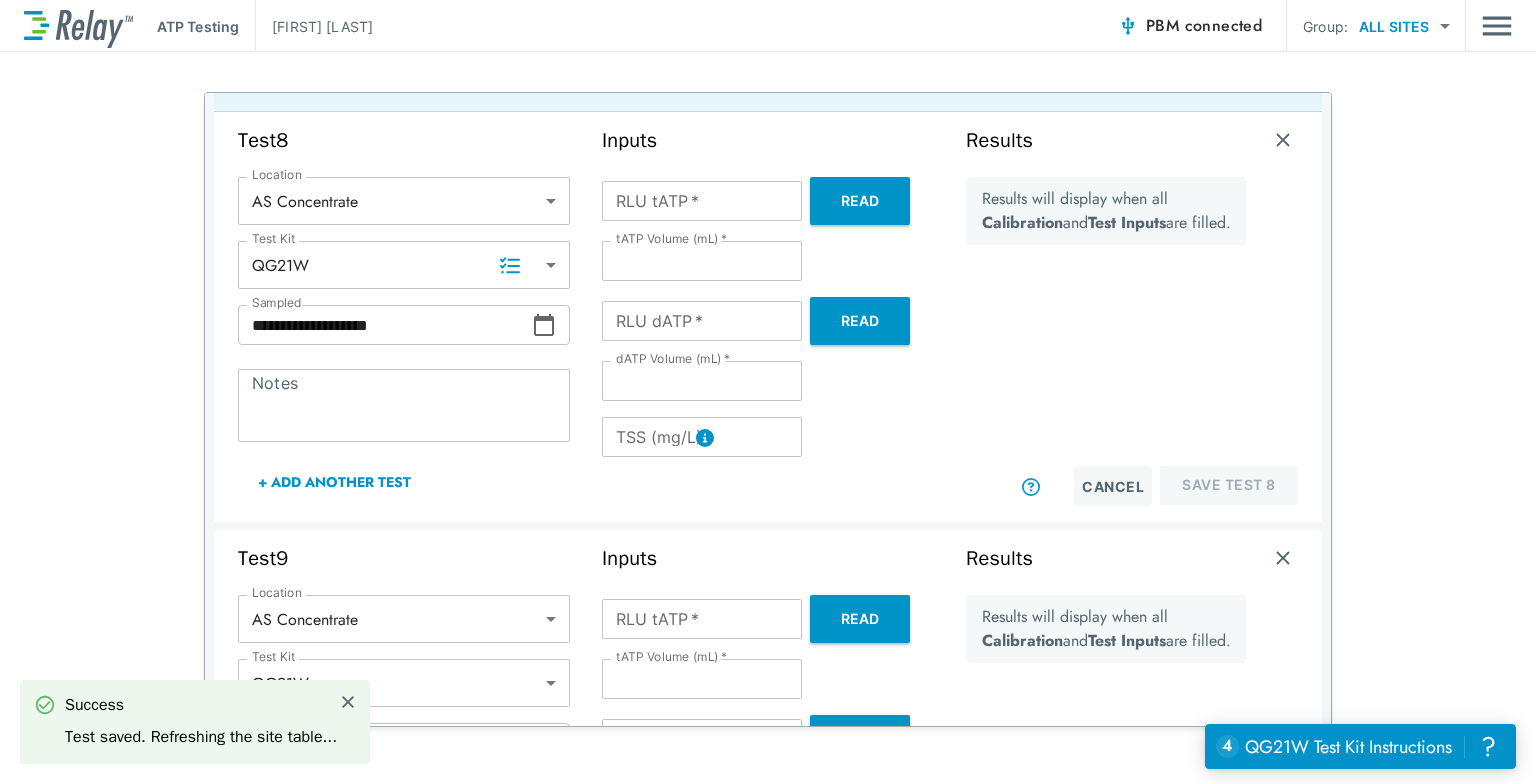scroll, scrollTop: 185, scrollLeft: 0, axis: vertical 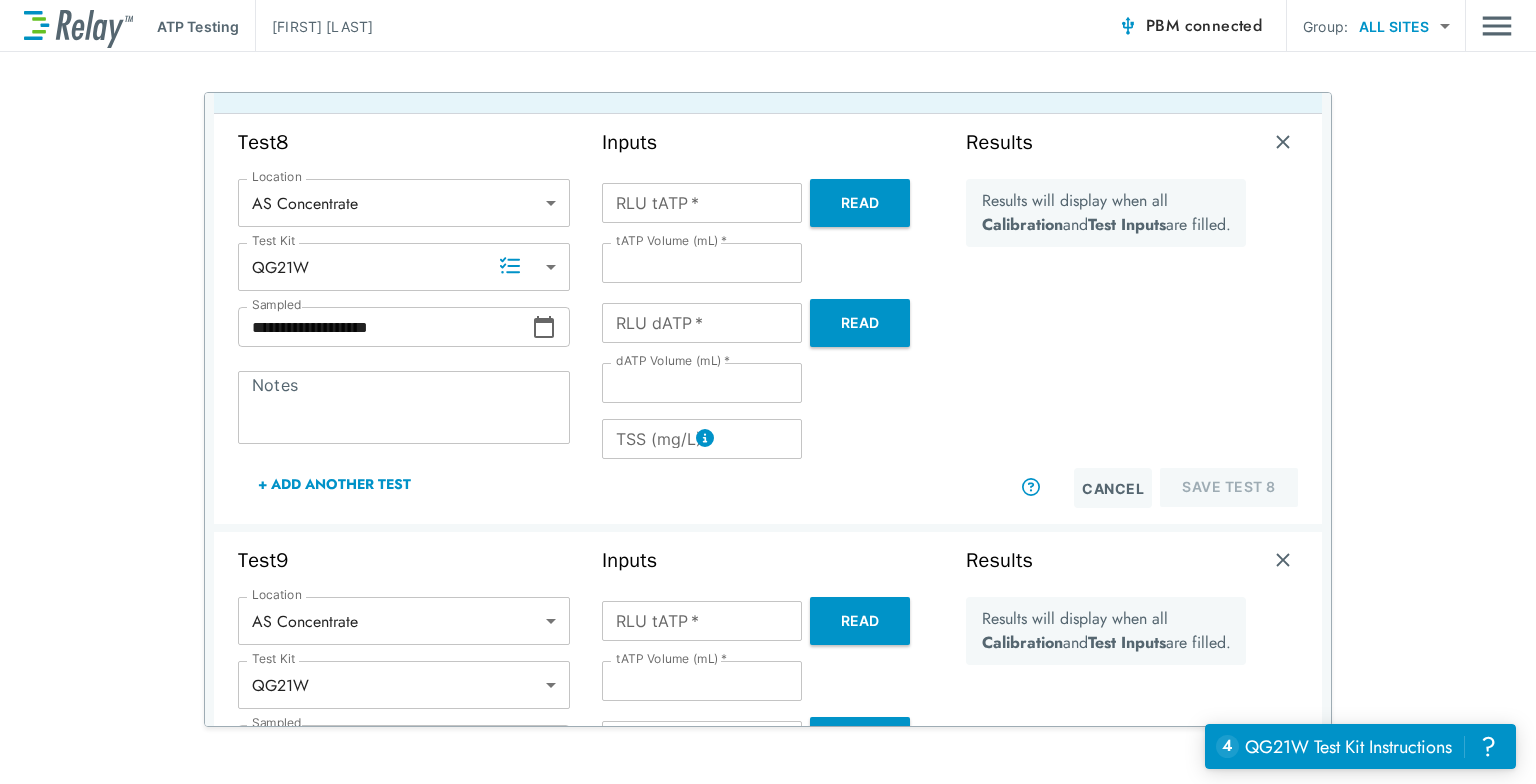 click on "Read" at bounding box center (860, 203) 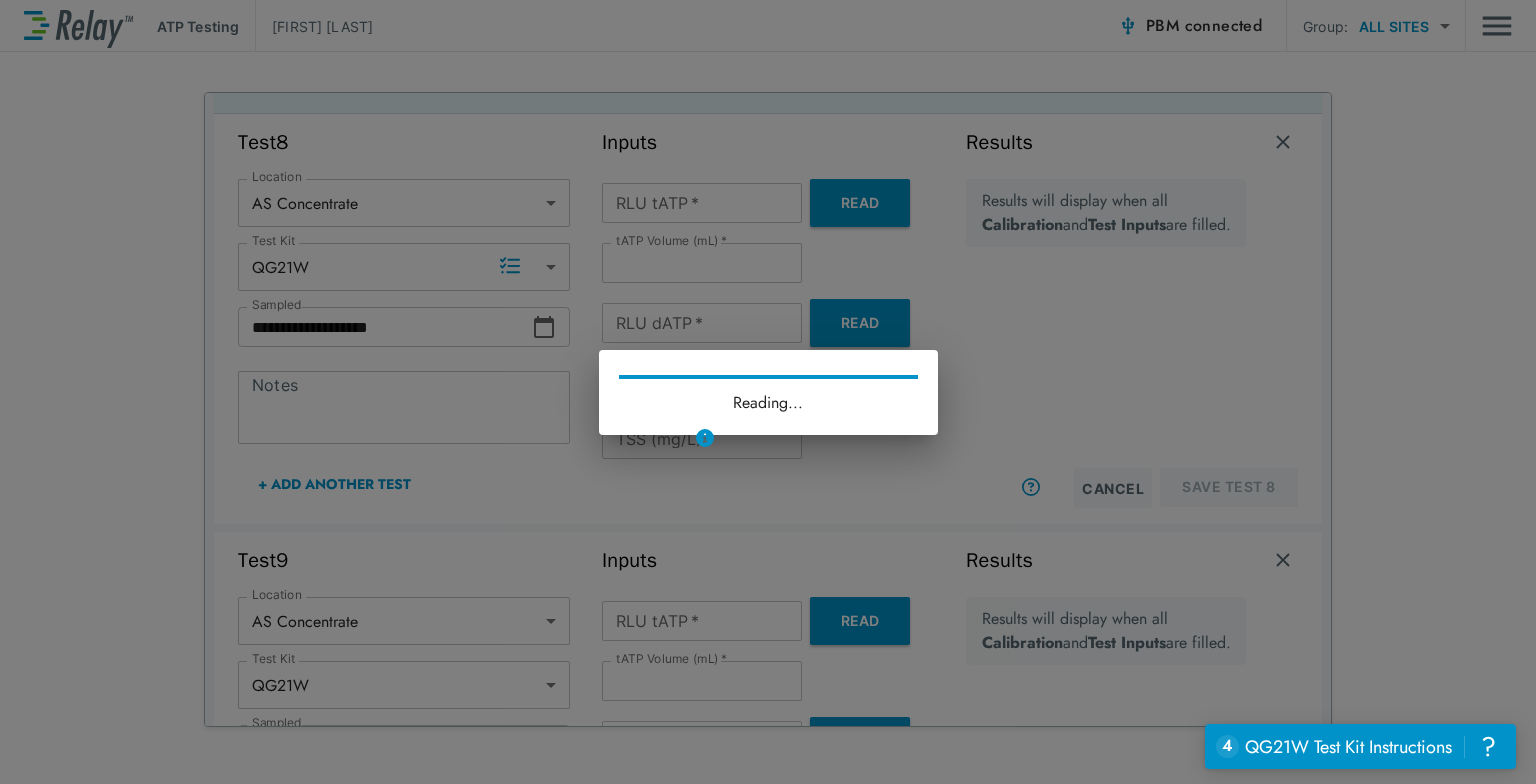 type on "*******" 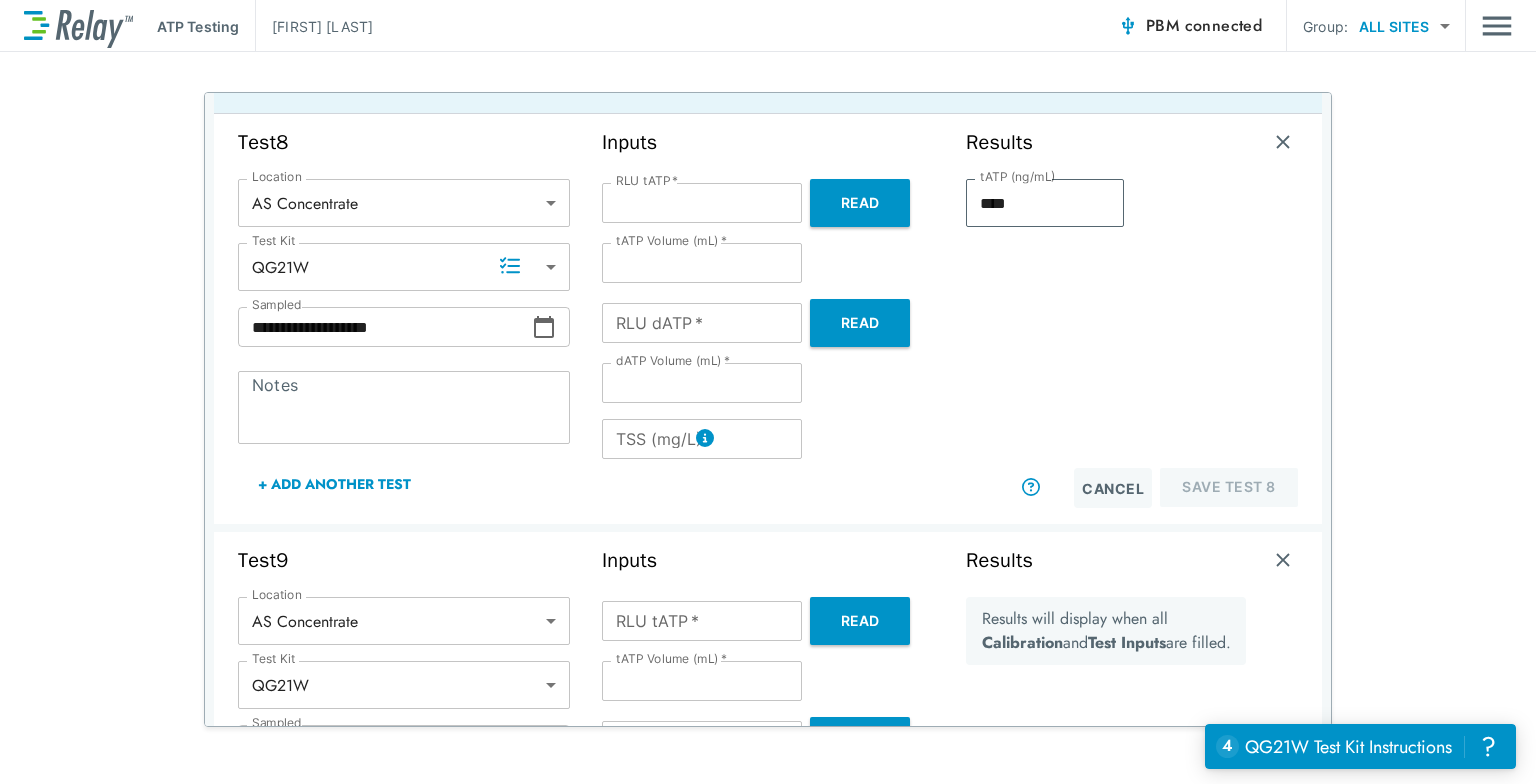 click on "Read" at bounding box center [860, 323] 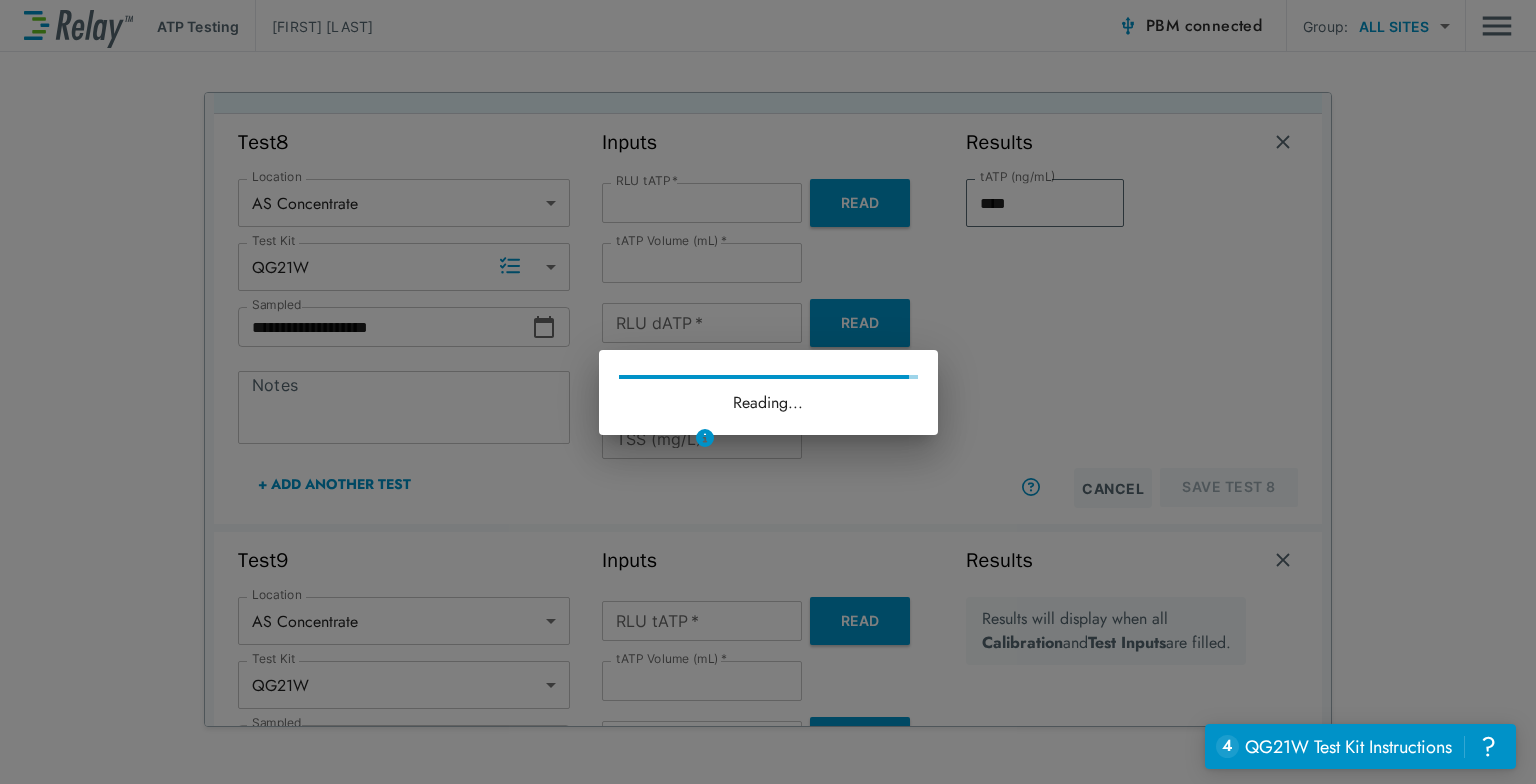 type on "****" 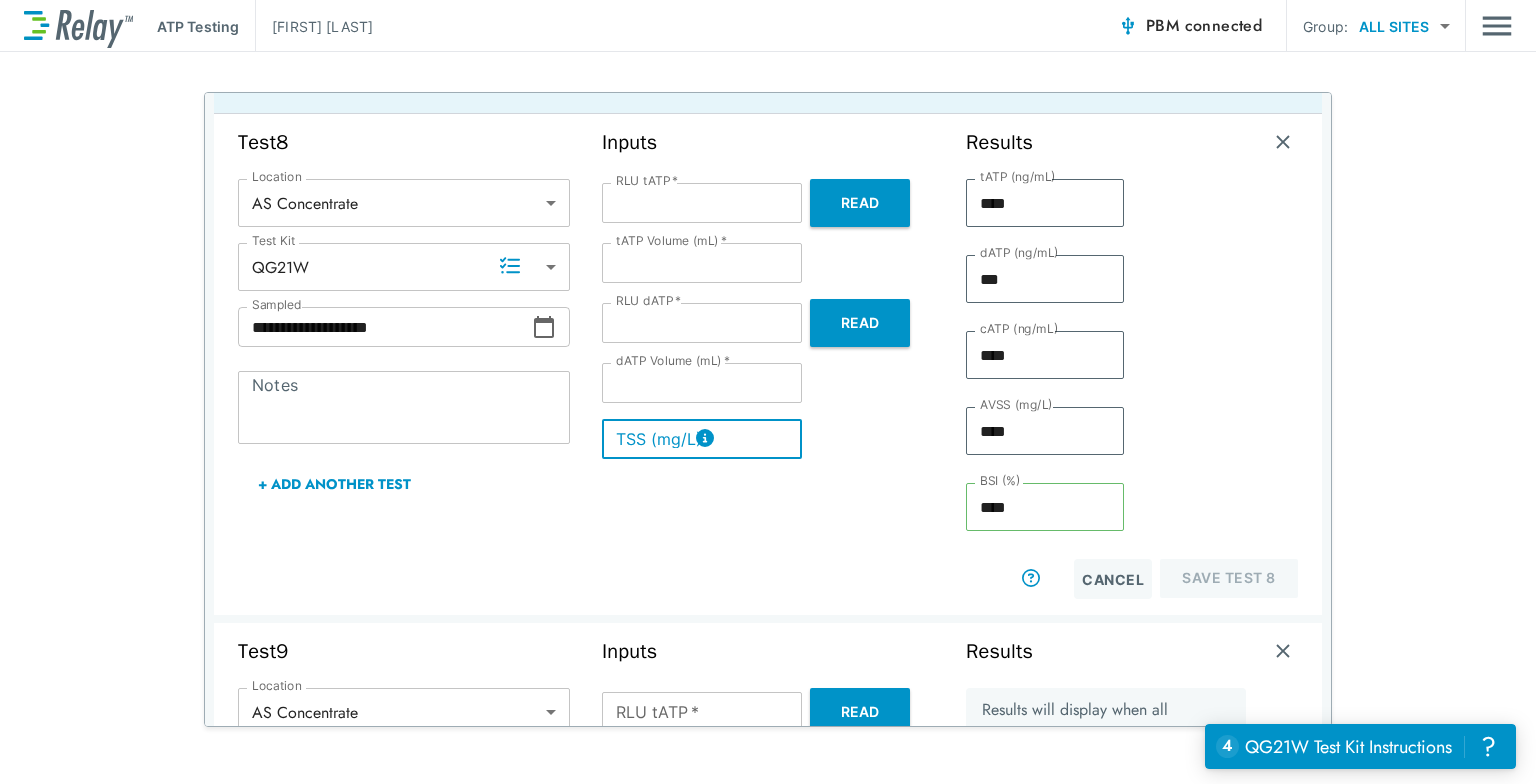 click on "TSS (mg/L)" at bounding box center (702, 439) 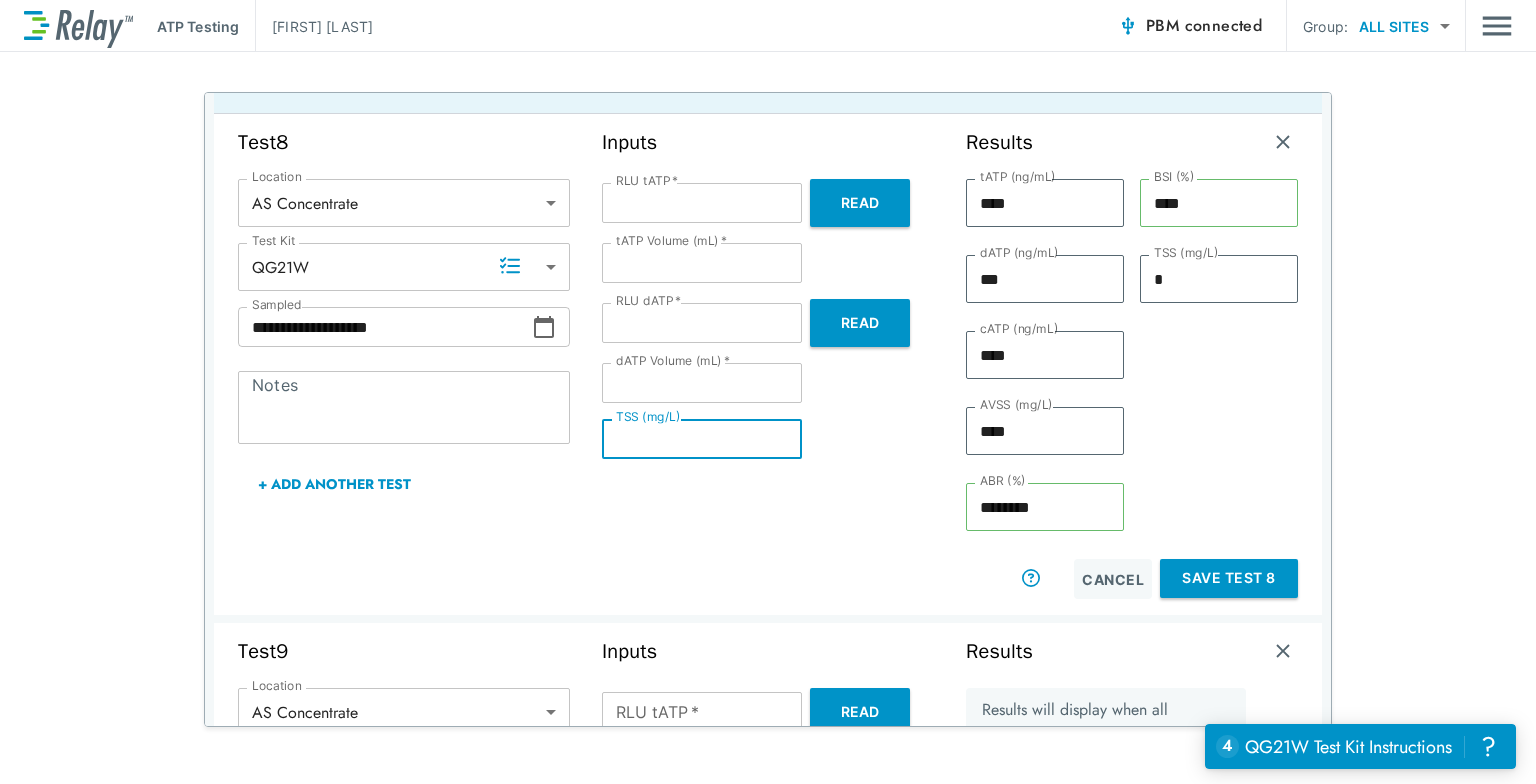 type on "*" 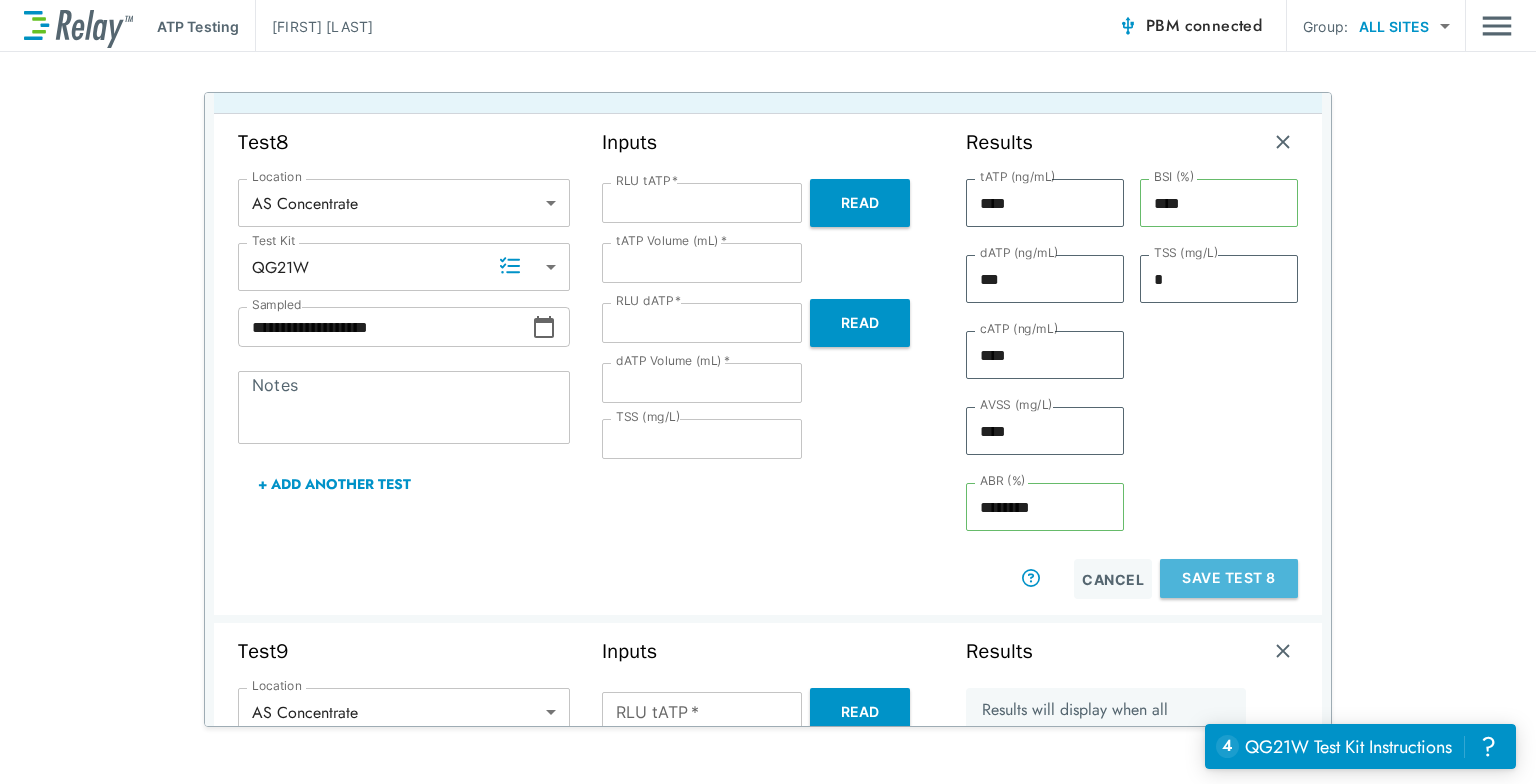 click on "Save Test 8" at bounding box center [1229, 578] 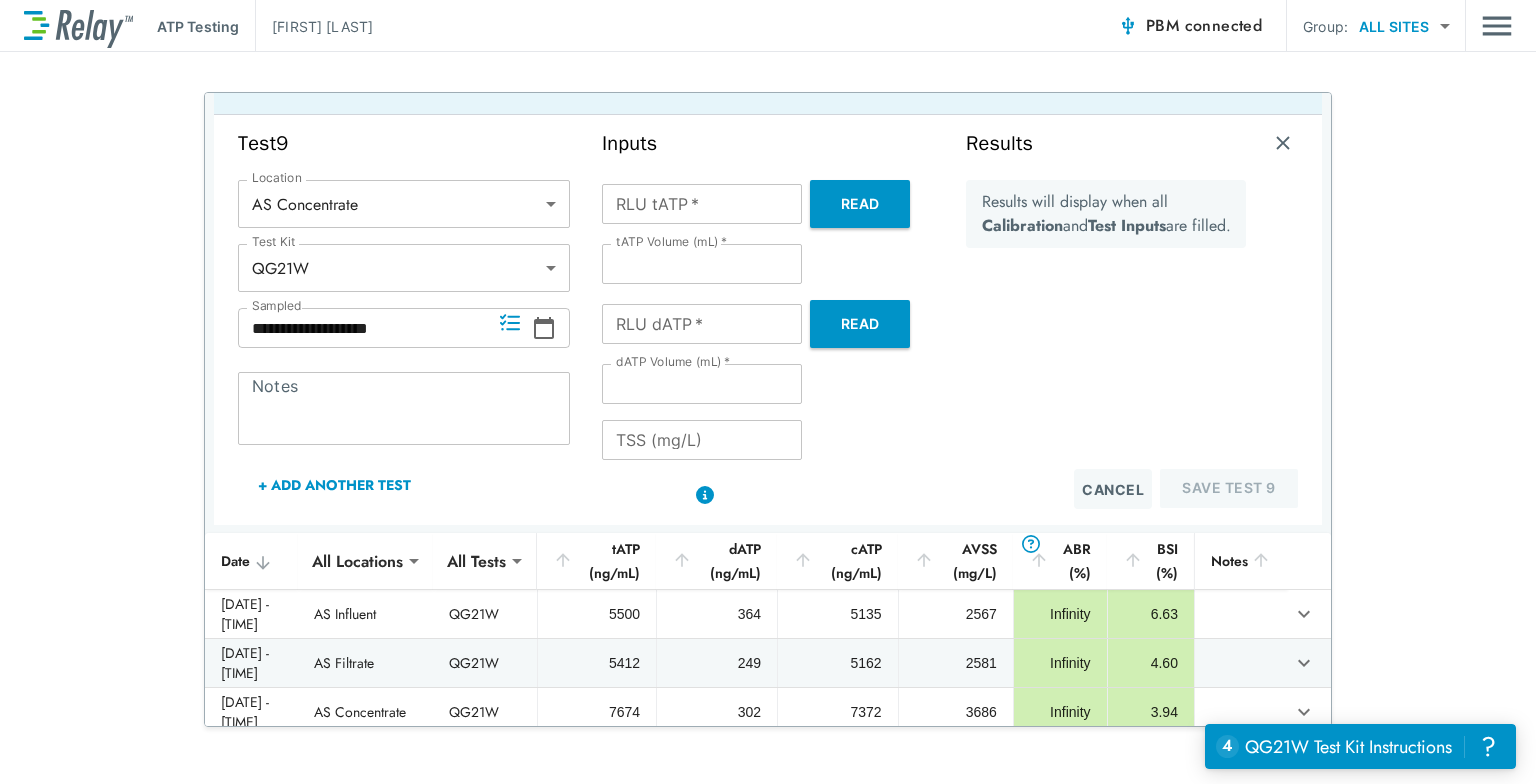 scroll, scrollTop: 128, scrollLeft: 0, axis: vertical 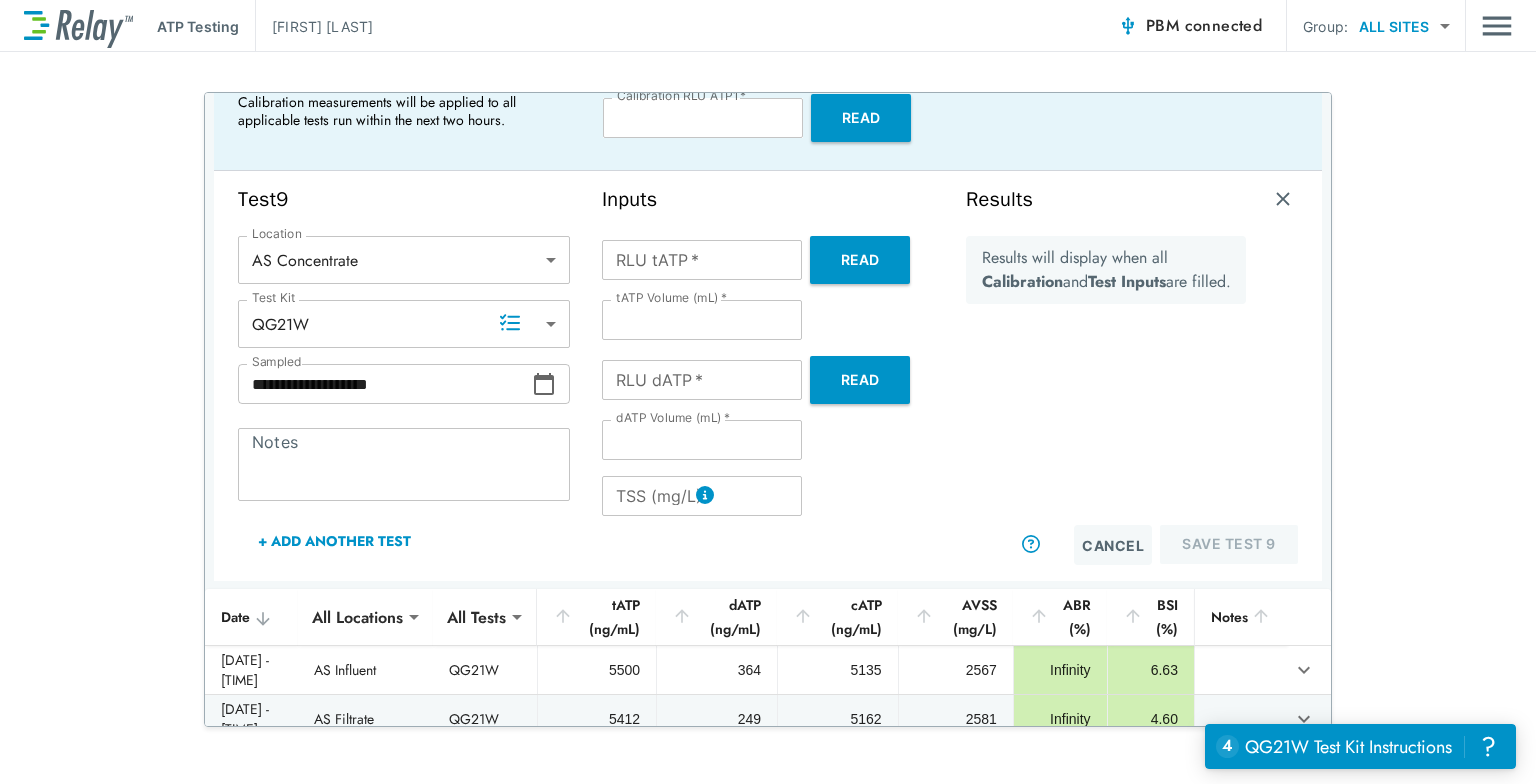 click on "Read" at bounding box center [860, 260] 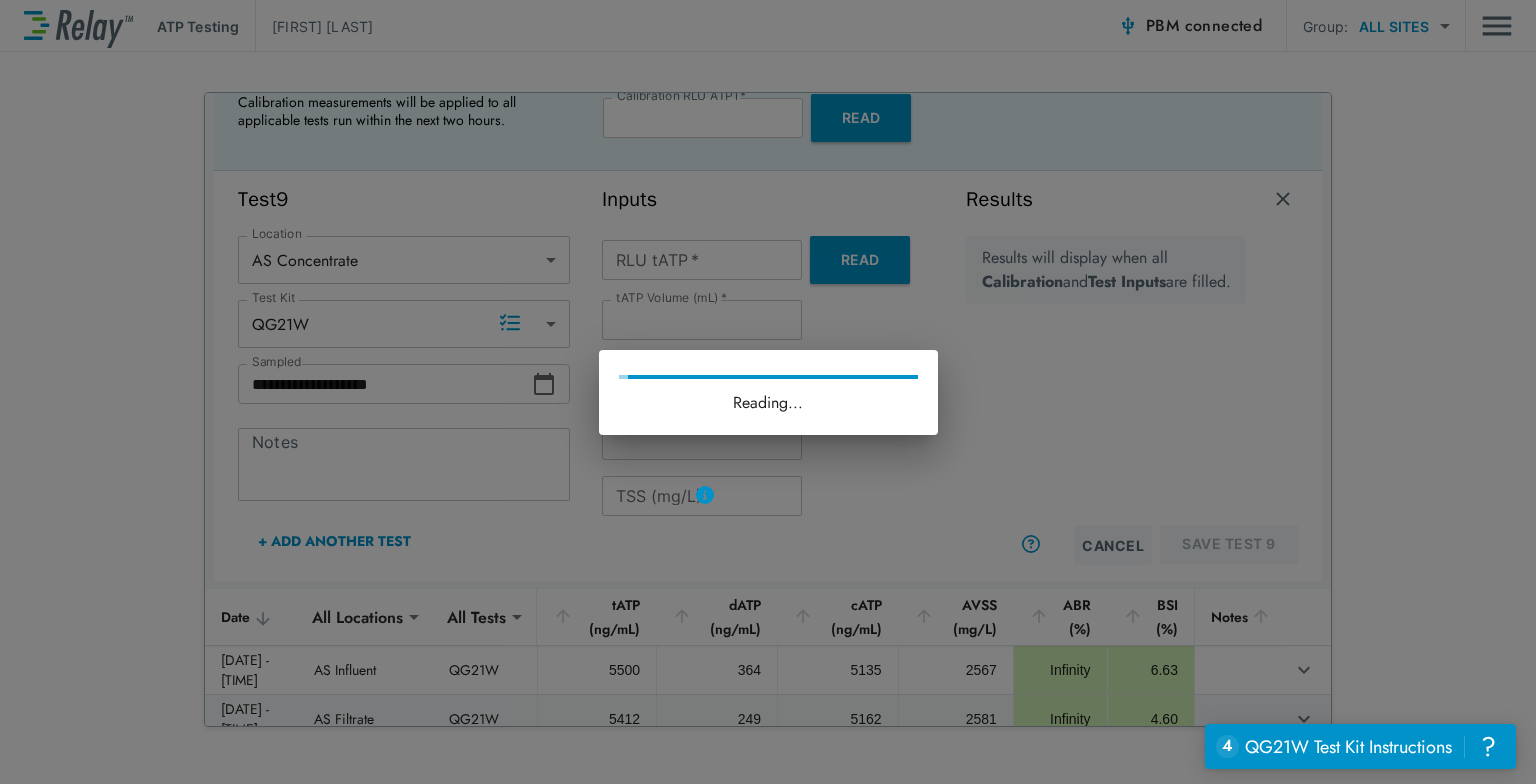 type on "*******" 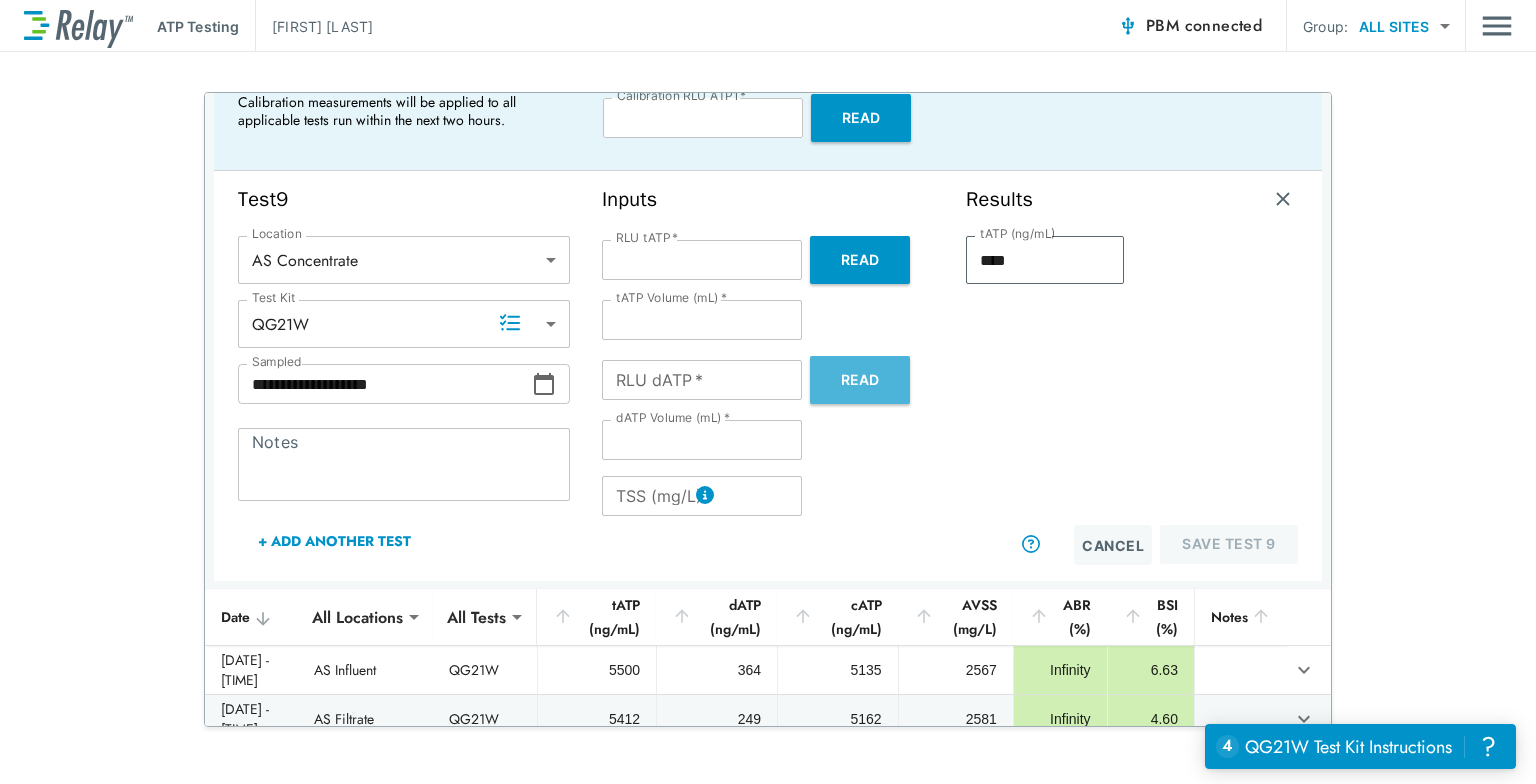 click on "Read" at bounding box center [860, 380] 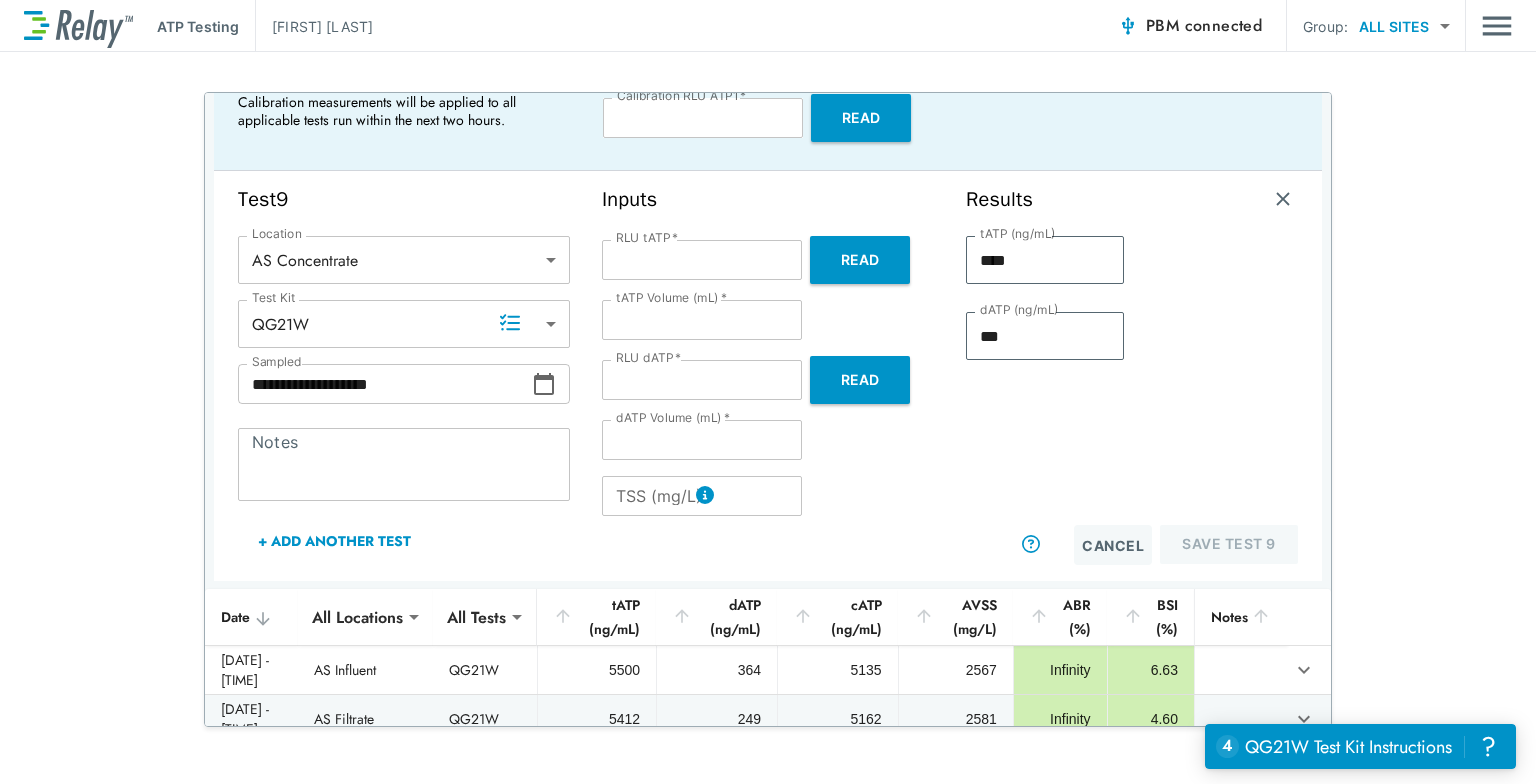 type on "****" 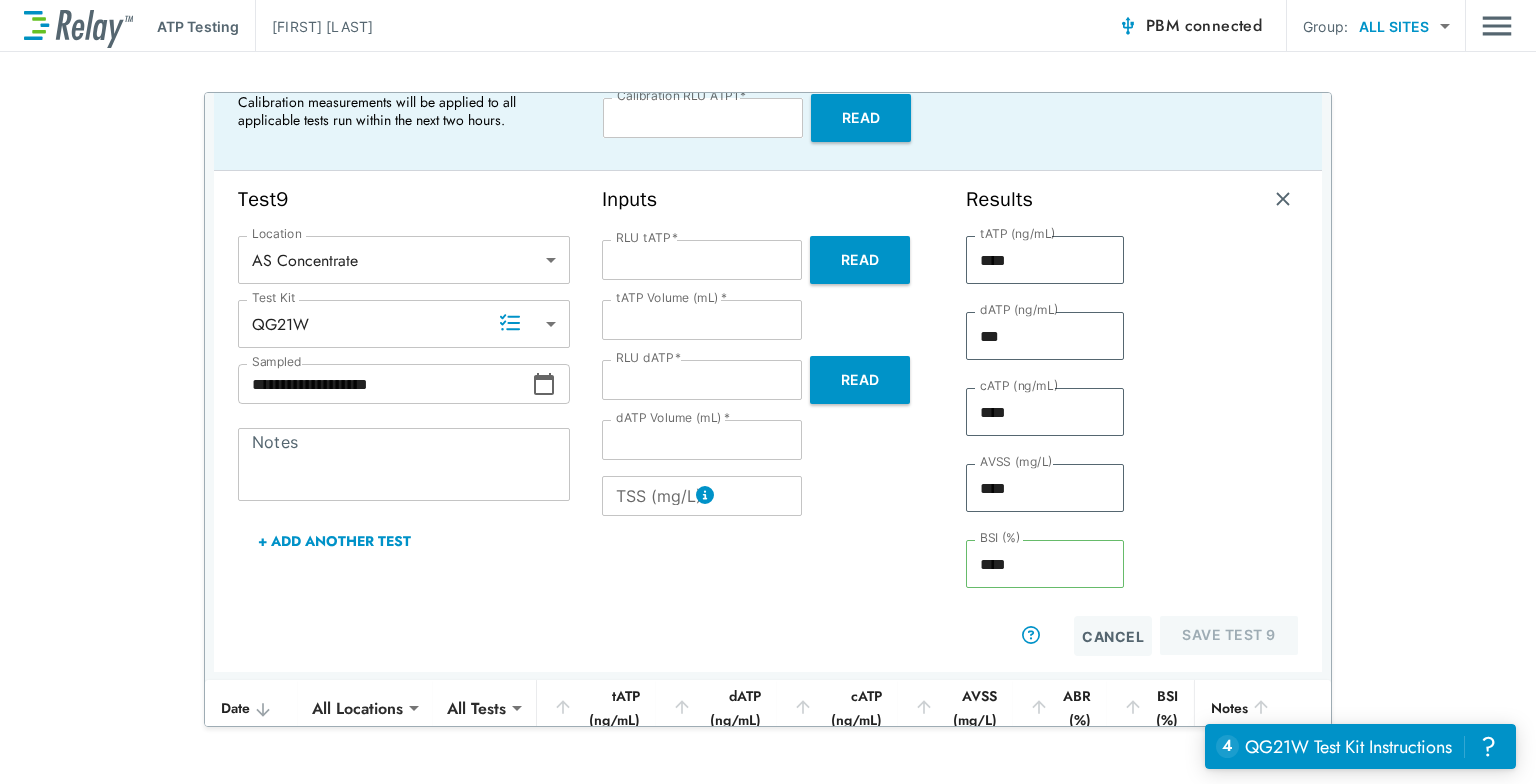 click on "TSS (mg/L)" at bounding box center (702, 496) 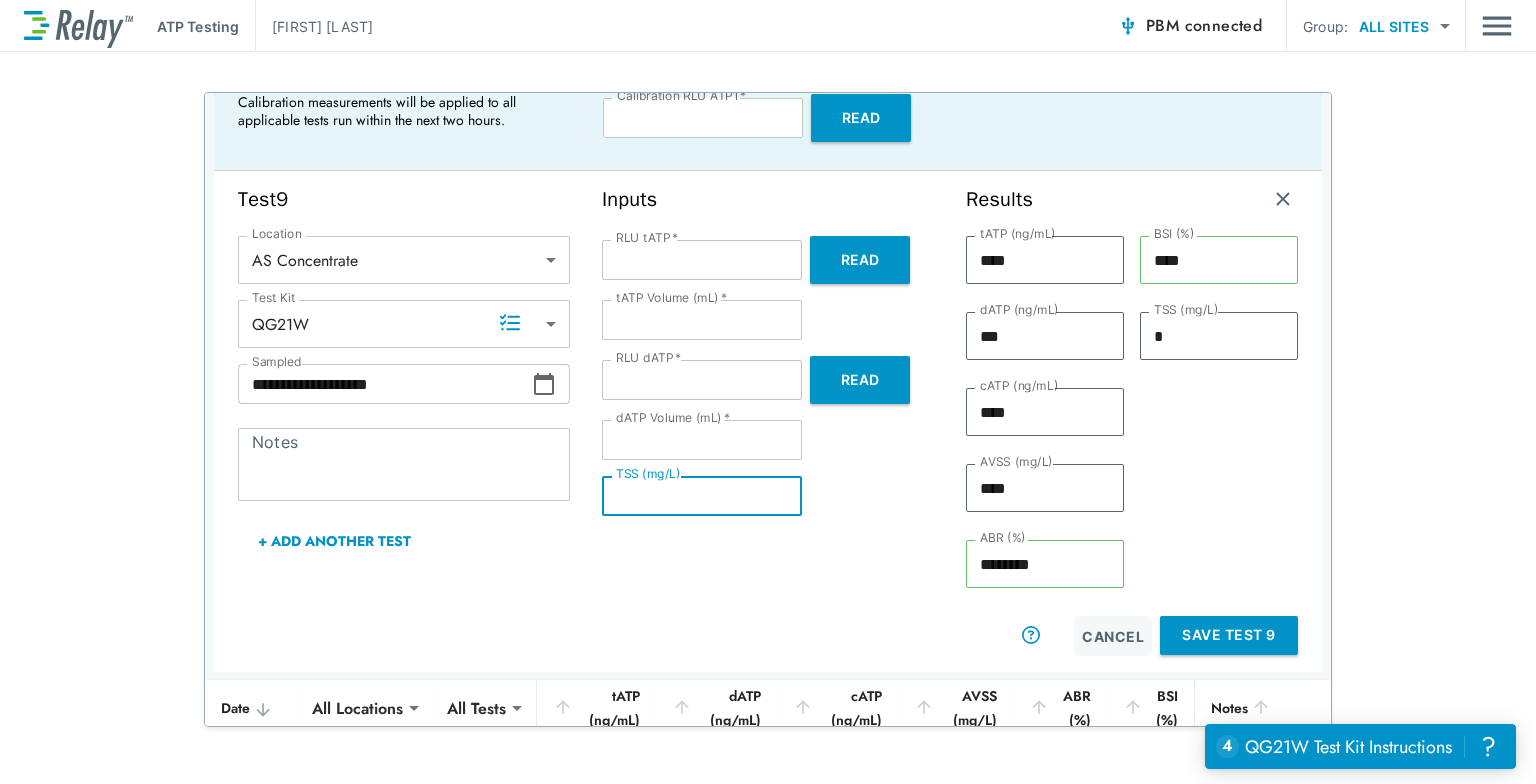 type on "*" 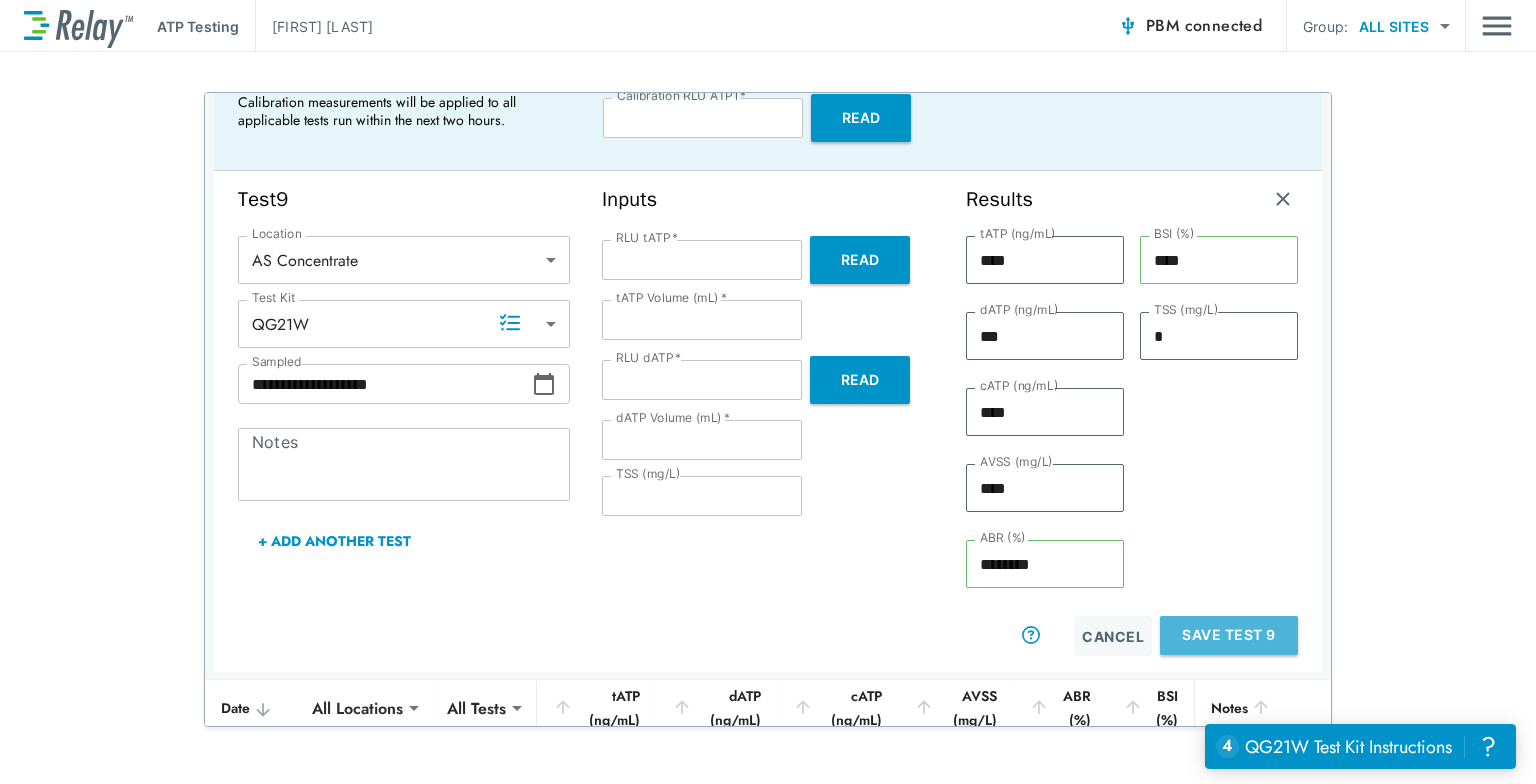 click on "Save Test 9" at bounding box center (1229, 635) 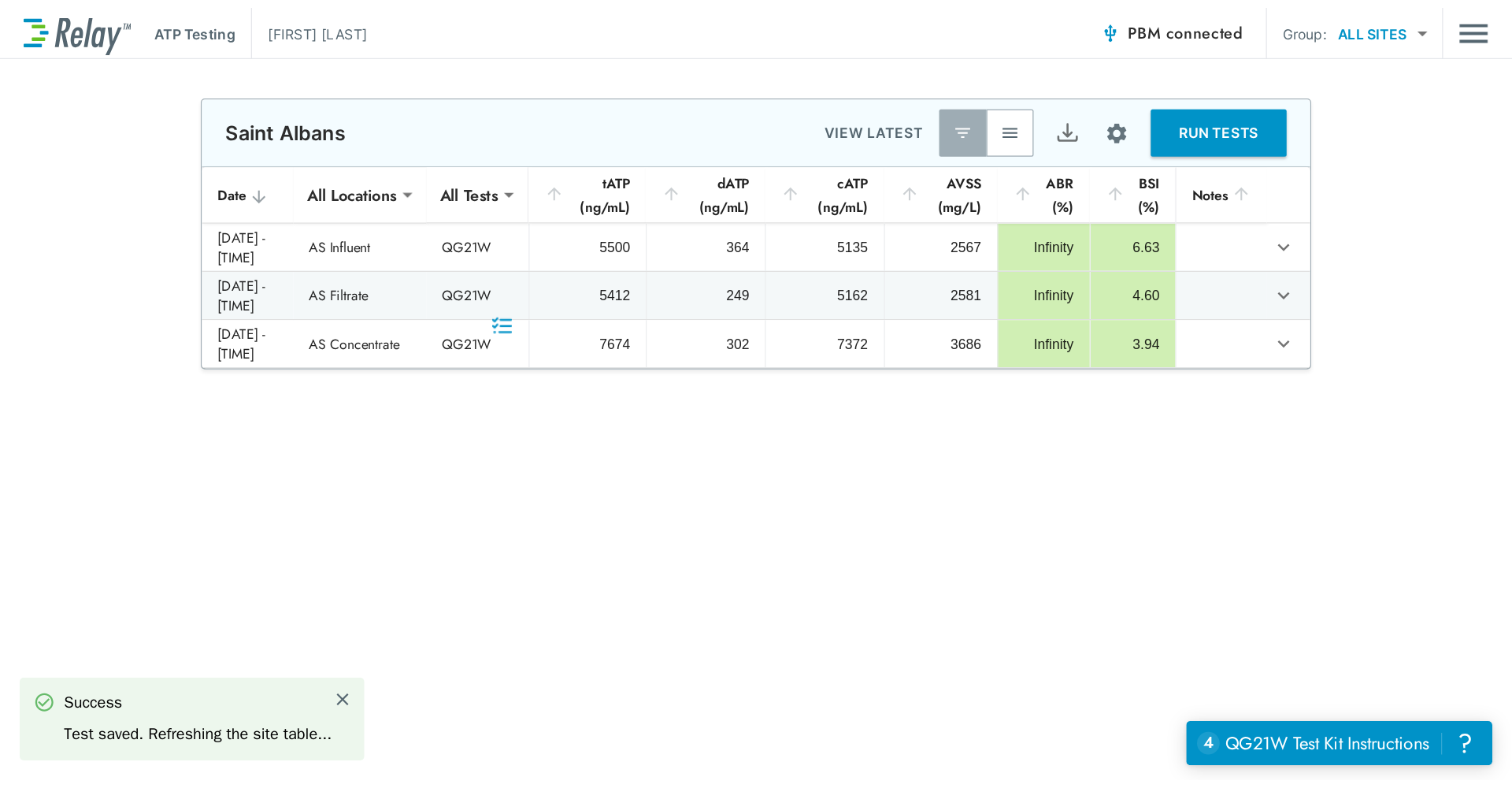 scroll, scrollTop: 0, scrollLeft: 0, axis: both 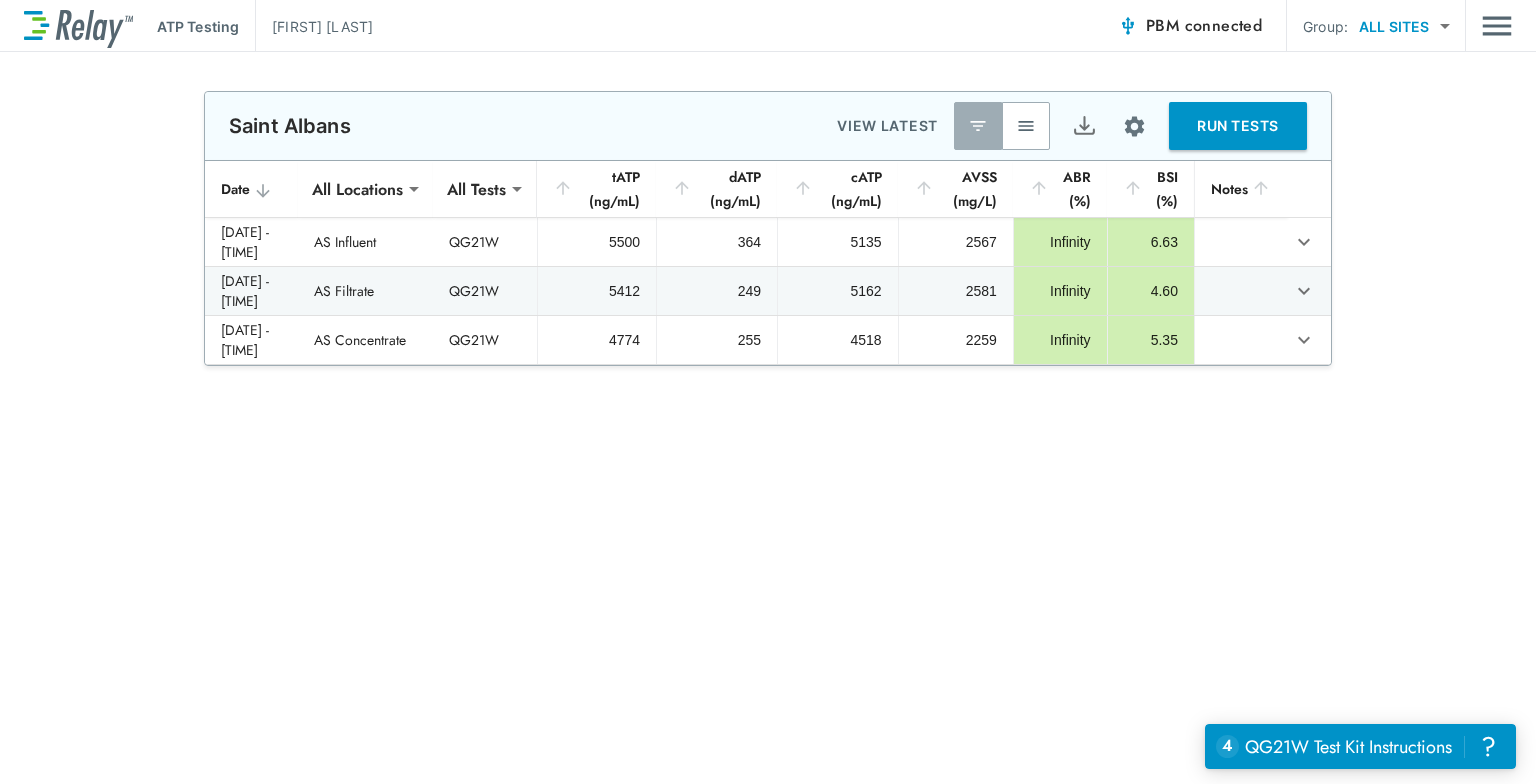 click at bounding box center [1084, 126] 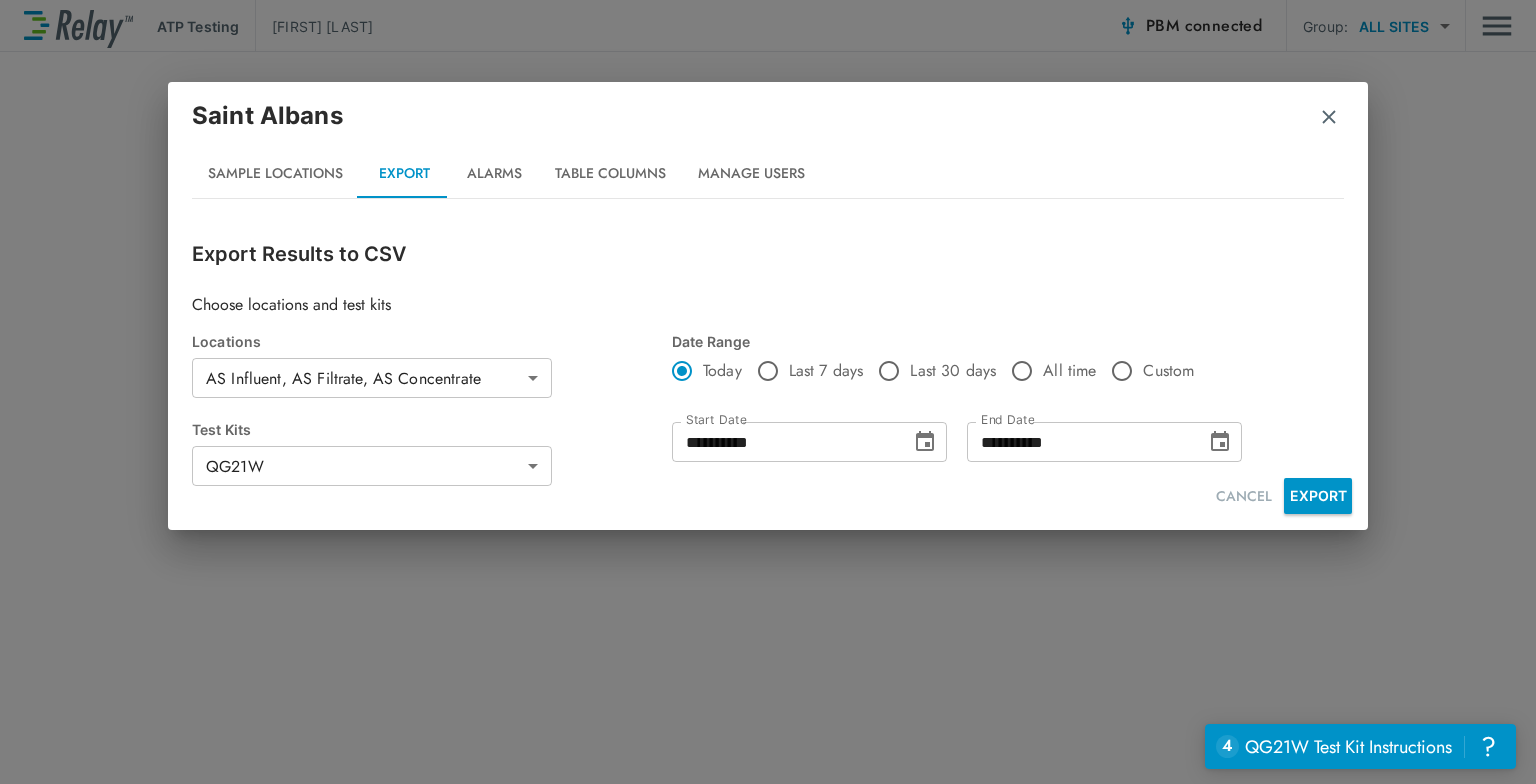 click on "EXPORT" at bounding box center (1318, 496) 